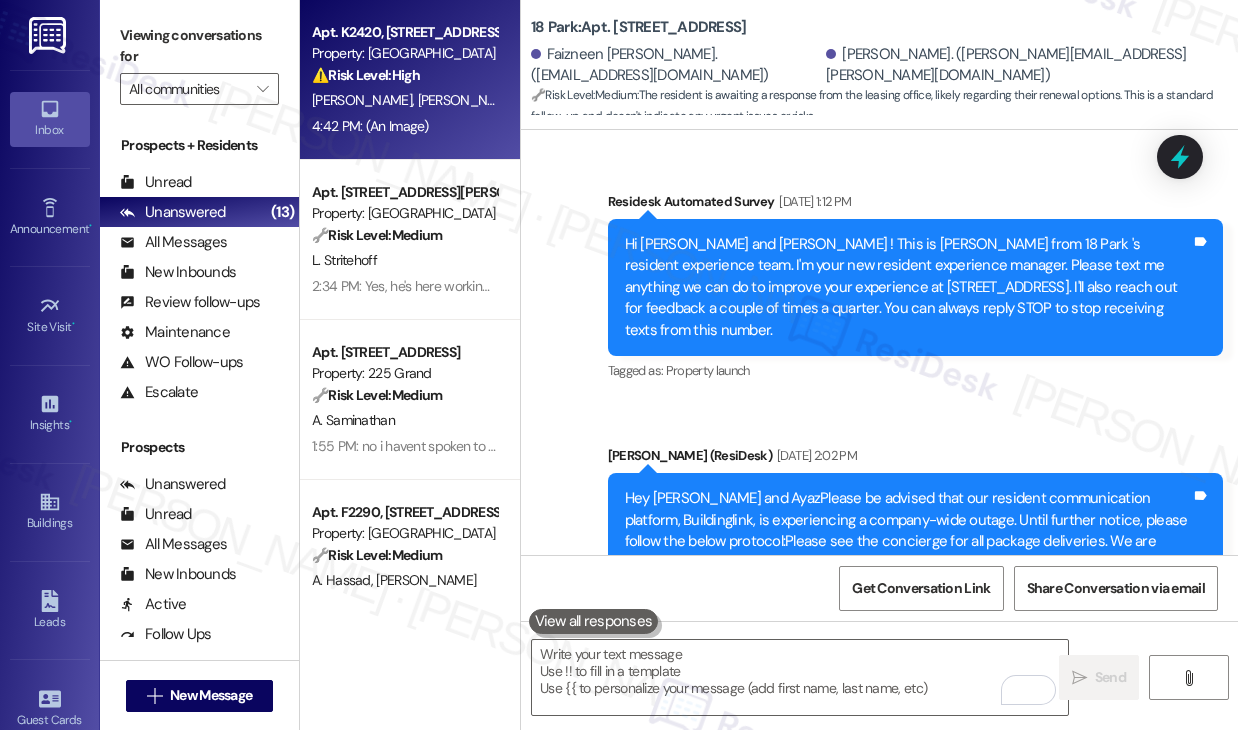 scroll, scrollTop: 0, scrollLeft: 0, axis: both 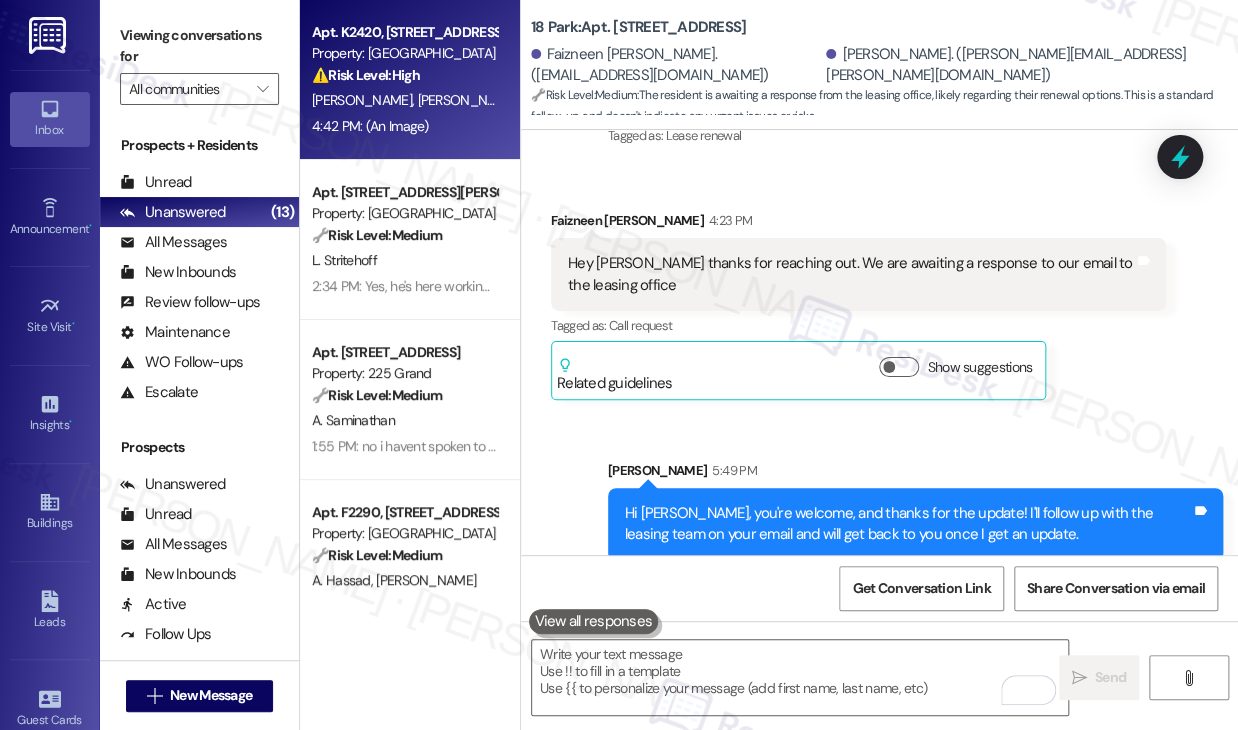 click on "[PERSON_NAME]" at bounding box center [468, 100] 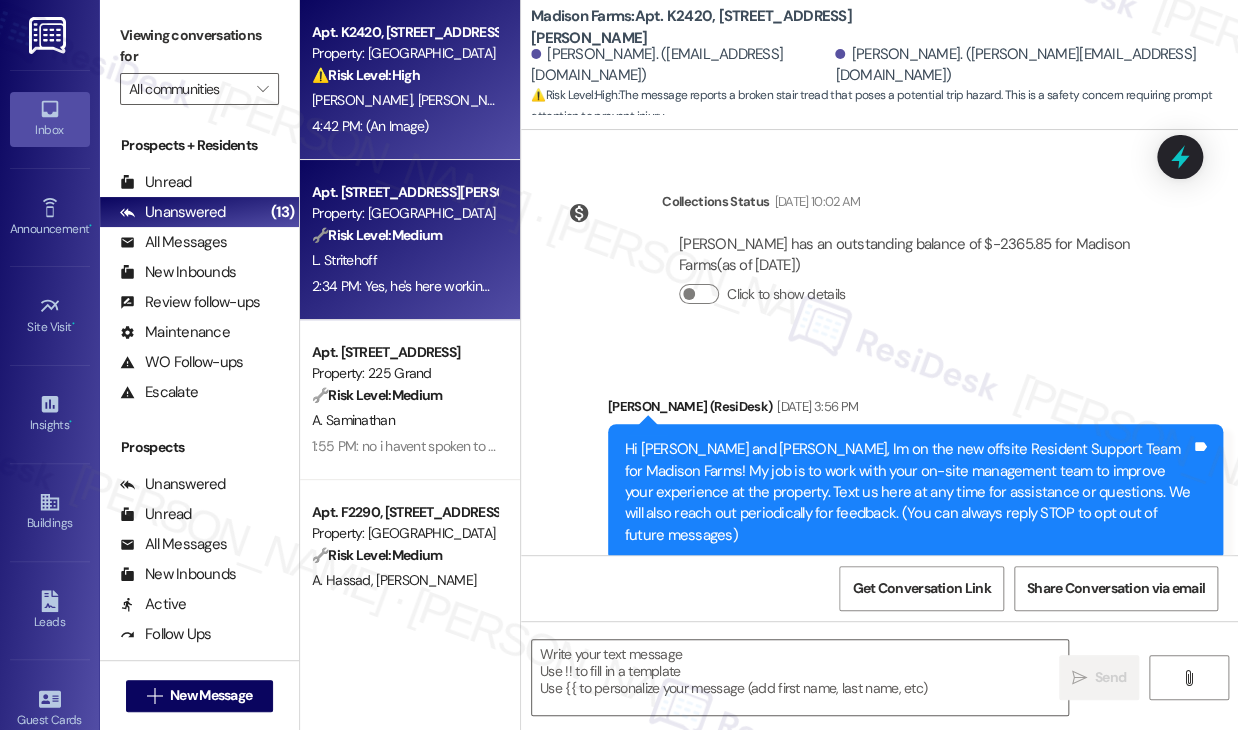 scroll, scrollTop: 2022, scrollLeft: 0, axis: vertical 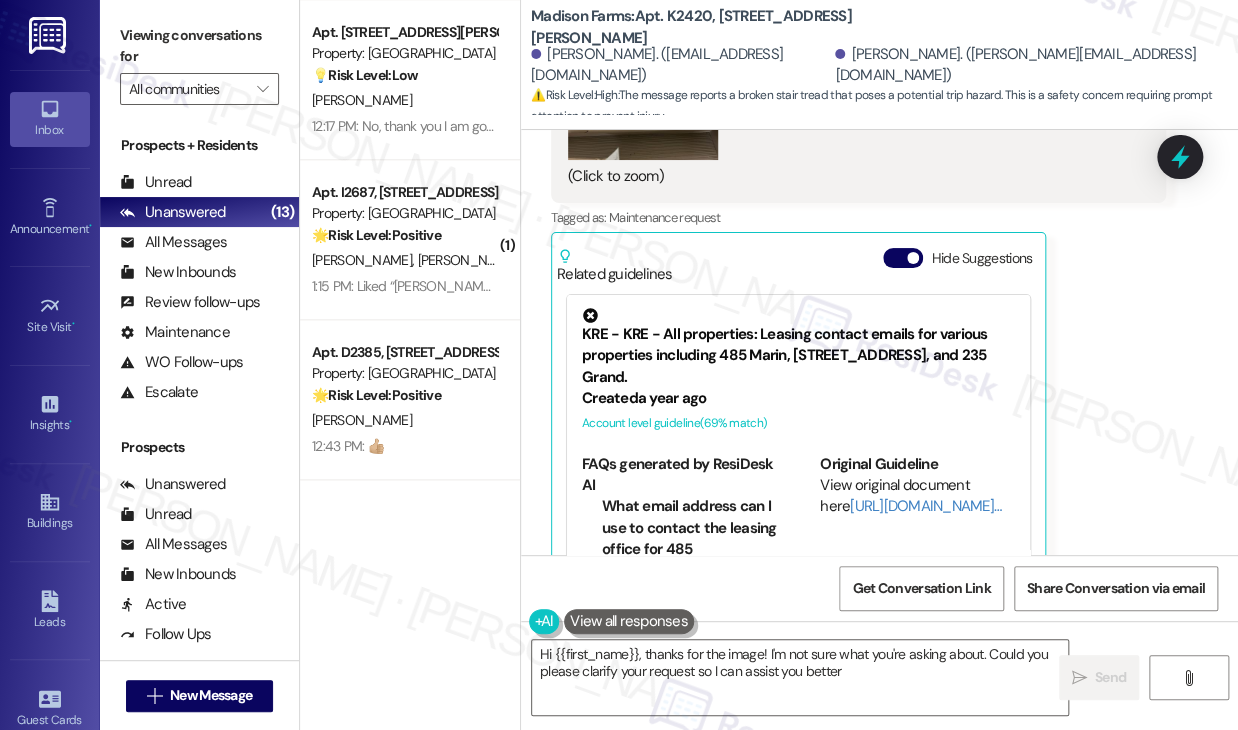 type on "Hi {{first_name}}, thanks for the image! I'm not sure what you're asking about. Could you please clarify your request so I can assist you better?" 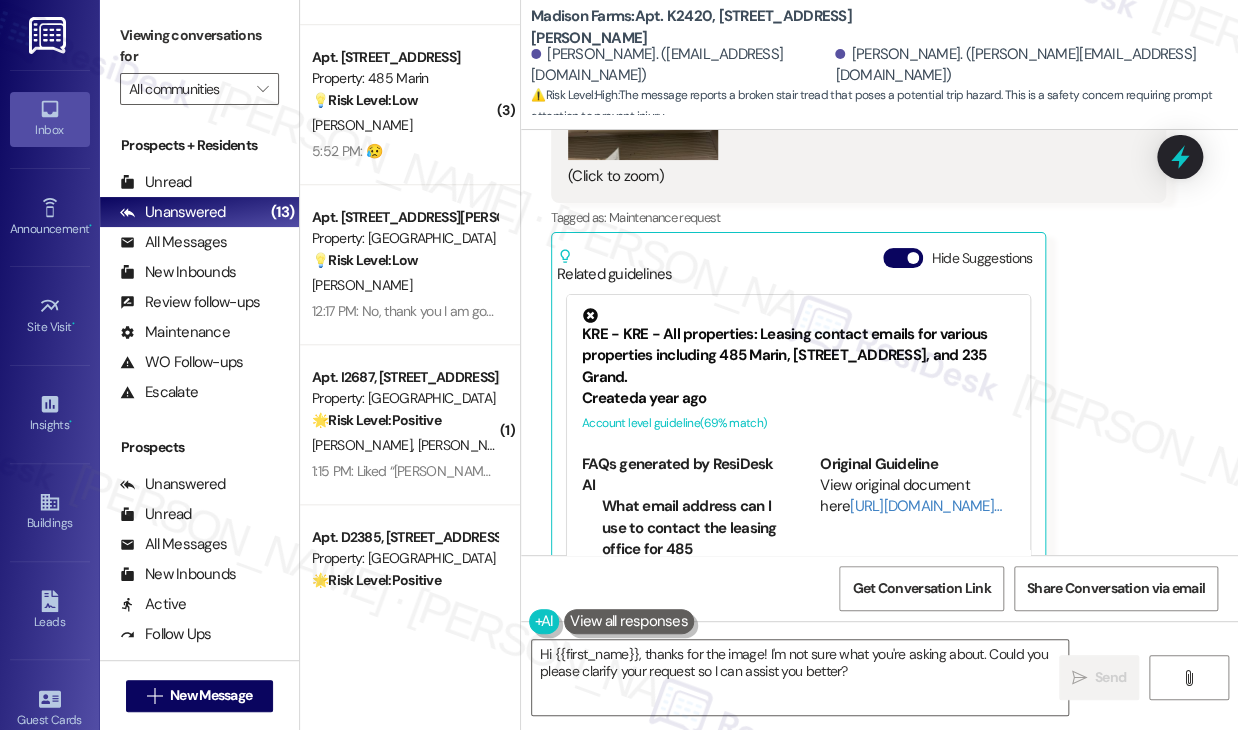 scroll, scrollTop: 500, scrollLeft: 0, axis: vertical 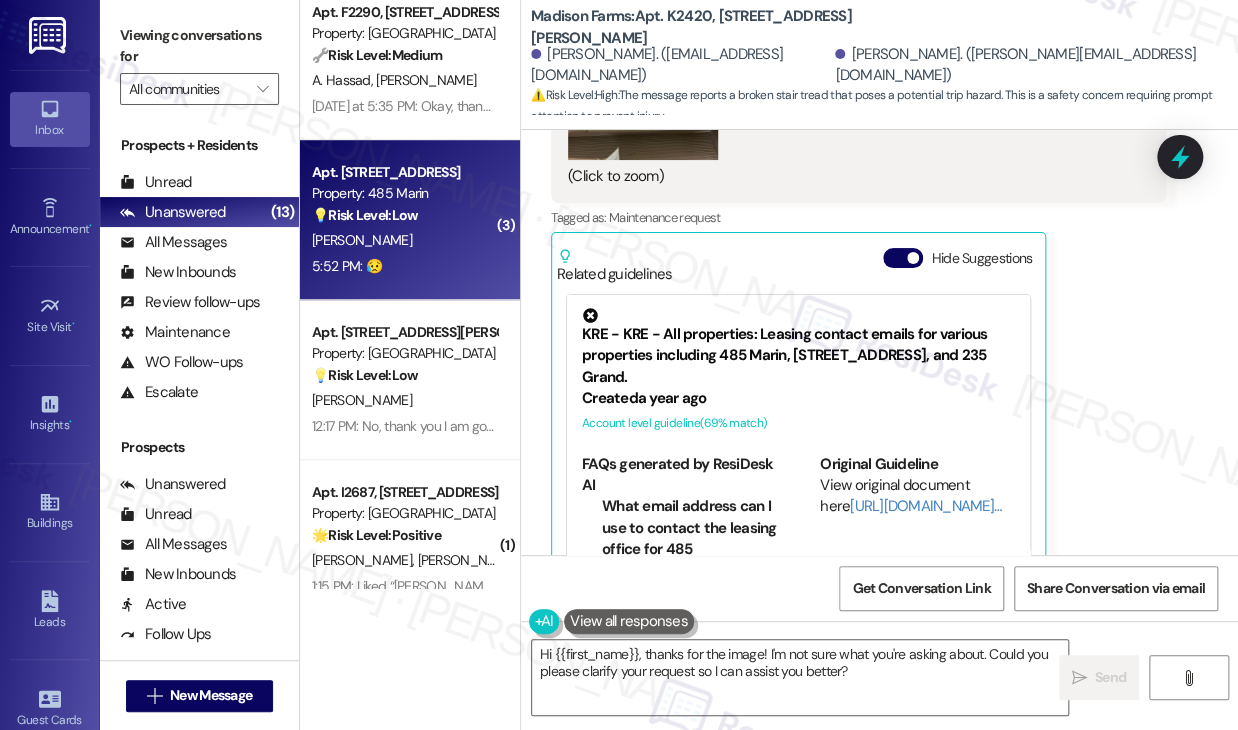 click on "5:52 PM: 😥 5:52 PM: 😥" at bounding box center (404, 266) 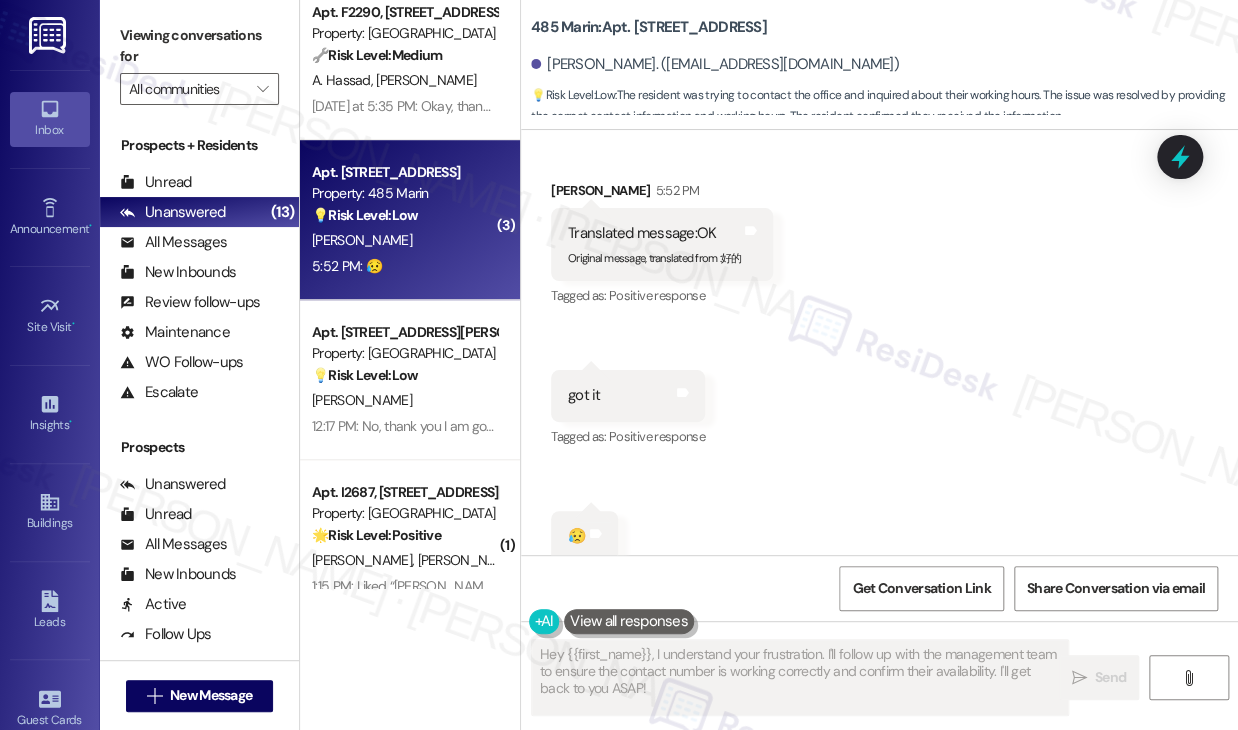 scroll, scrollTop: 4633, scrollLeft: 0, axis: vertical 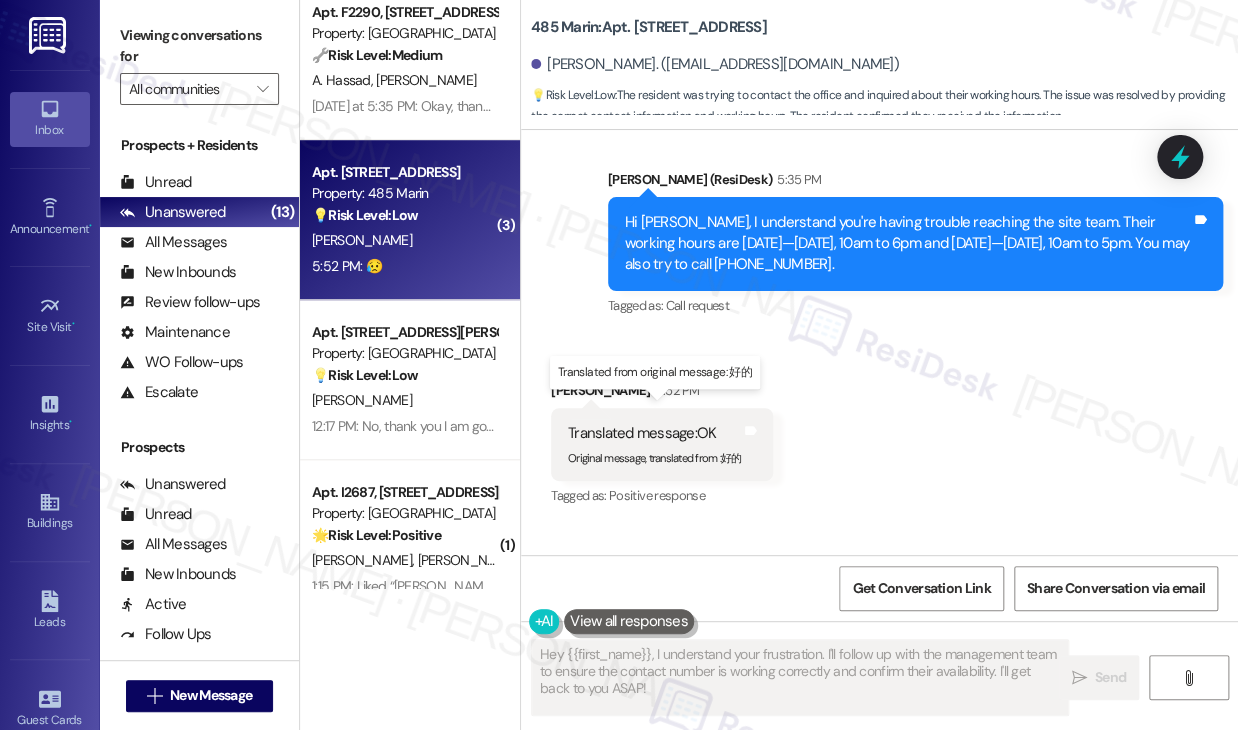 click on "Translated message:  OK" at bounding box center (654, 433) 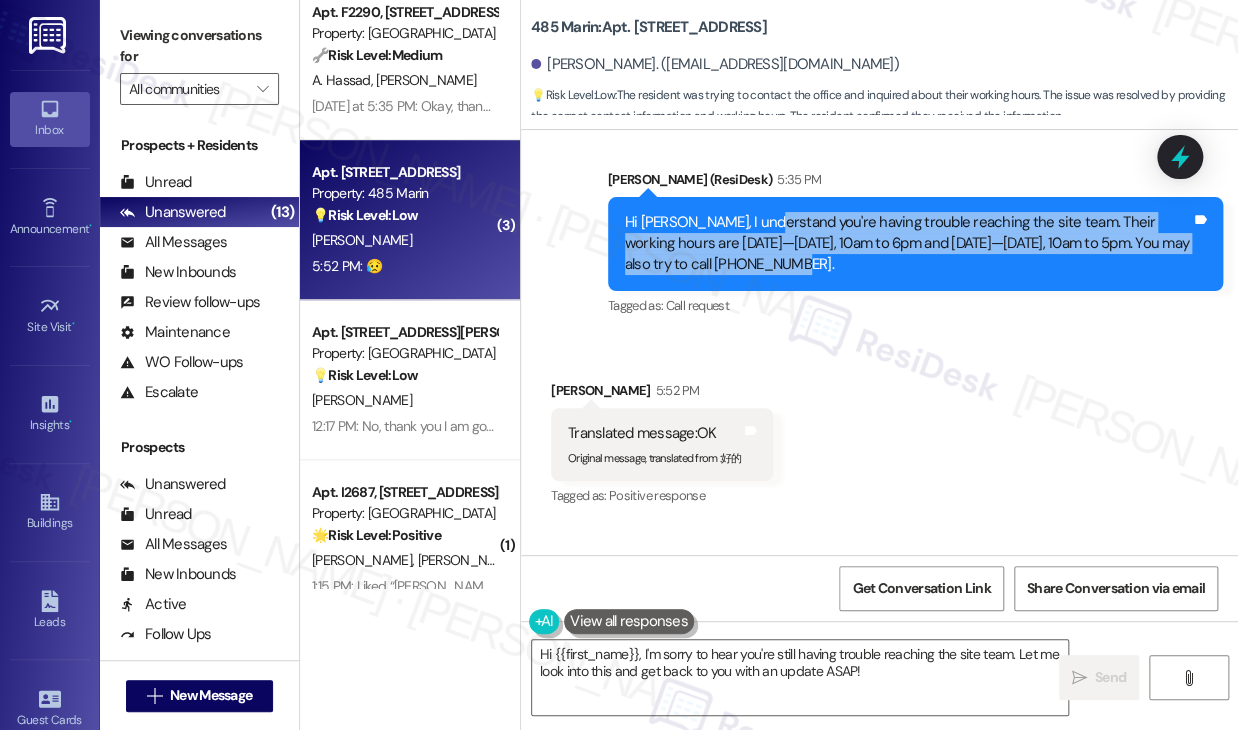 drag, startPoint x: 758, startPoint y: 207, endPoint x: 800, endPoint y: 248, distance: 58.694122 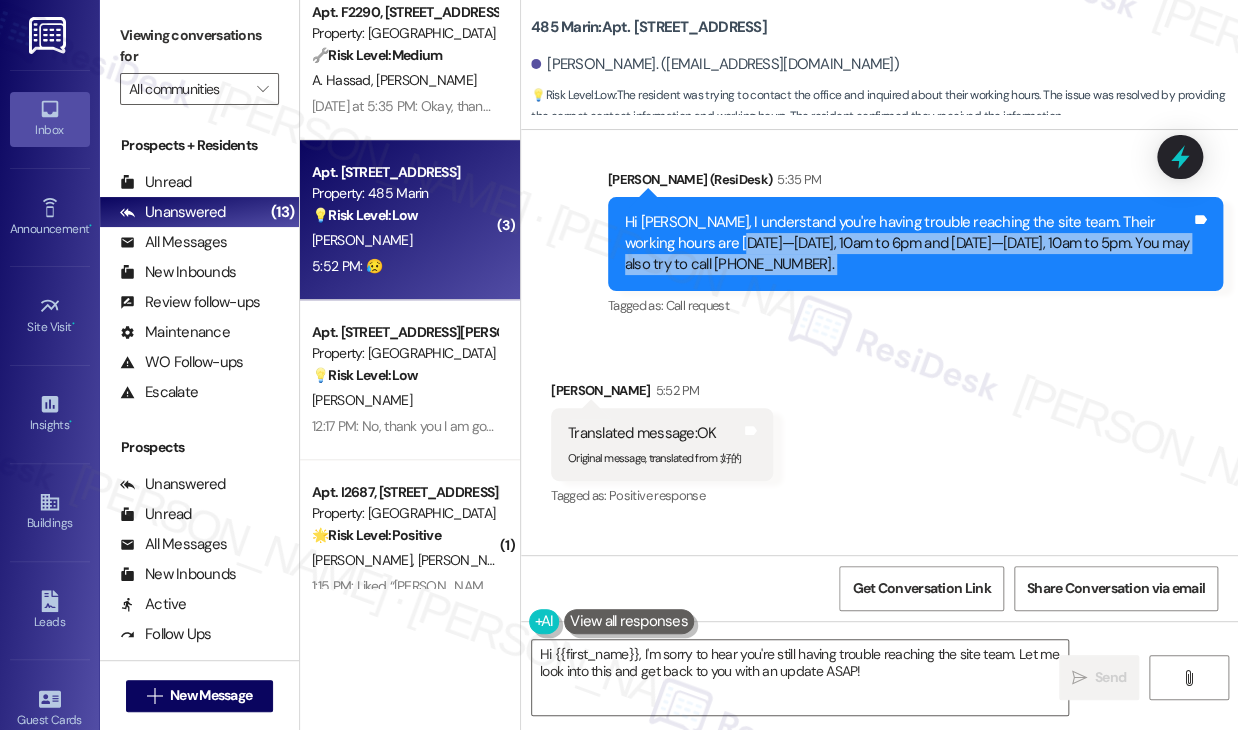 drag, startPoint x: 800, startPoint y: 248, endPoint x: 742, endPoint y: 215, distance: 66.730804 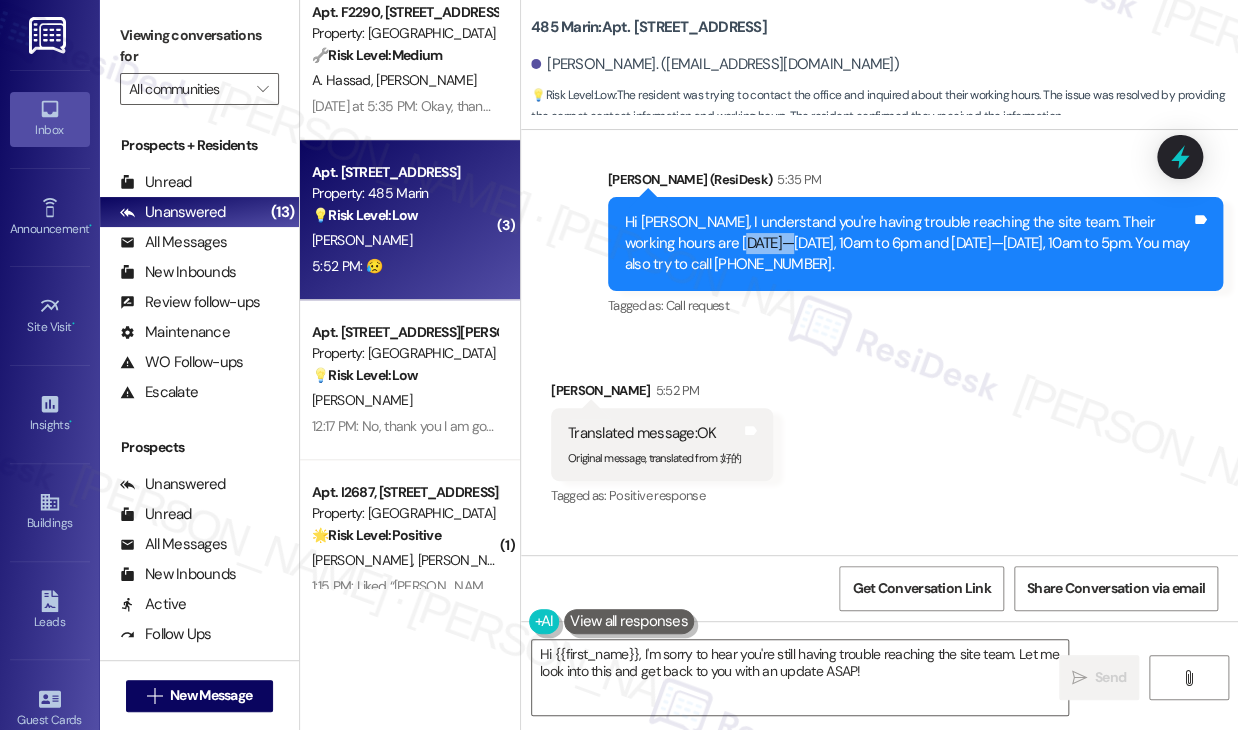 click on "Hi Mingfei, I understand you're having trouble reaching the site team. Their working hours are Monday—Friday, 10am to 6pm and Saturday—Sunday, 10am to 5pm. You may also try to call (201) 834-0624." at bounding box center (908, 244) 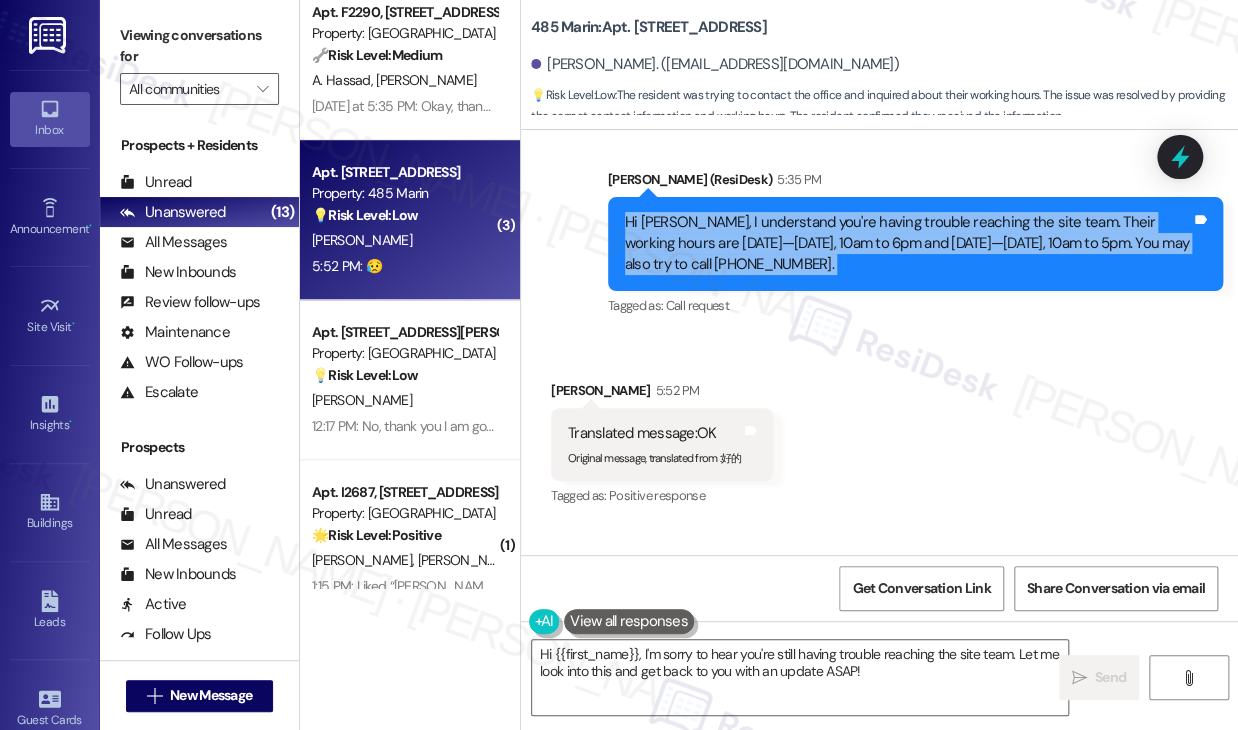 click on "Hi Mingfei, I understand you're having trouble reaching the site team. Their working hours are Monday—Friday, 10am to 6pm and Saturday—Sunday, 10am to 5pm. You may also try to call (201) 834-0624." at bounding box center [908, 244] 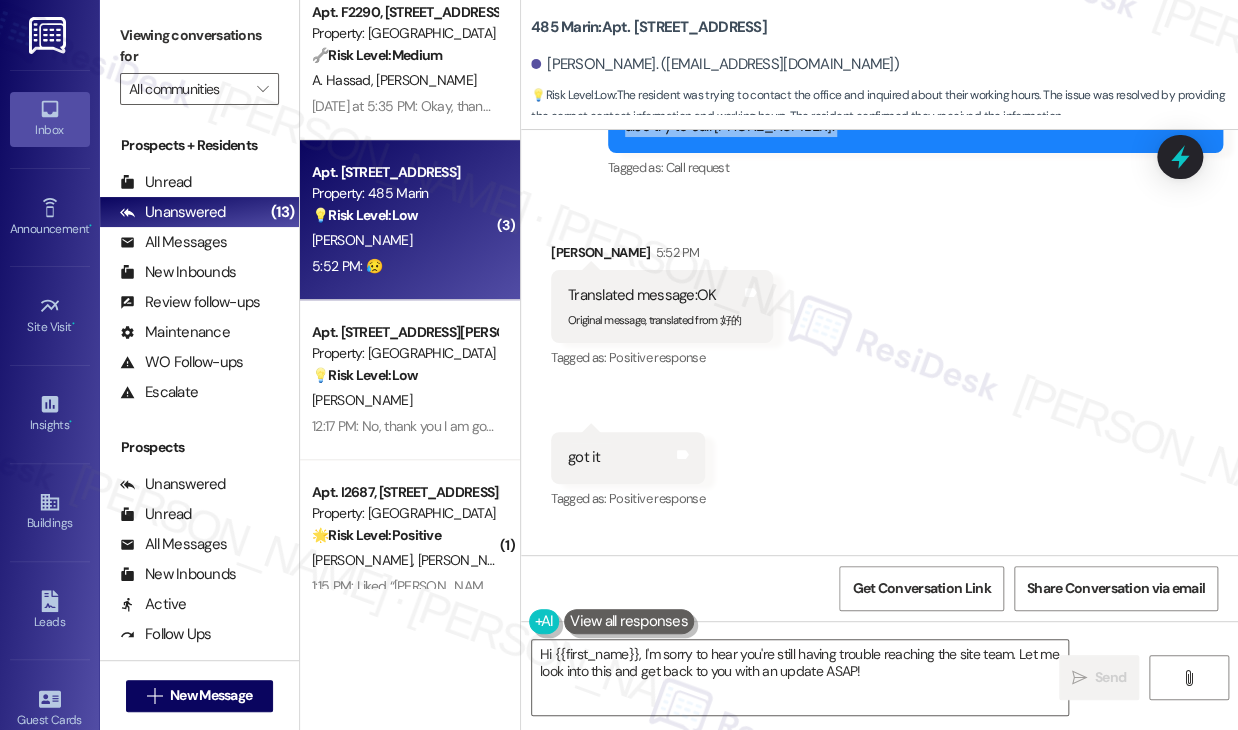 scroll, scrollTop: 4834, scrollLeft: 0, axis: vertical 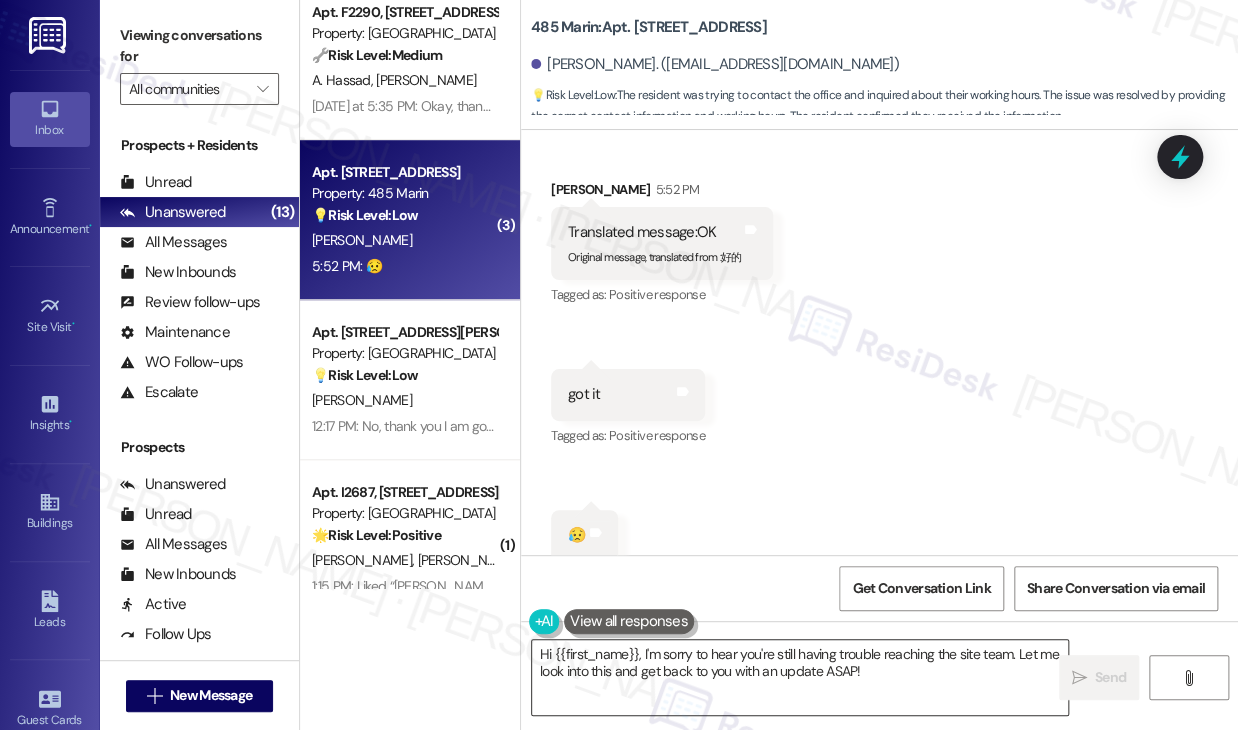 click on "Hi {{first_name}}, I'm sorry to hear you're still having trouble reaching the site team. Let me look into this and get back to you with an update ASAP!" at bounding box center (800, 677) 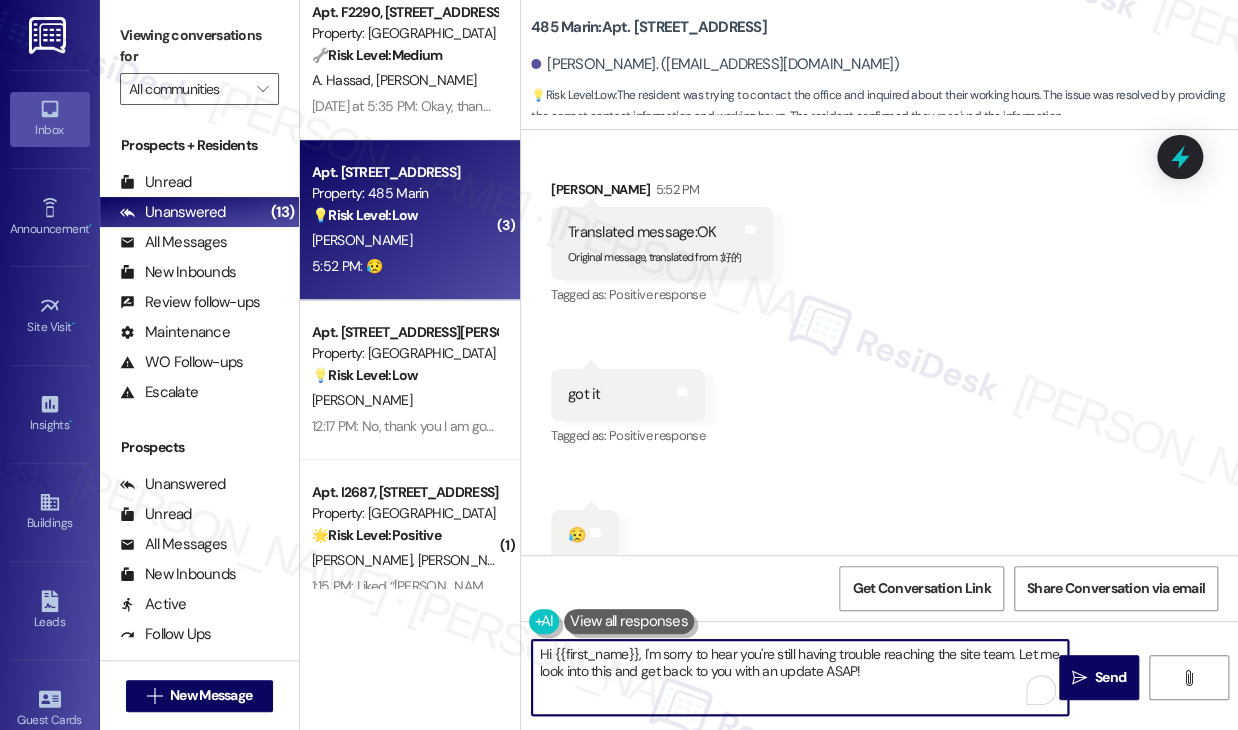 click on "Hi {{first_name}}, I'm sorry to hear you're still having trouble reaching the site team. Let me look into this and get back to you with an update ASAP!" at bounding box center (800, 677) 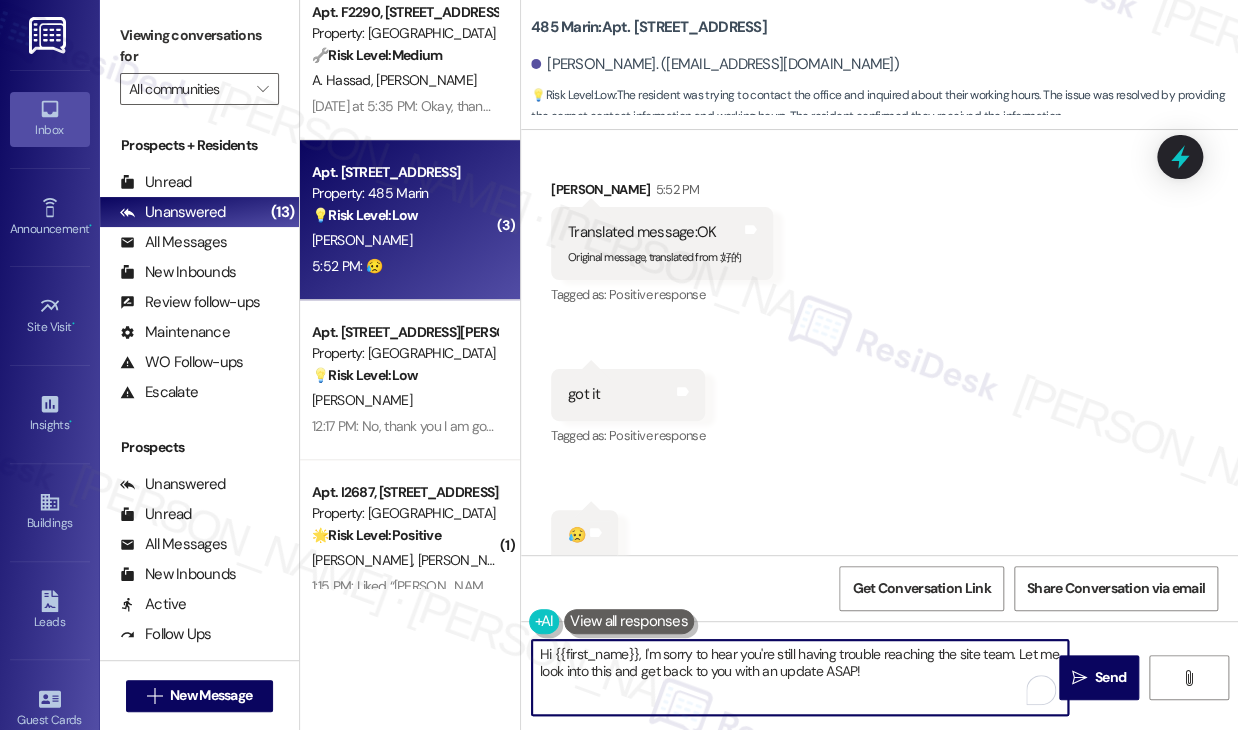 click on "Hi {{first_name}}, I'm sorry to hear you're still having trouble reaching the site team. Let me look into this and get back to you with an update ASAP!" at bounding box center (800, 677) 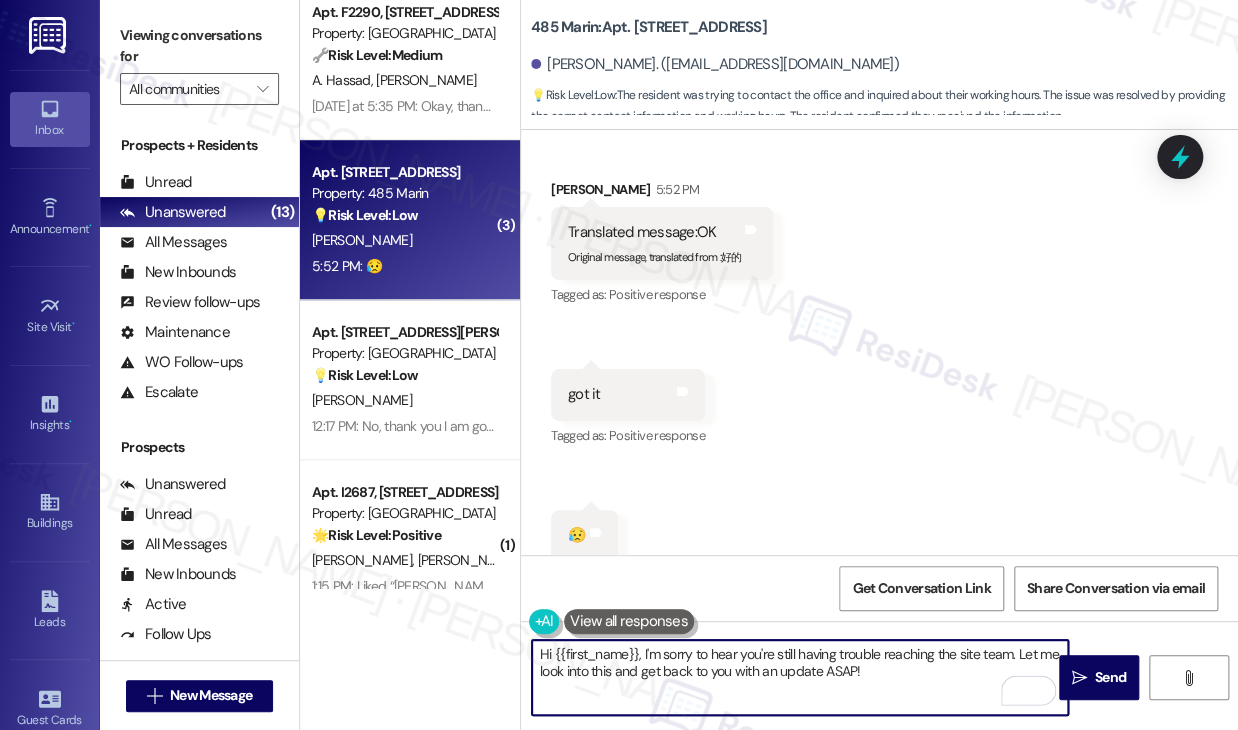 click on "Hi {{first_name}}, I'm sorry to hear you're still having trouble reaching the site team. Let me look into this and get back to you with an update ASAP!" at bounding box center (800, 677) 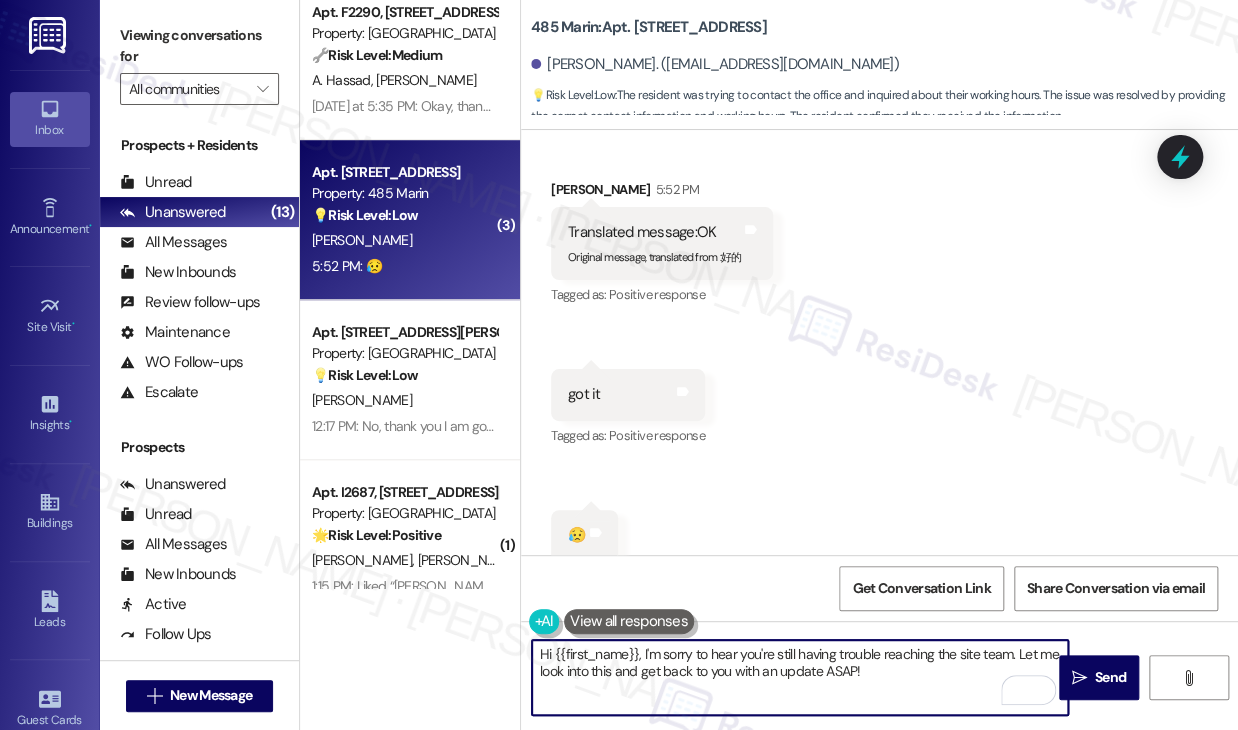 click on "Hi {{first_name}}, I'm sorry to hear you're still having trouble reaching the site team. Let me look into this and get back to you with an update ASAP!" at bounding box center (800, 677) 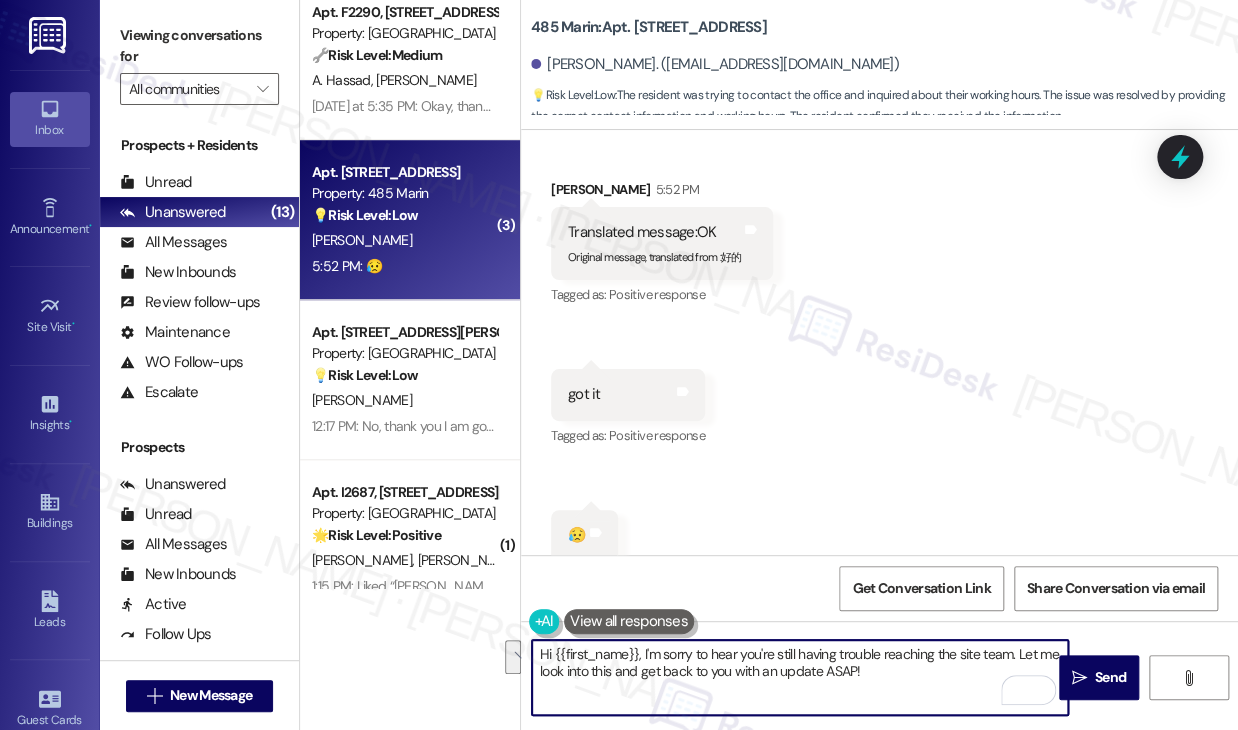 click on "Hi {{first_name}}, I'm sorry to hear you're still having trouble reaching the site team. Let me look into this and get back to you with an update ASAP!" at bounding box center [800, 677] 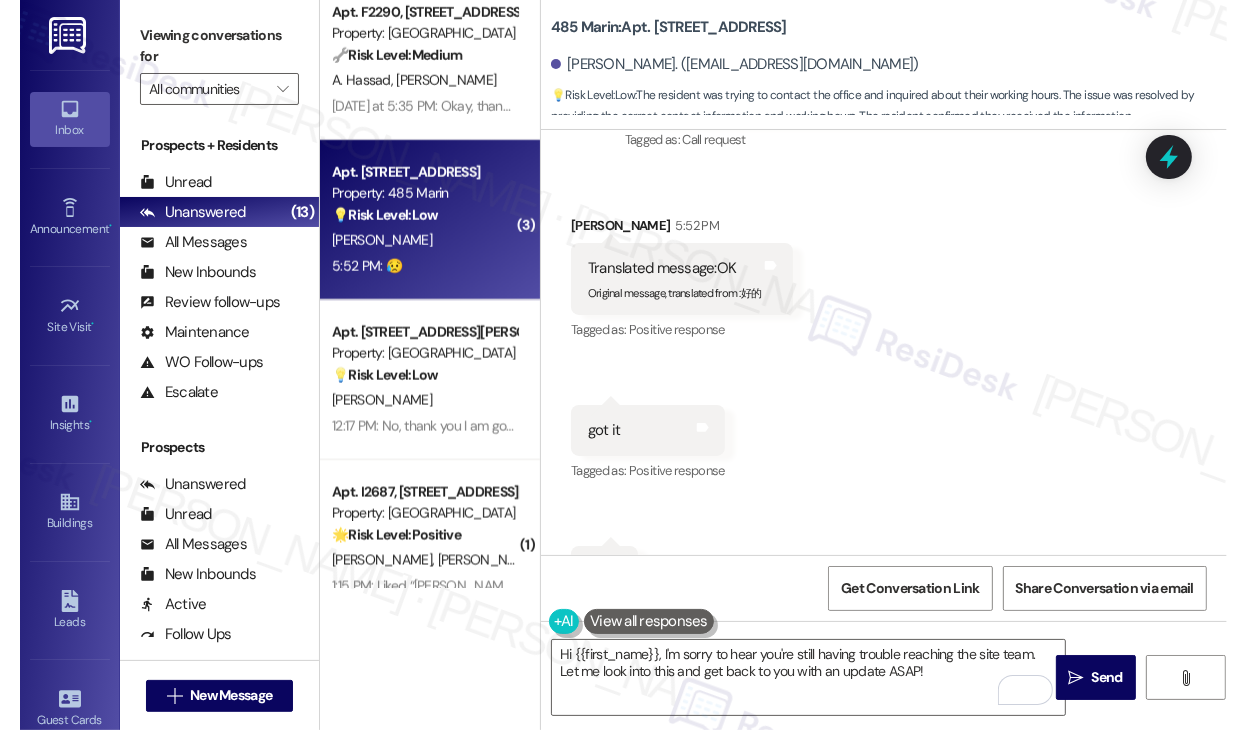scroll, scrollTop: 4734, scrollLeft: 0, axis: vertical 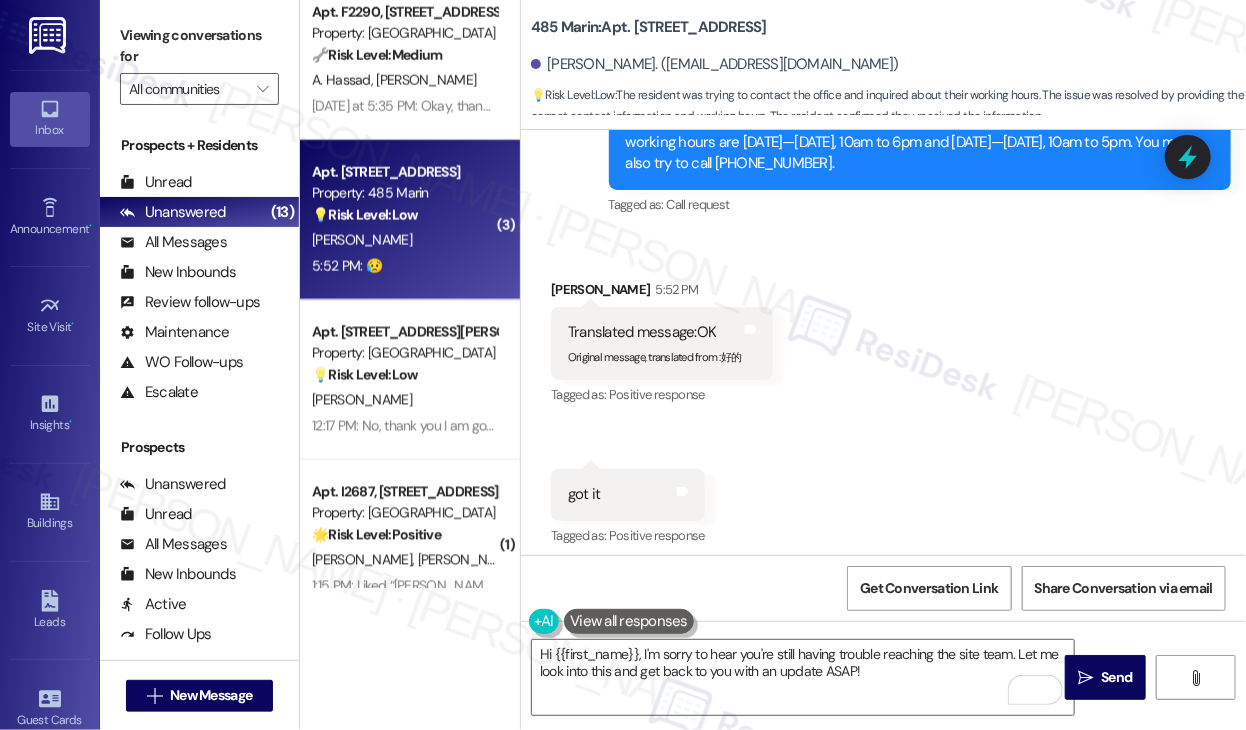 click on "Viewing conversations for" at bounding box center [199, 46] 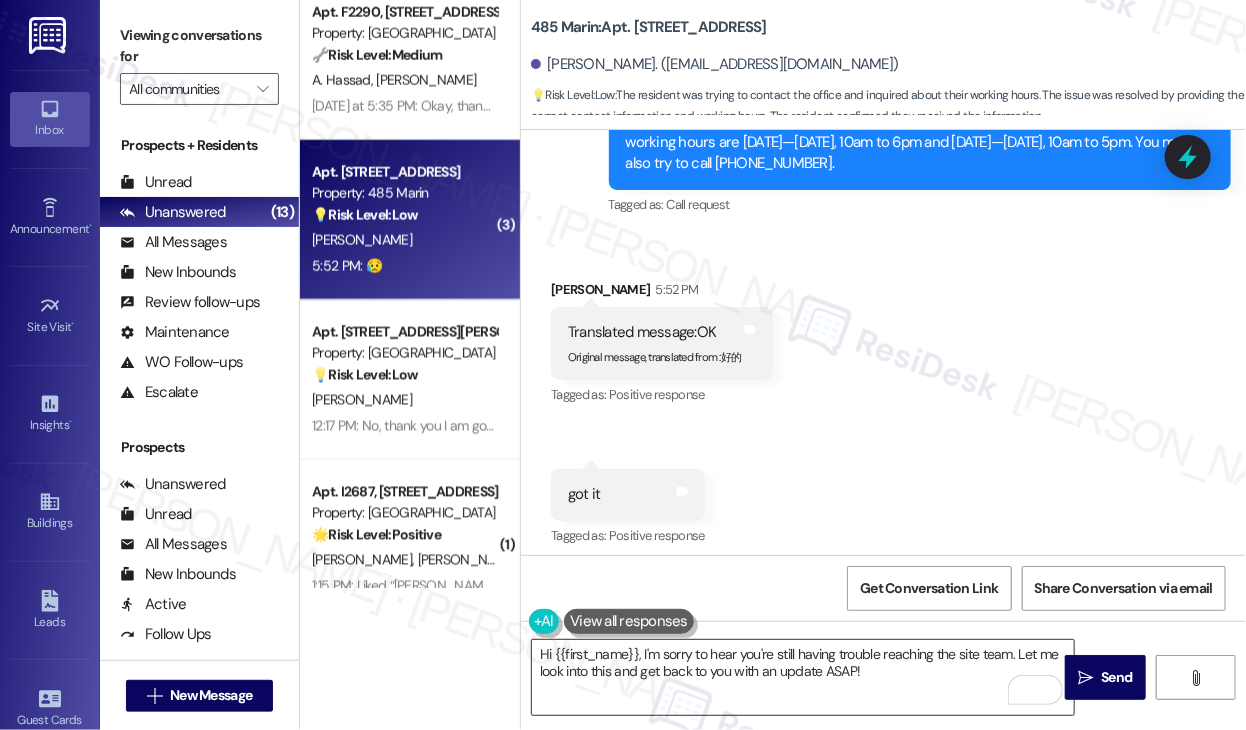 click on "Hi {{first_name}}, I'm sorry to hear you're still having trouble reaching the site team. Let me look into this and get back to you with an update ASAP!" at bounding box center (803, 677) 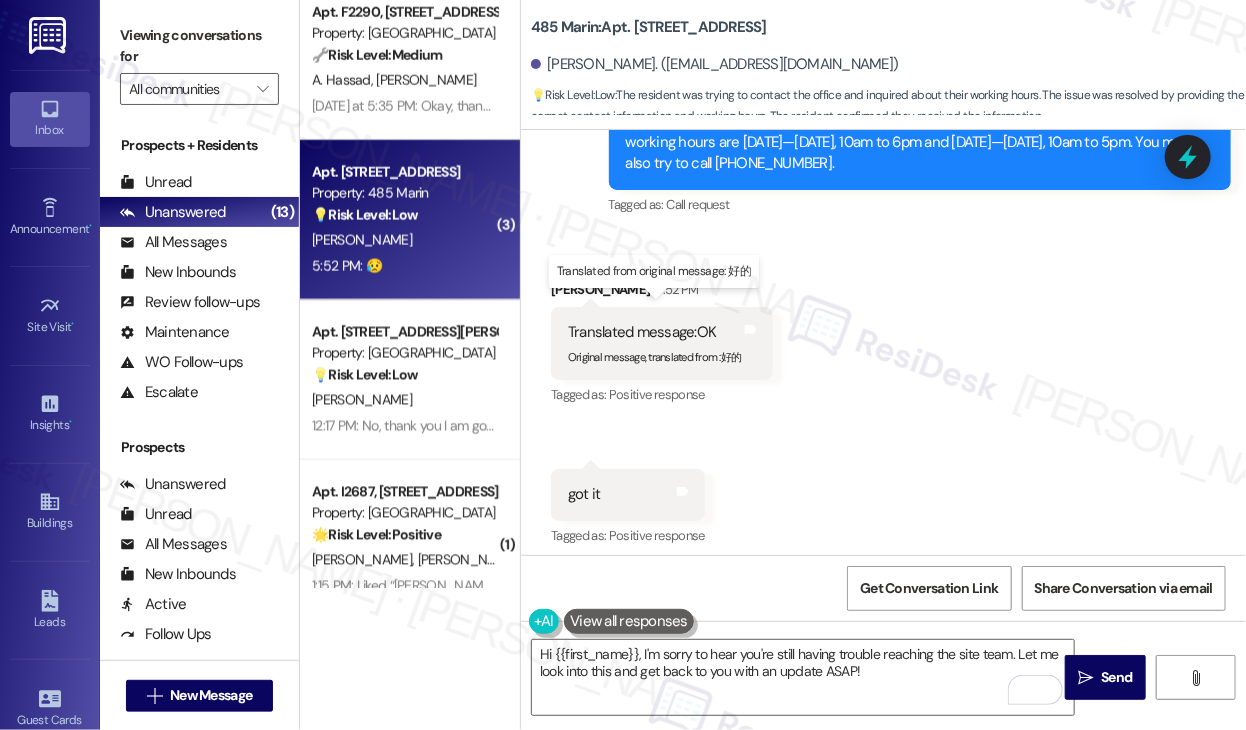 click on "Translated message:  OK" at bounding box center (654, 332) 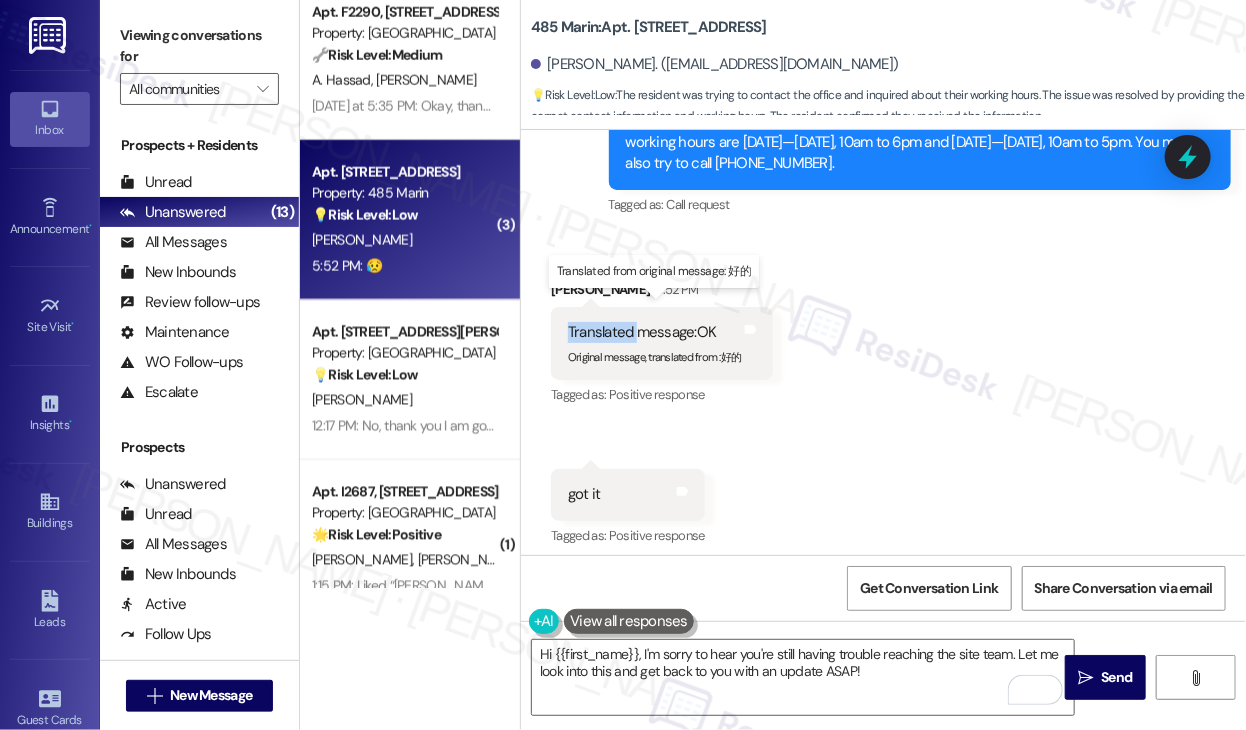 click on "Translated message:  OK" at bounding box center [654, 332] 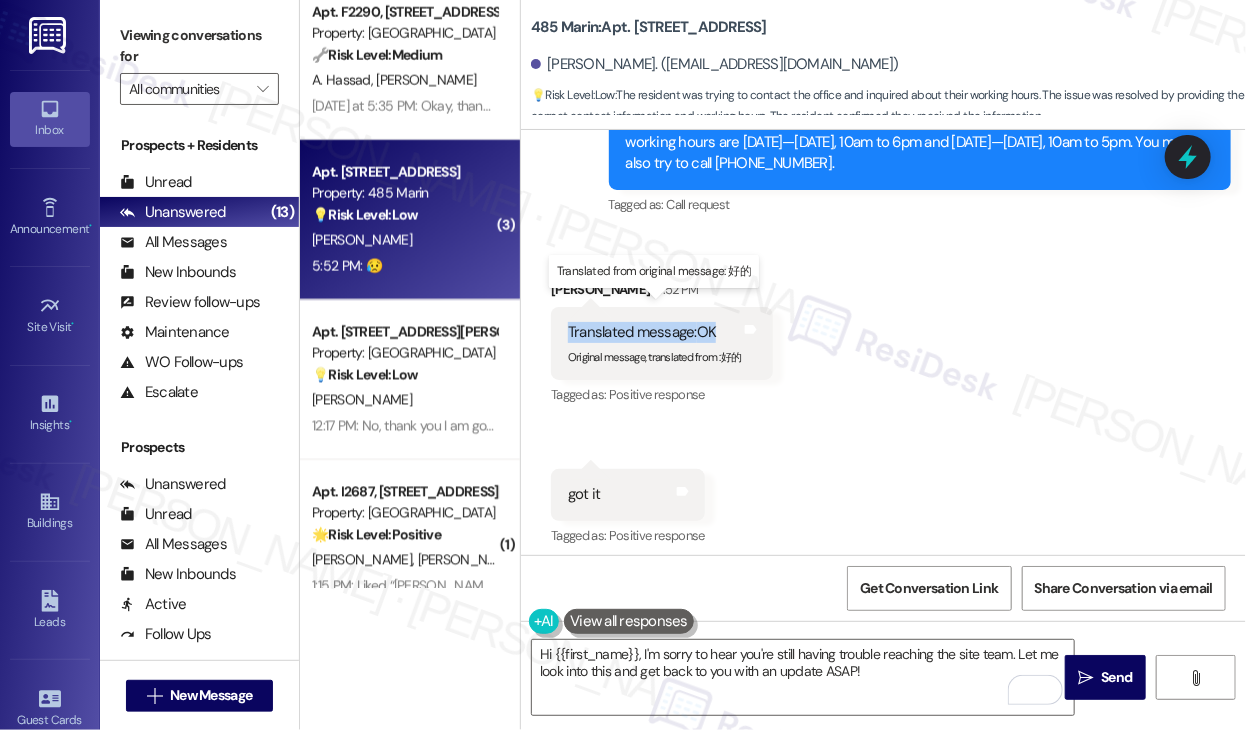 click on "Translated message:  OK" at bounding box center [654, 332] 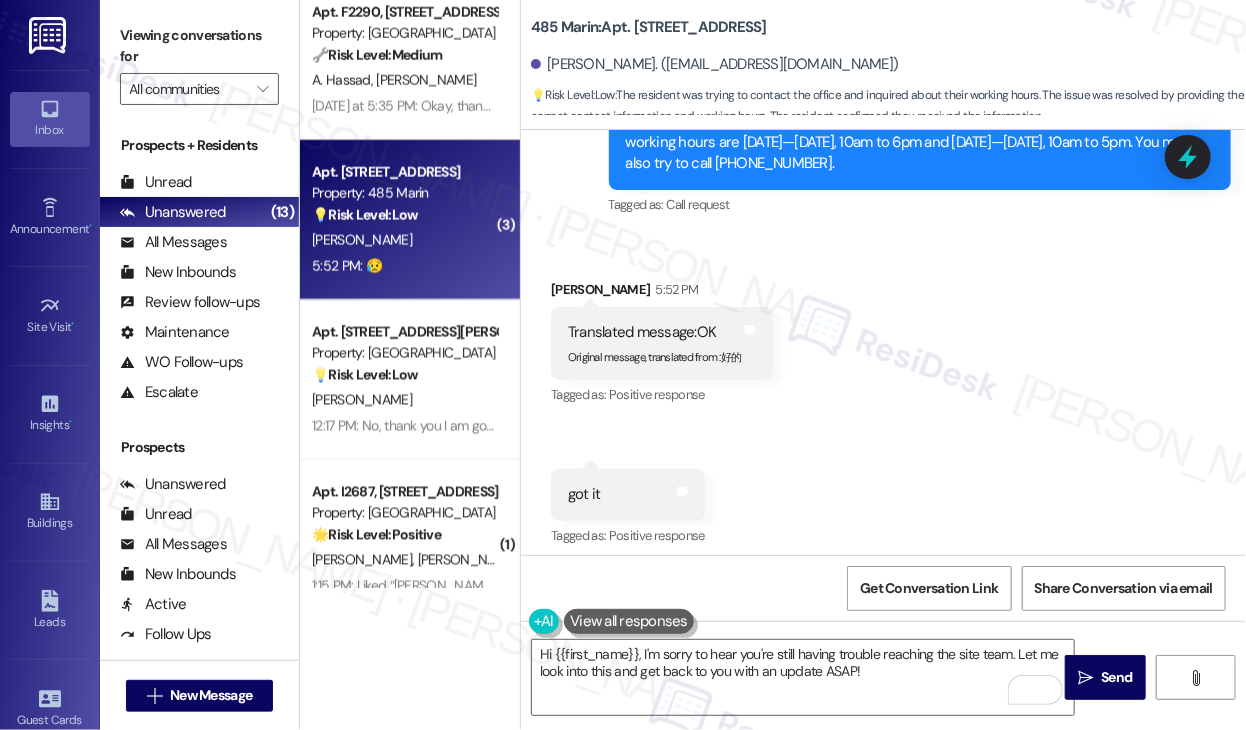 click on "got it" at bounding box center [584, 494] 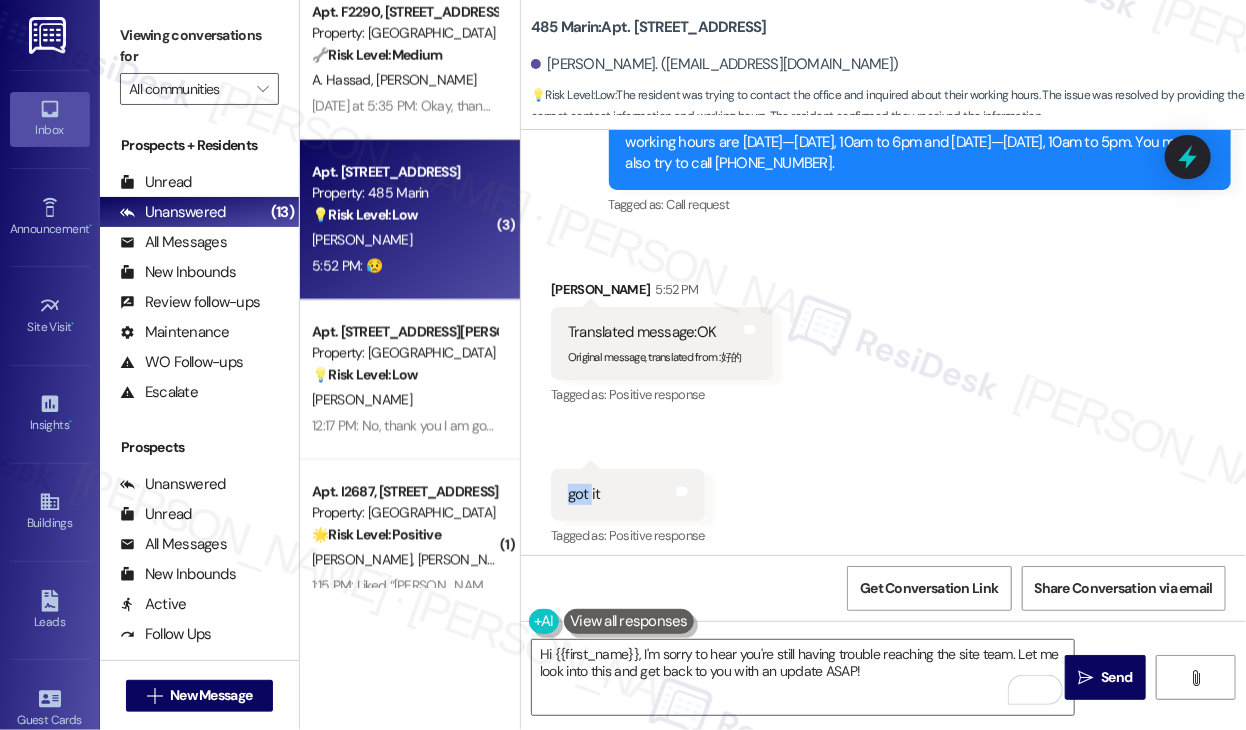 click on "got it" at bounding box center [584, 494] 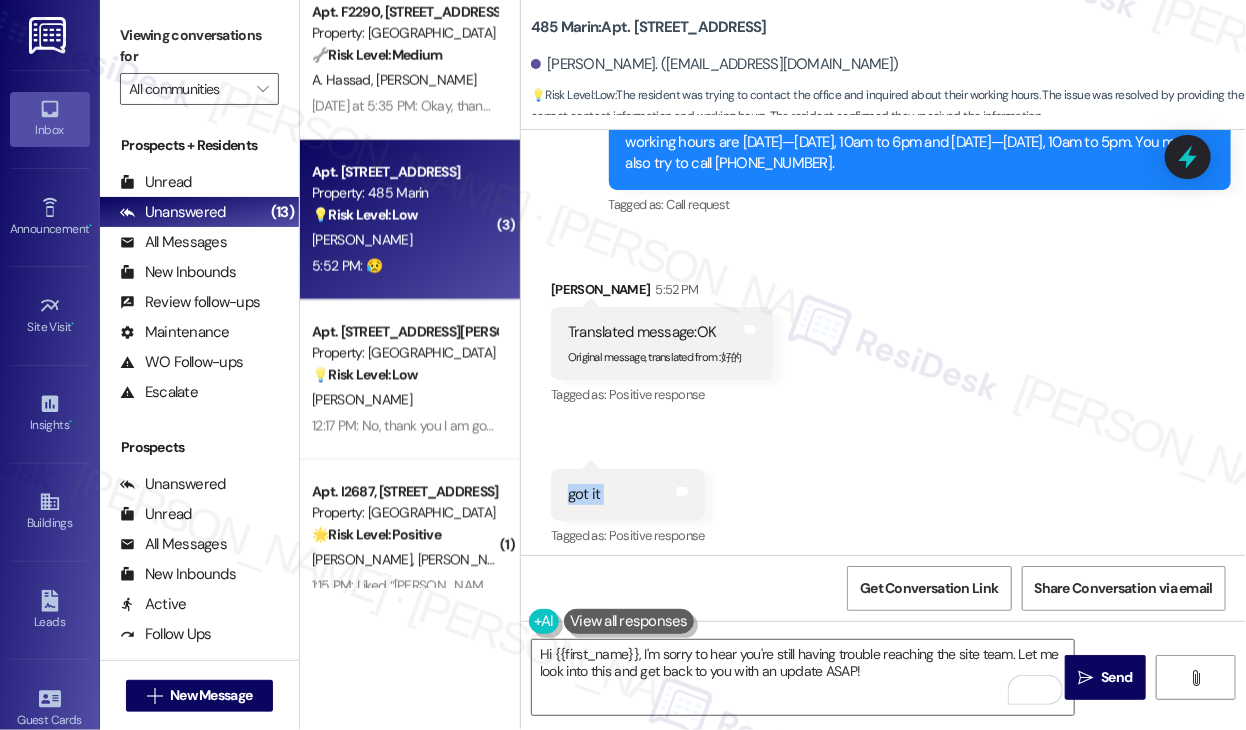 click on "got it" at bounding box center [584, 494] 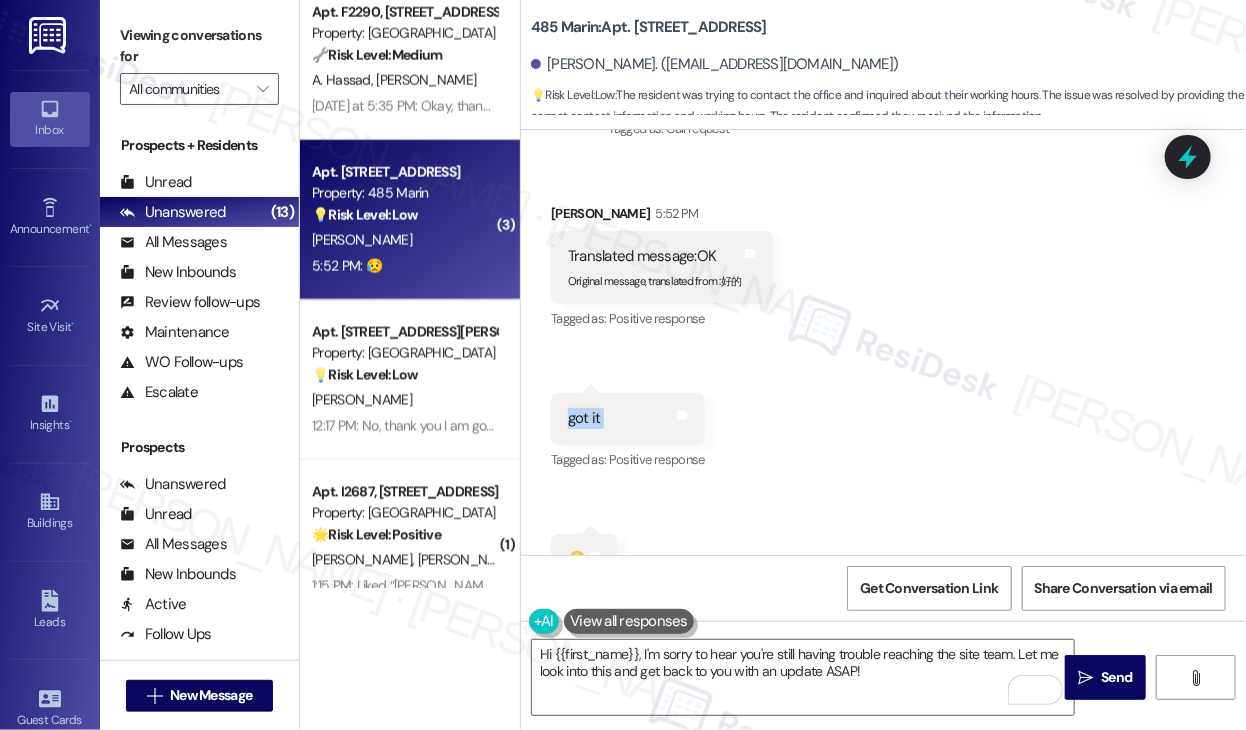 scroll, scrollTop: 4834, scrollLeft: 0, axis: vertical 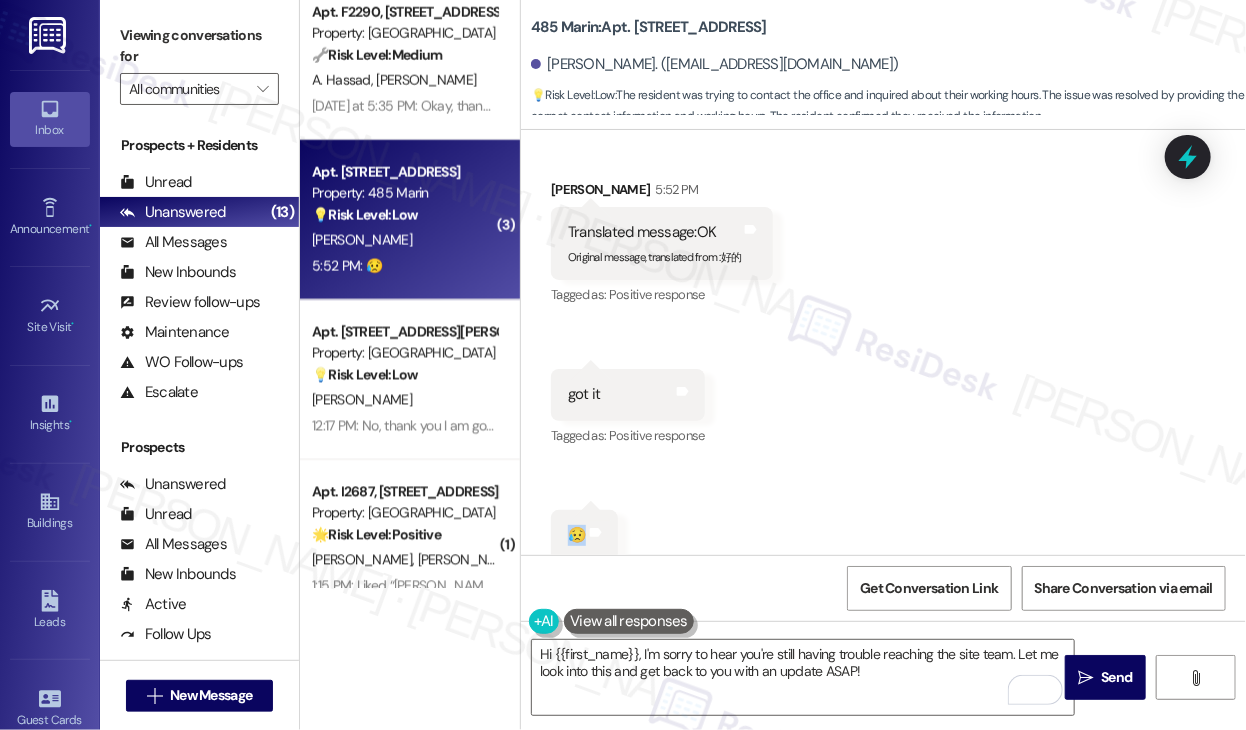 click on "😥" at bounding box center (577, 535) 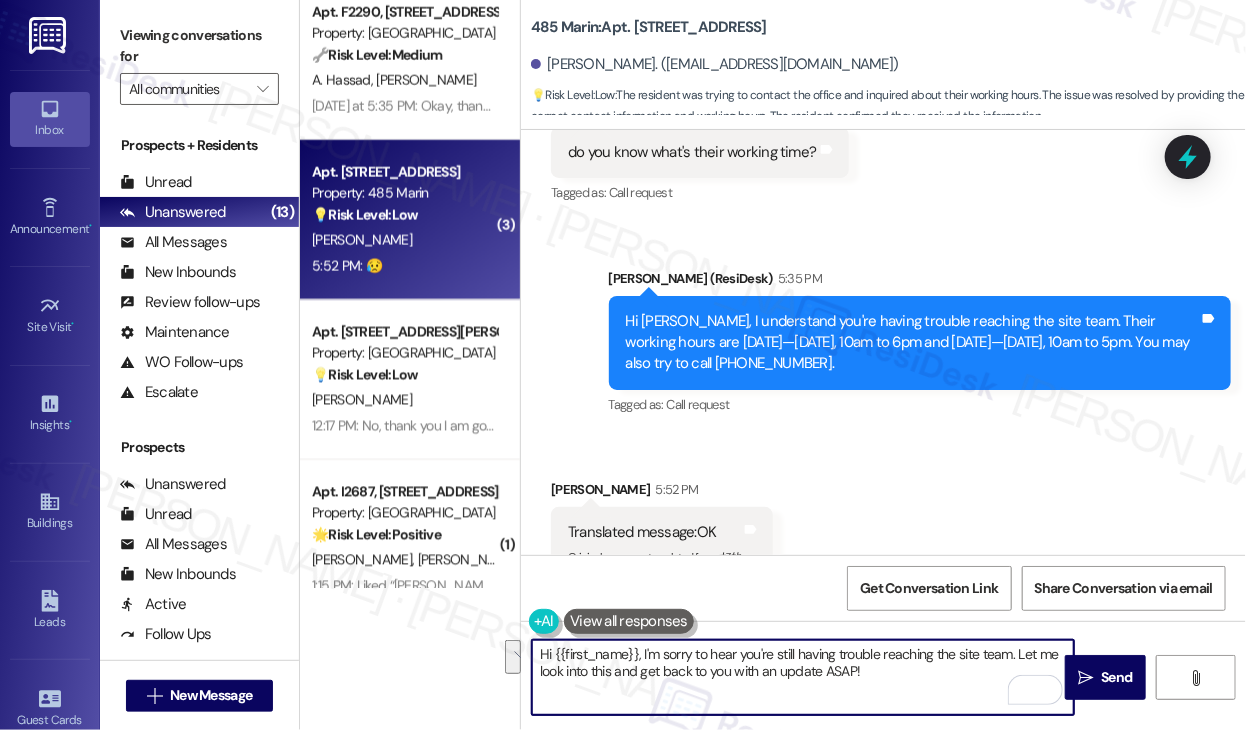 drag, startPoint x: 870, startPoint y: 673, endPoint x: 644, endPoint y: 653, distance: 226.88322 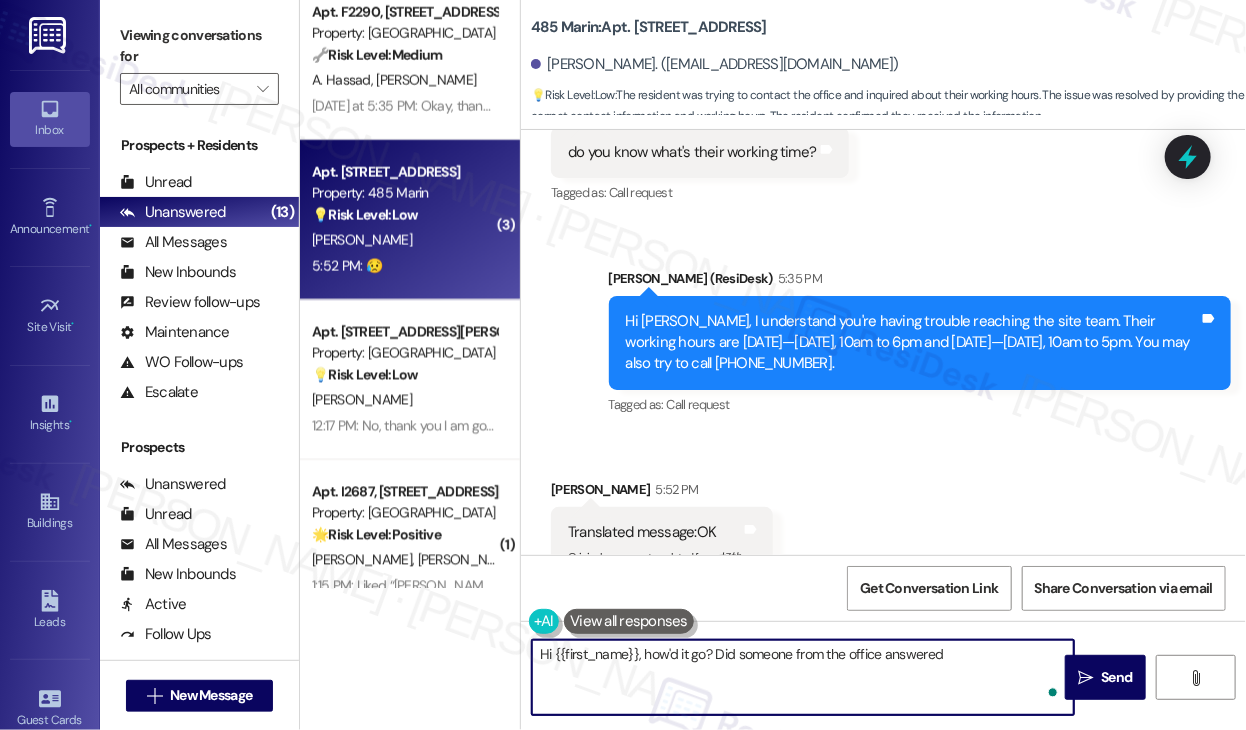 type on "Hi {{first_name}}, how'd it go? Did someone from the office answered?" 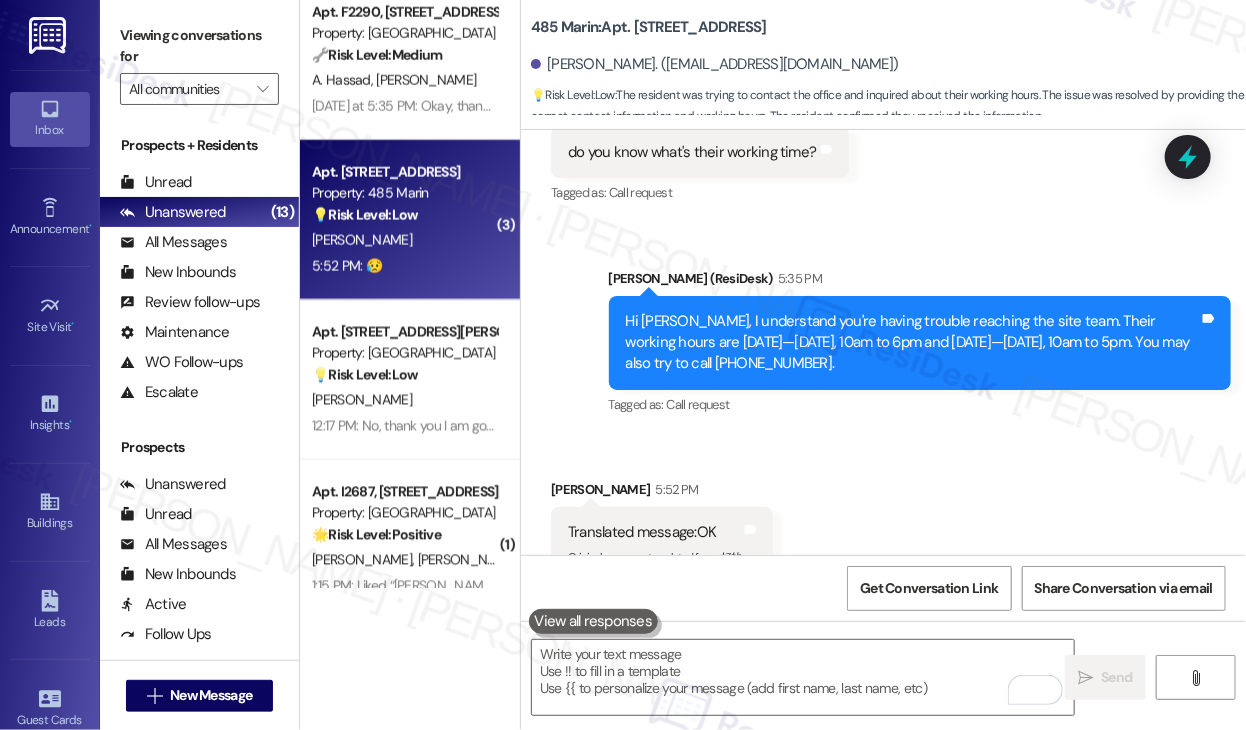 click on "Viewing conversations for All communities " at bounding box center [199, 62] 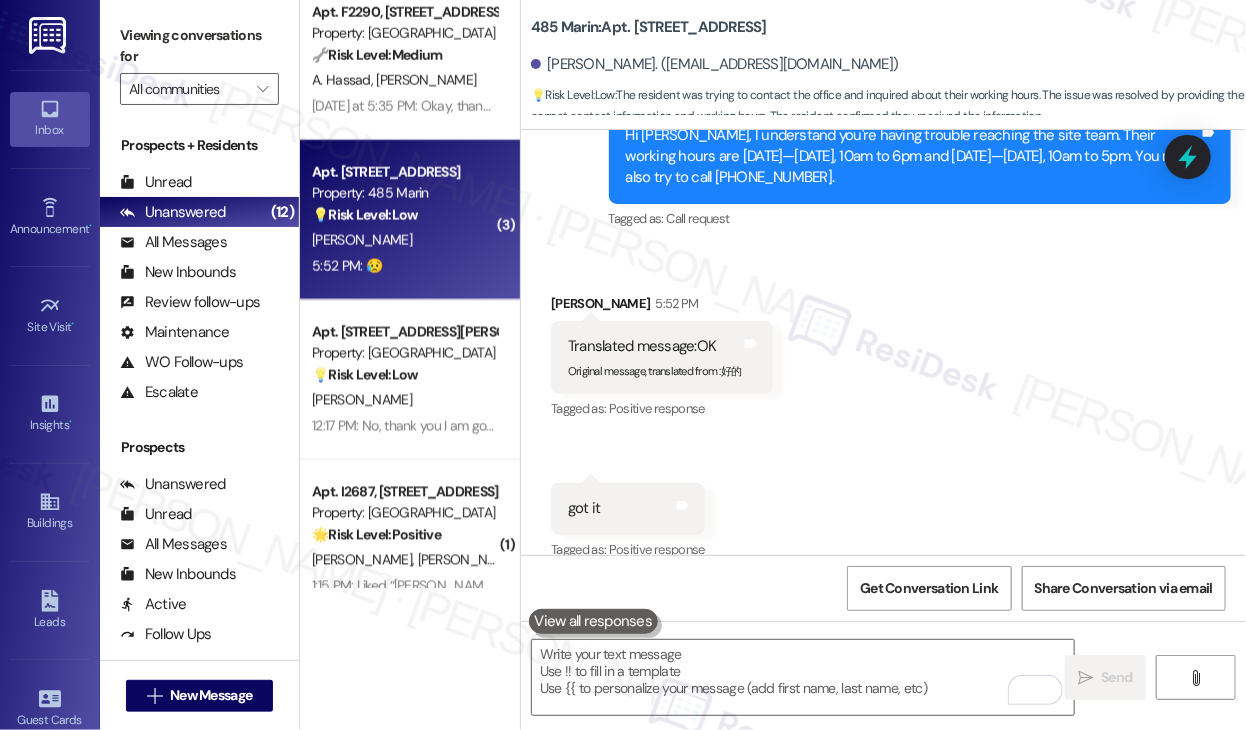 scroll, scrollTop: 4834, scrollLeft: 0, axis: vertical 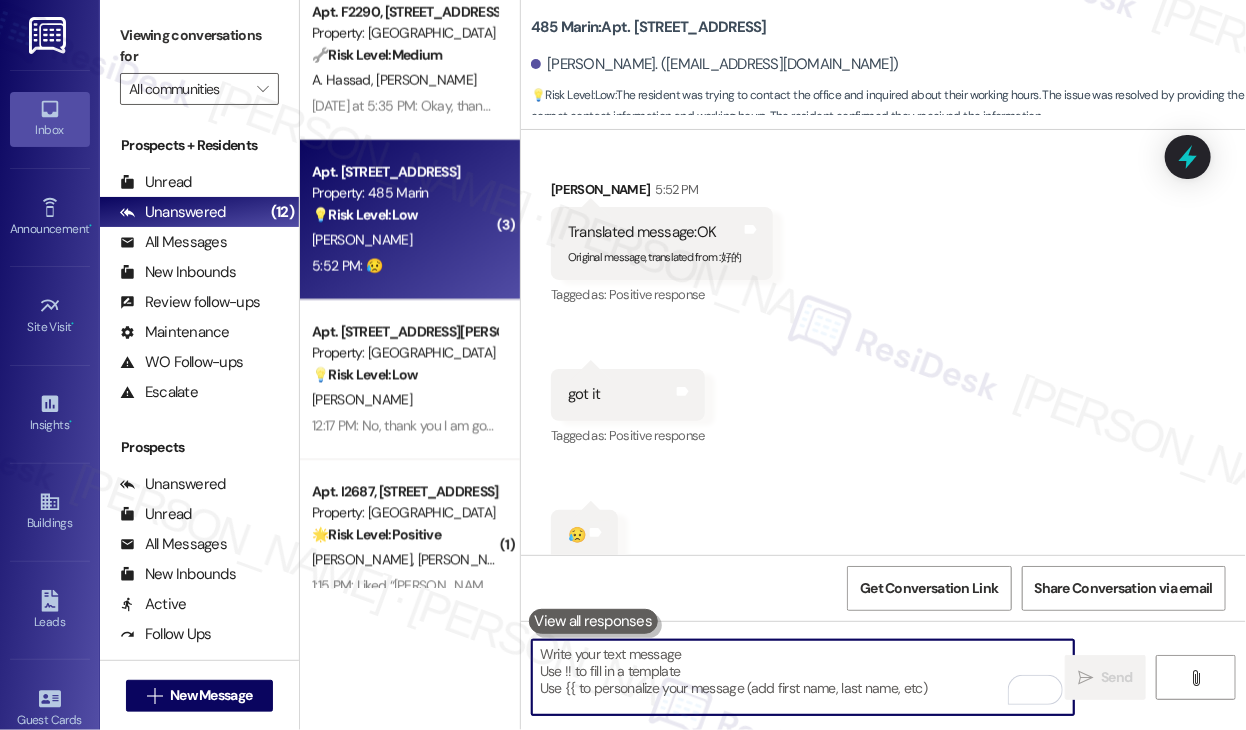 click at bounding box center (803, 677) 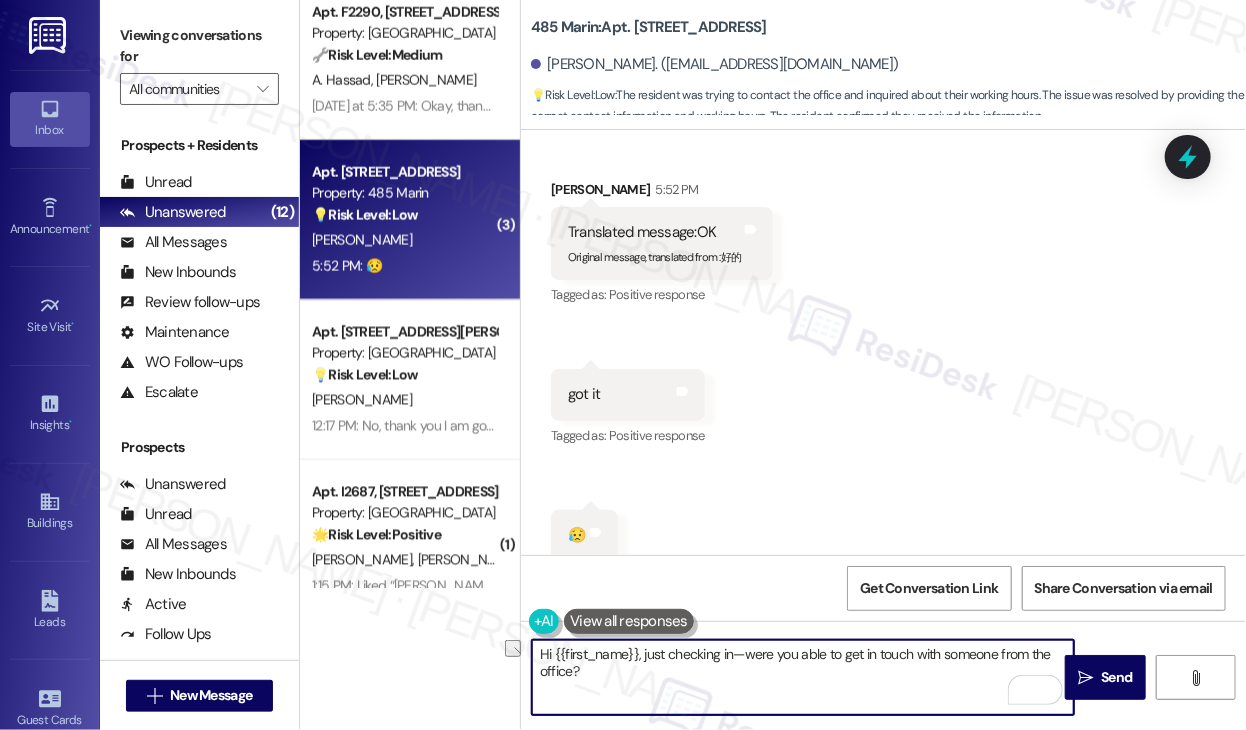 drag, startPoint x: 740, startPoint y: 653, endPoint x: 642, endPoint y: 656, distance: 98.045906 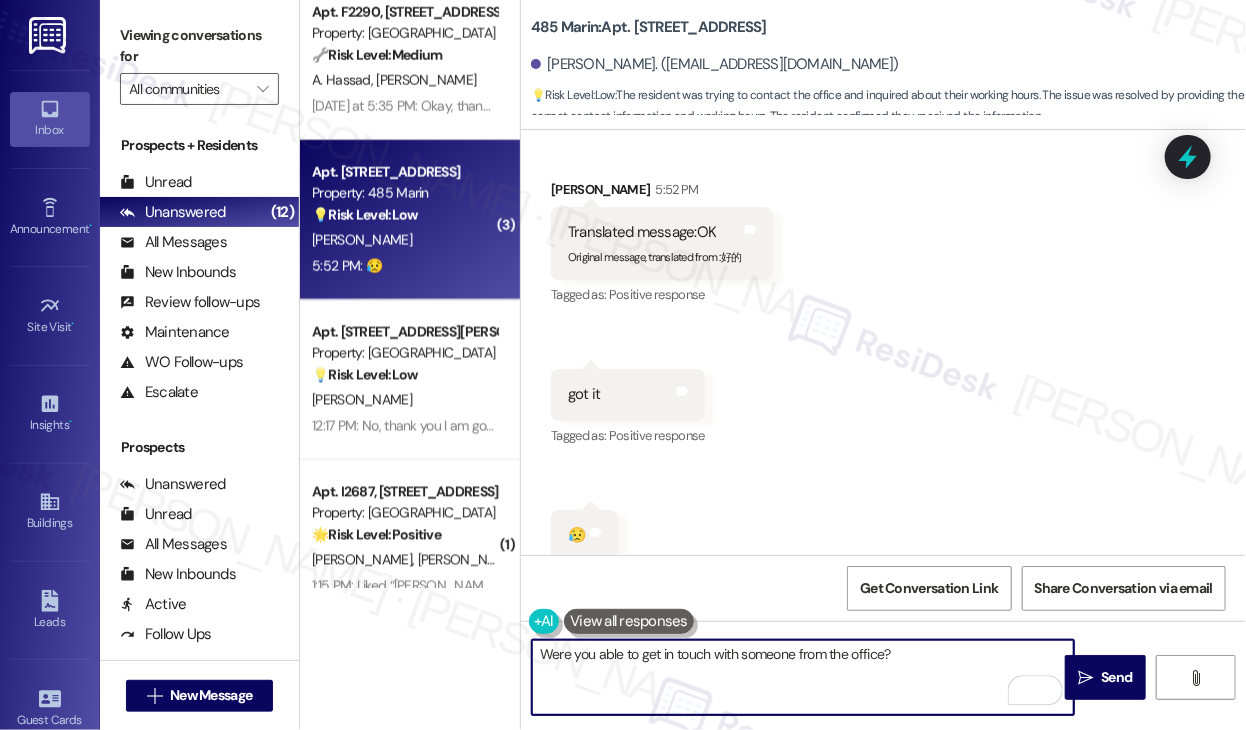 drag, startPoint x: 908, startPoint y: 645, endPoint x: 922, endPoint y: 645, distance: 14 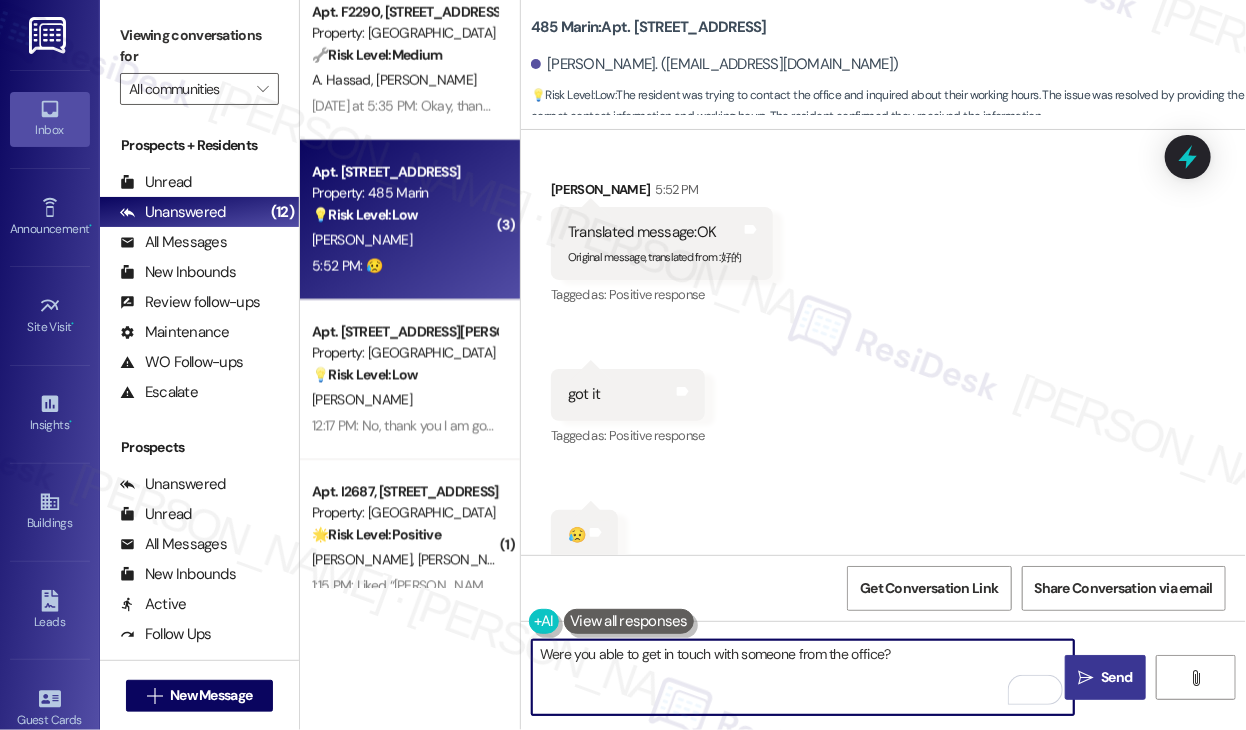 type on "Were you able to get in touch with someone from the office?" 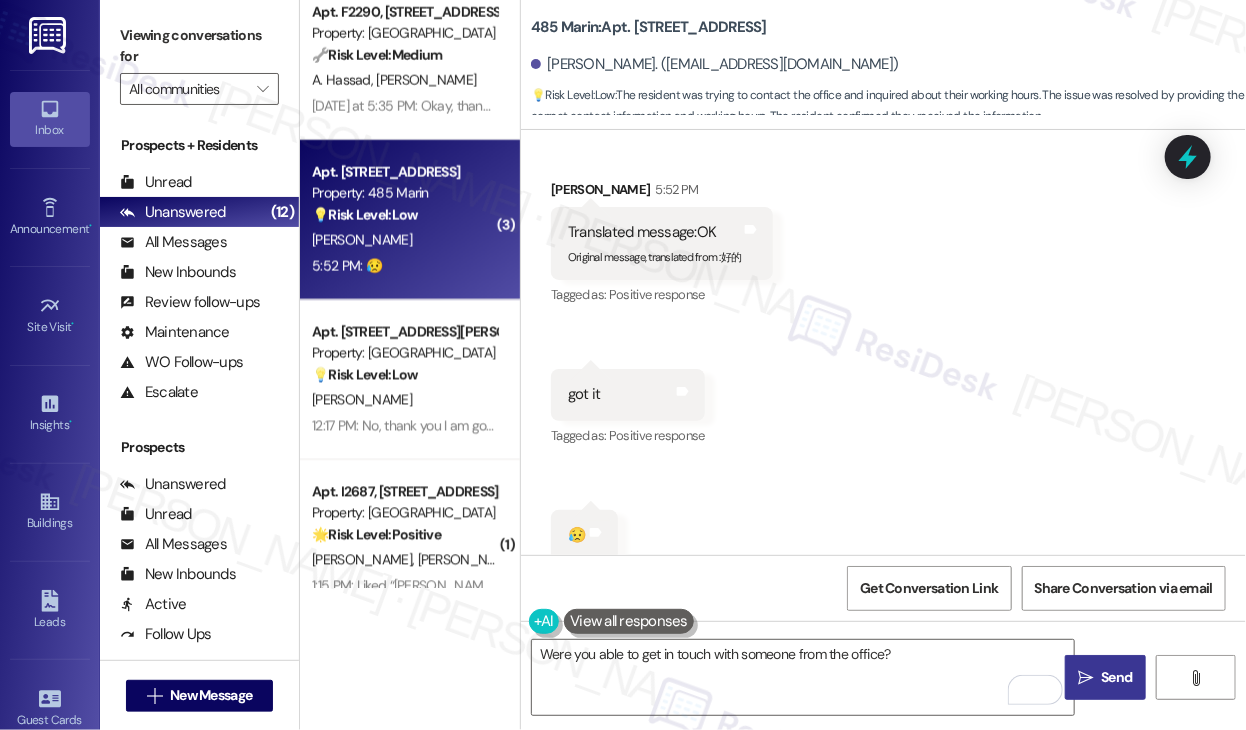click on " Send" at bounding box center [1105, 677] 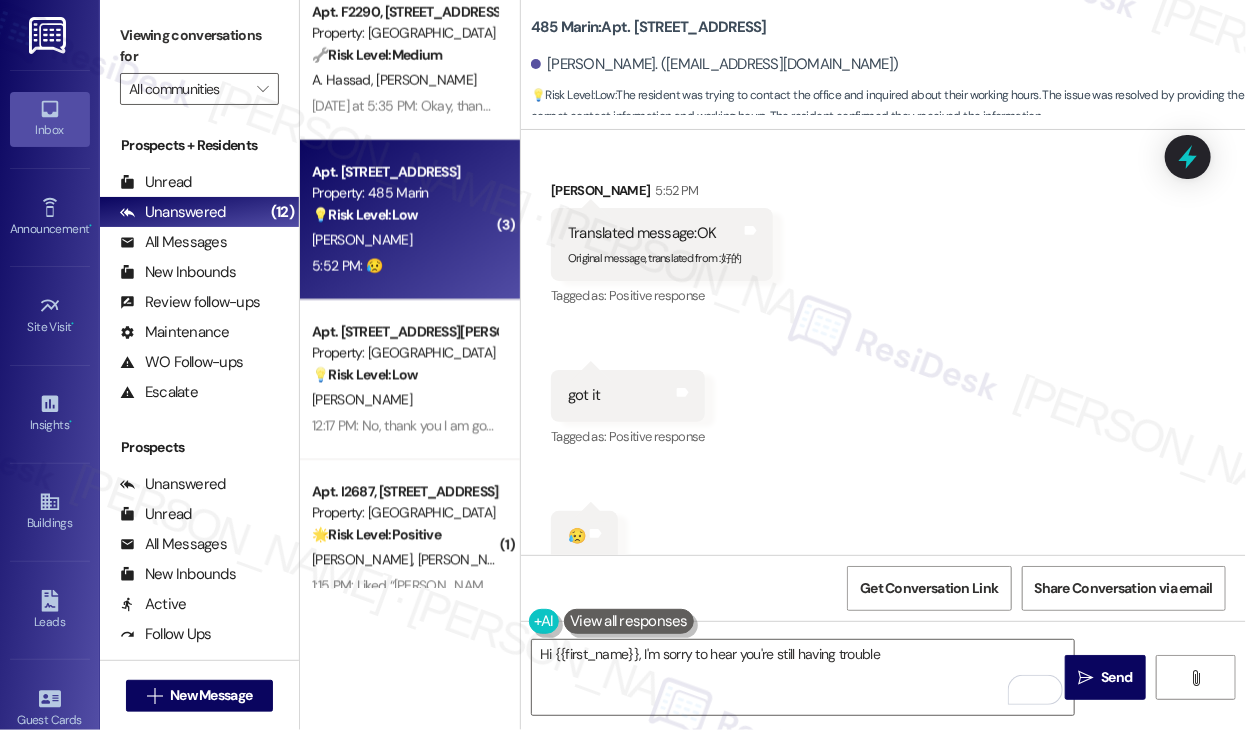 click on "Received via SMS Mingfei Cao 5:52 PM Translated message:  OK Original message, translated from   :  好的 Translated from original message: 好的 Tags and notes Tagged as:   Positive response Click to highlight conversations about Positive response Received via SMS 5:52 PM Mingfei Cao 5:52 PM got it Tags and notes Tagged as:   Positive response Click to highlight conversations about Positive response Received via SMS 5:52 PM Mingfei Cao 5:52 PM 😥 Tags and notes" at bounding box center (883, 356) 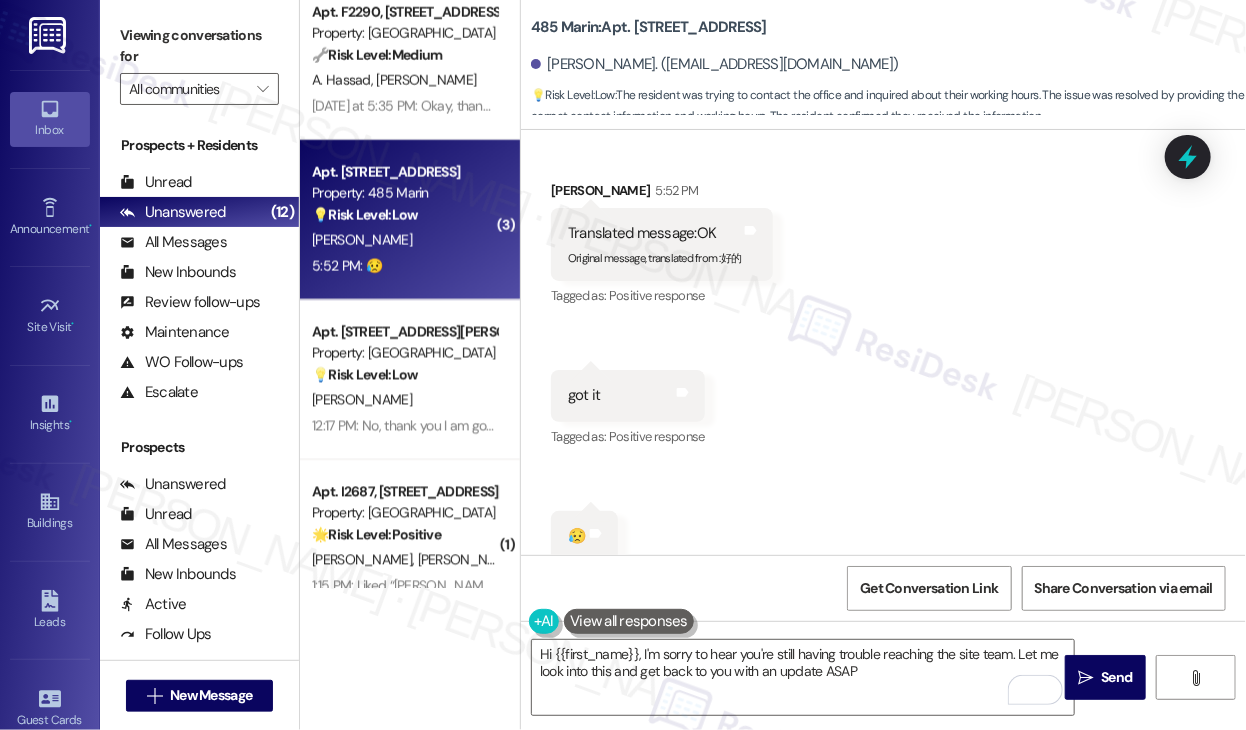 type on "Hi {{first_name}}, I'm sorry to hear you're still having trouble reaching the site team. Let me look into this and get back to you with an update ASAP!" 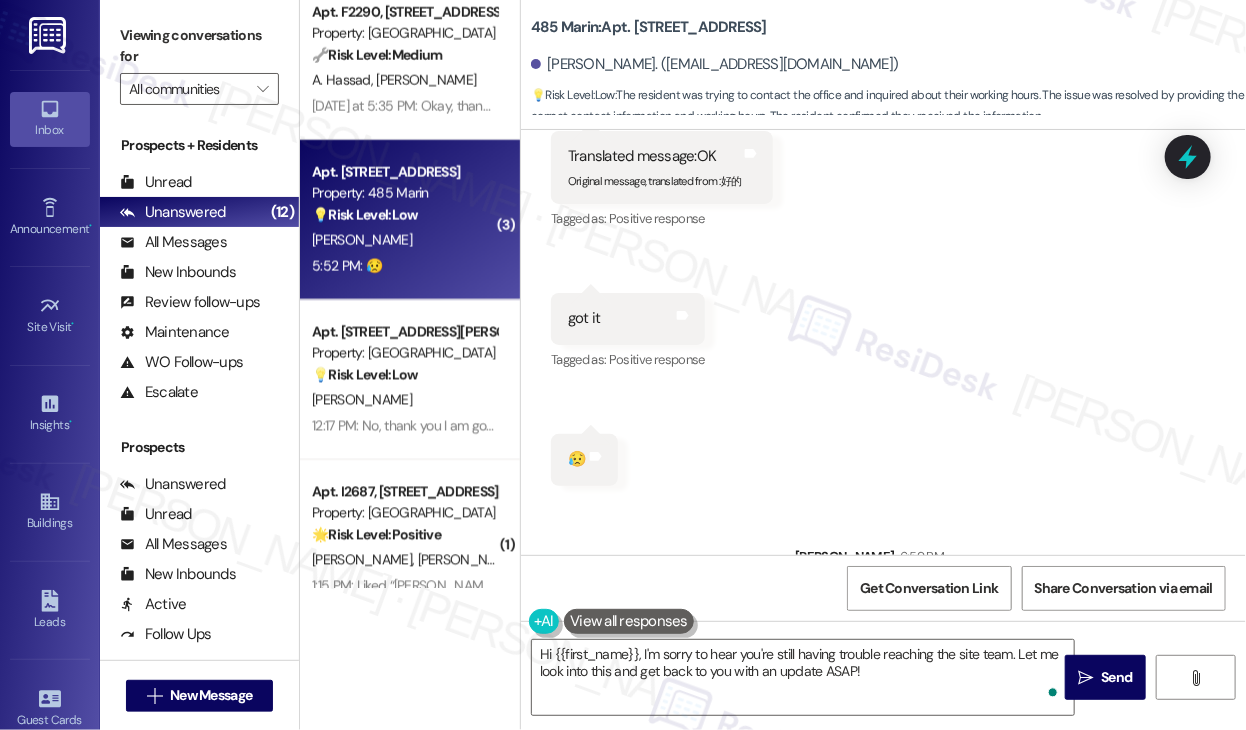 scroll, scrollTop: 4973, scrollLeft: 0, axis: vertical 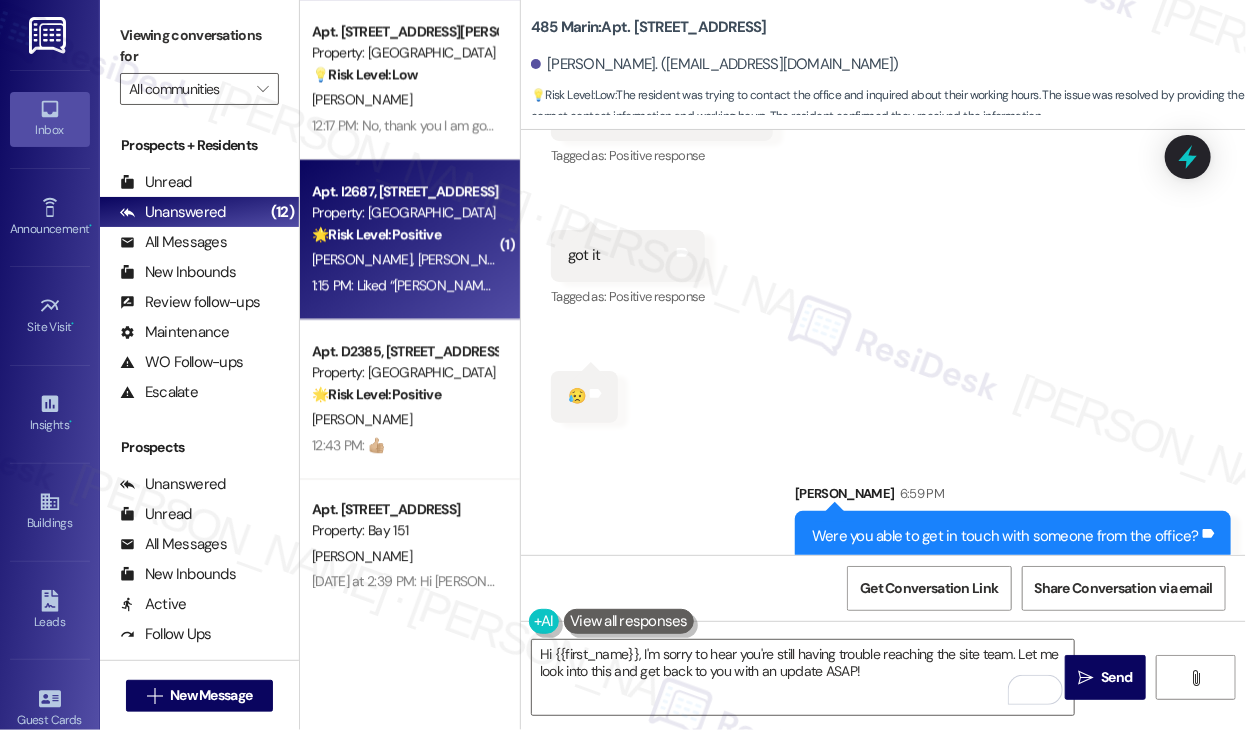 click on "R. Sanchez" at bounding box center [471, 260] 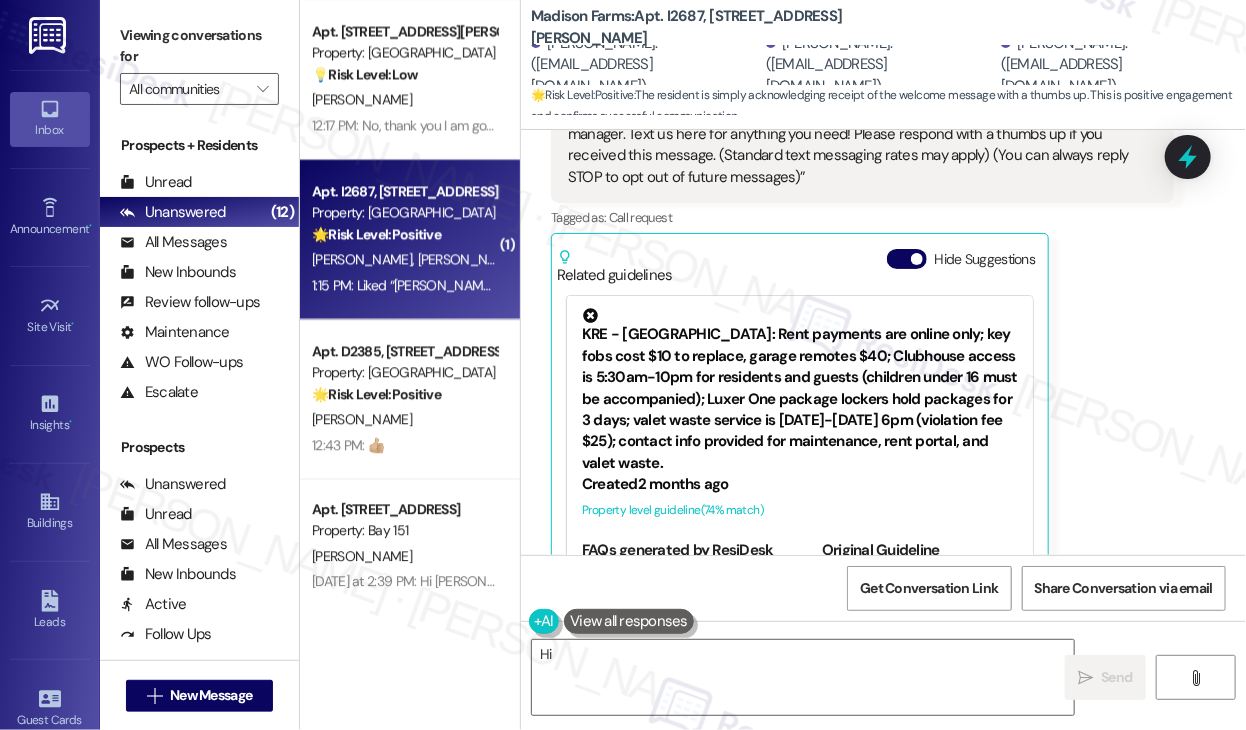 scroll, scrollTop: 665, scrollLeft: 0, axis: vertical 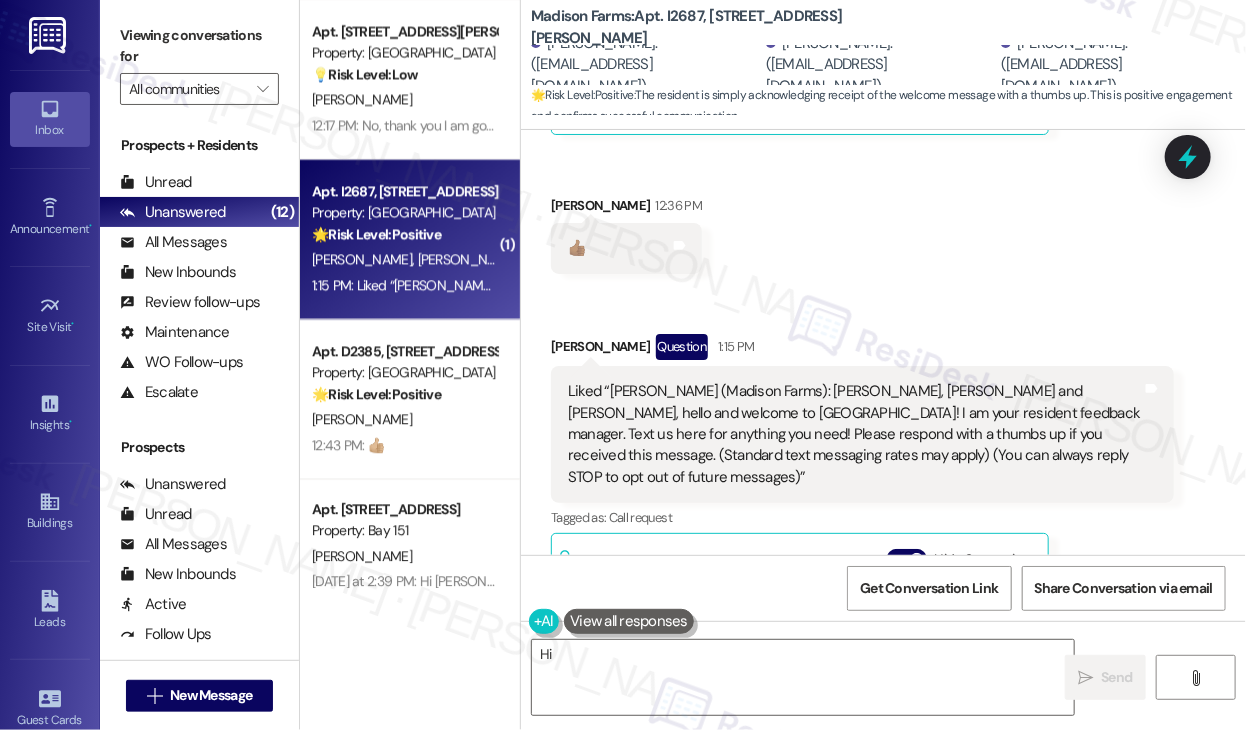 click on "Liked “Jane (Madison Farms): Rachel, Melinda and Raymond, hello and welcome to Madison Farms! I am your resident feedback manager. Text us here for anything you need! Please respond with a thumbs up if you received this message. (Standard text messaging rates may apply) (You can always reply STOP to opt out of future messages)”" at bounding box center (855, 434) 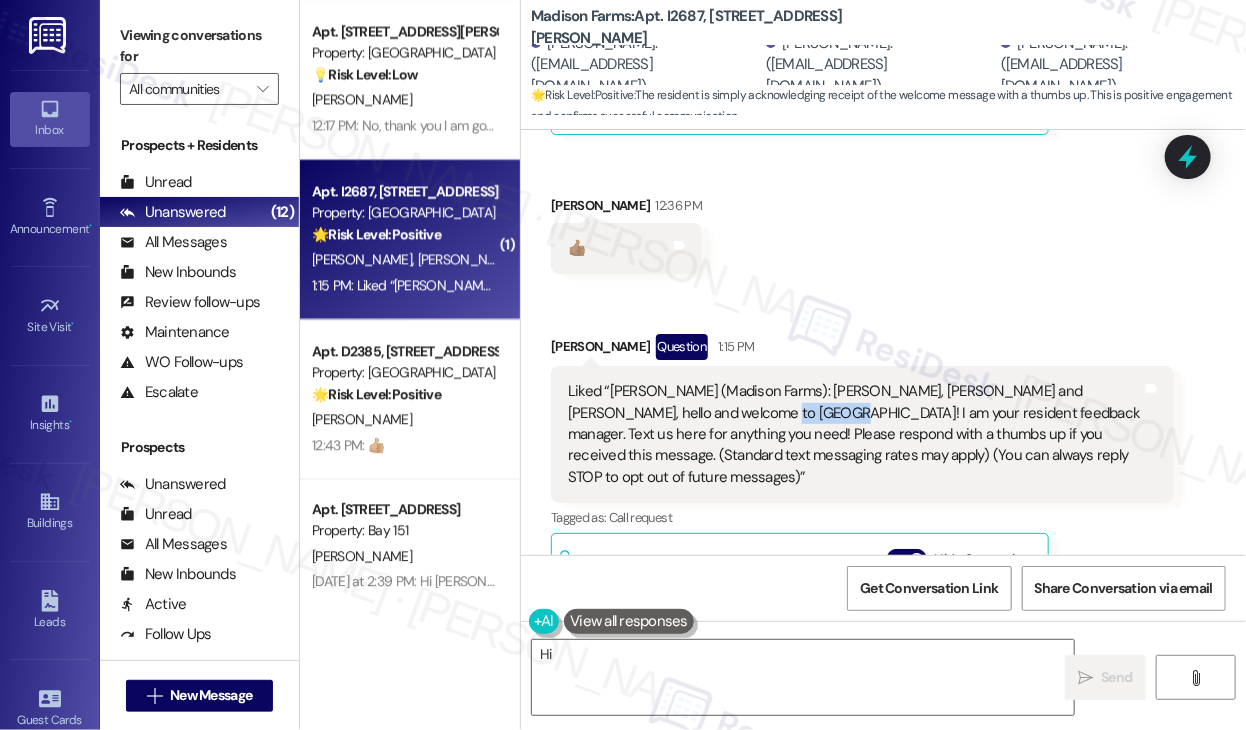 click on "Liked “Jane (Madison Farms): Rachel, Melinda and Raymond, hello and welcome to Madison Farms! I am your resident feedback manager. Text us here for anything you need! Please respond with a thumbs up if you received this message. (Standard text messaging rates may apply) (You can always reply STOP to opt out of future messages)”" at bounding box center [855, 434] 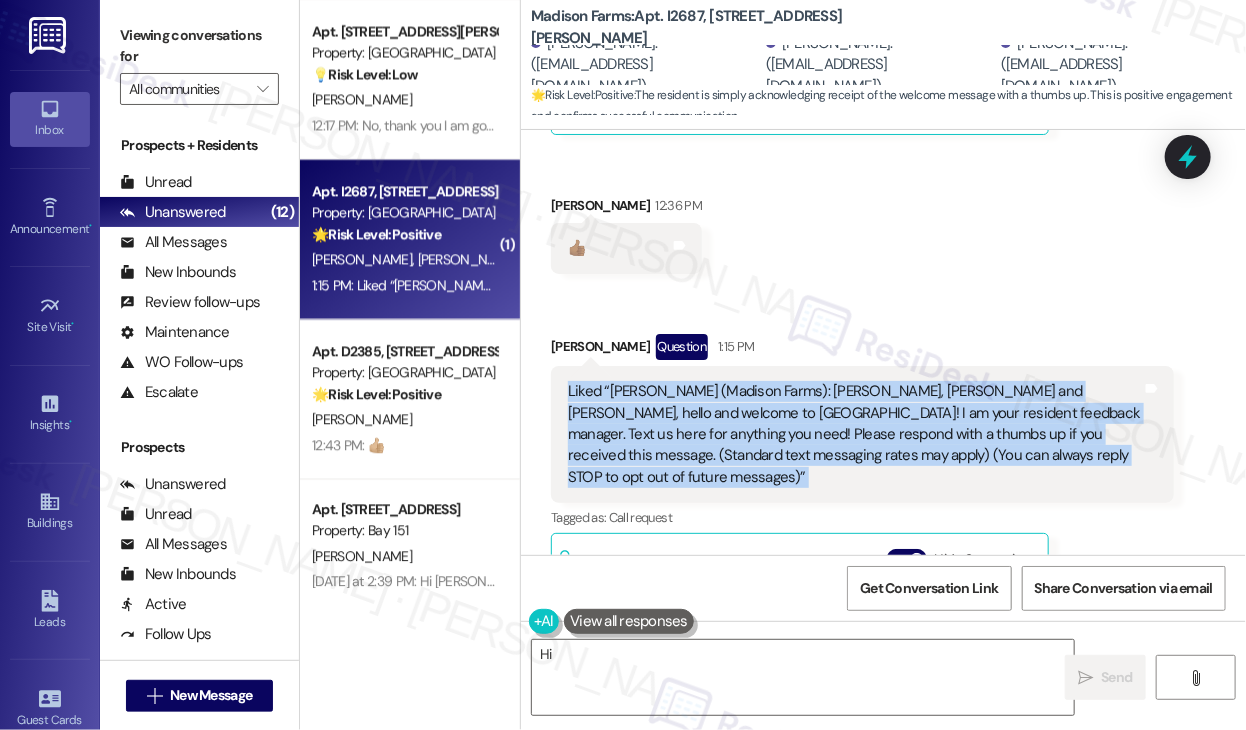 click on "Liked “Jane (Madison Farms): Rachel, Melinda and Raymond, hello and welcome to Madison Farms! I am your resident feedback manager. Text us here for anything you need! Please respond with a thumbs up if you received this message. (Standard text messaging rates may apply) (You can always reply STOP to opt out of future messages)”" at bounding box center (855, 434) 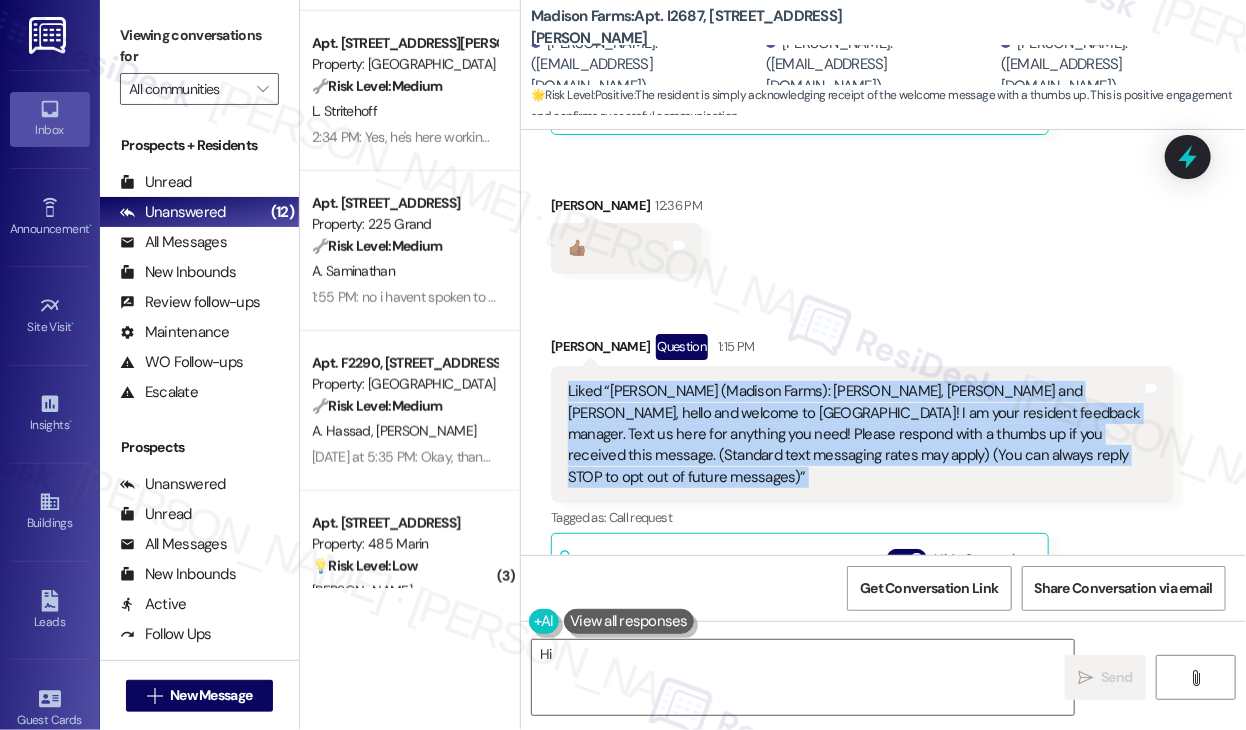 scroll, scrollTop: 0, scrollLeft: 0, axis: both 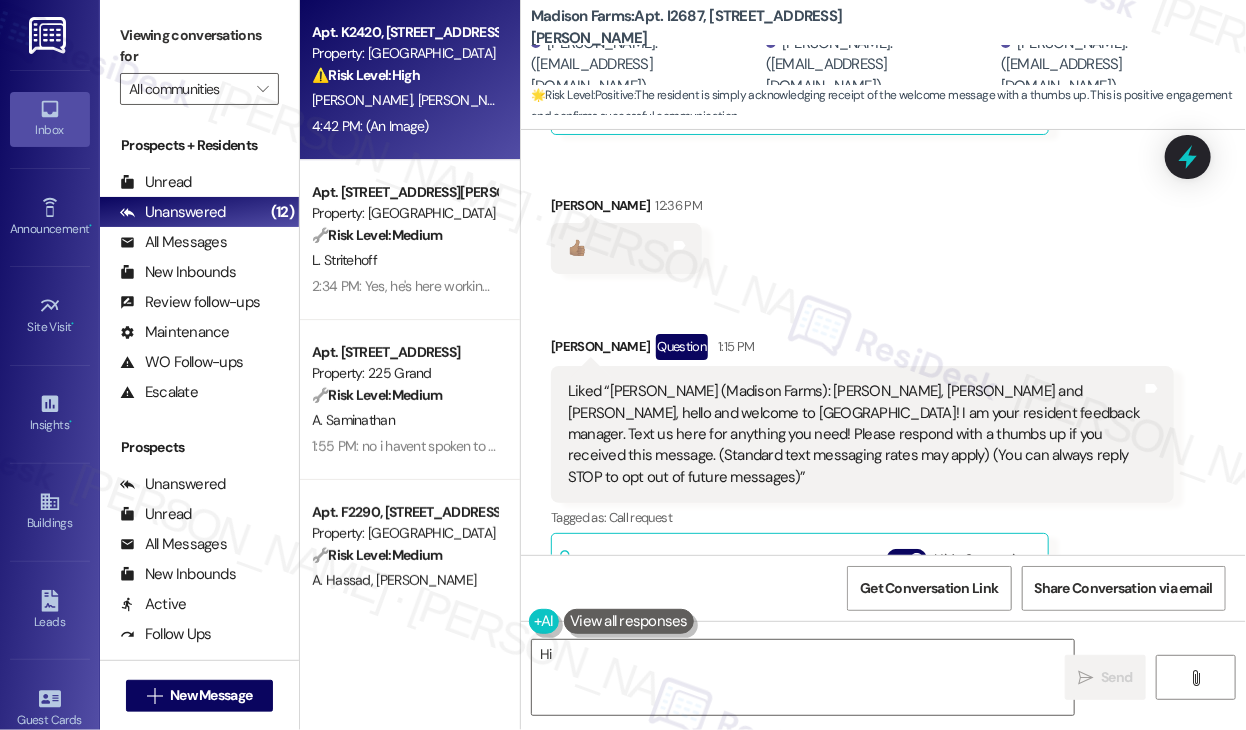 click on "[PERSON_NAME]" at bounding box center (468, 100) 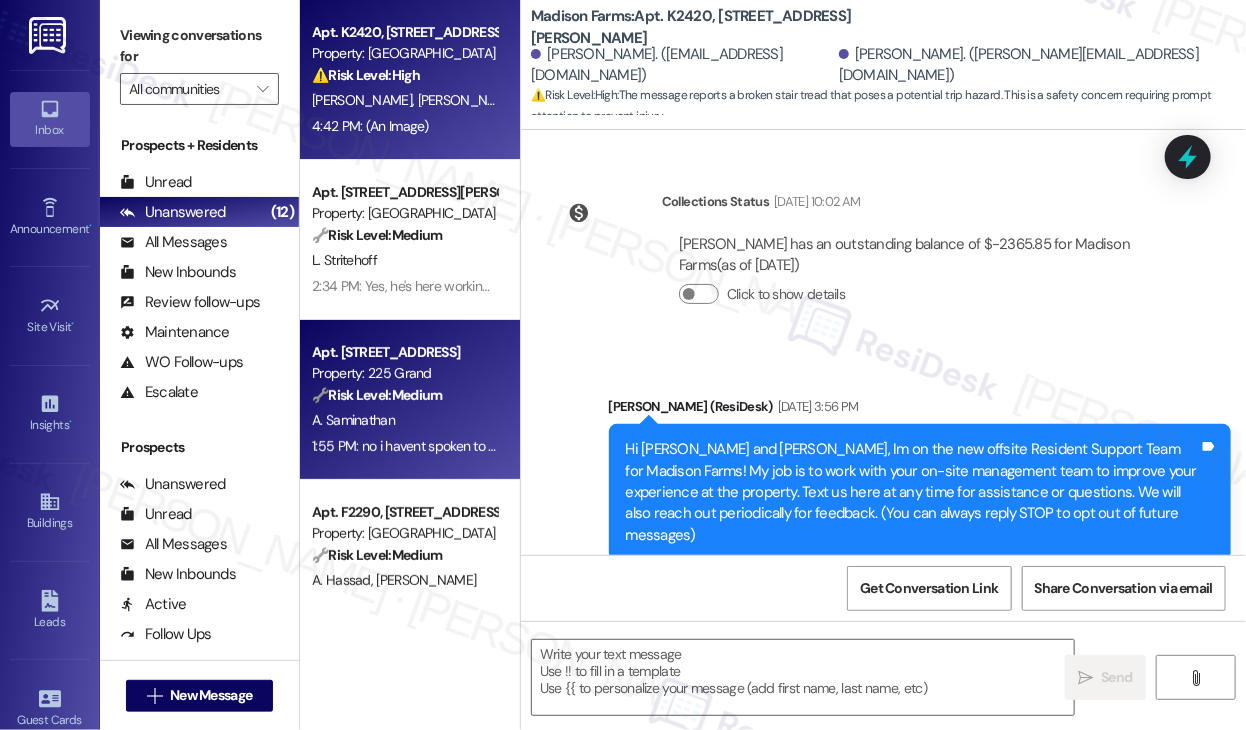 scroll, scrollTop: 2001, scrollLeft: 0, axis: vertical 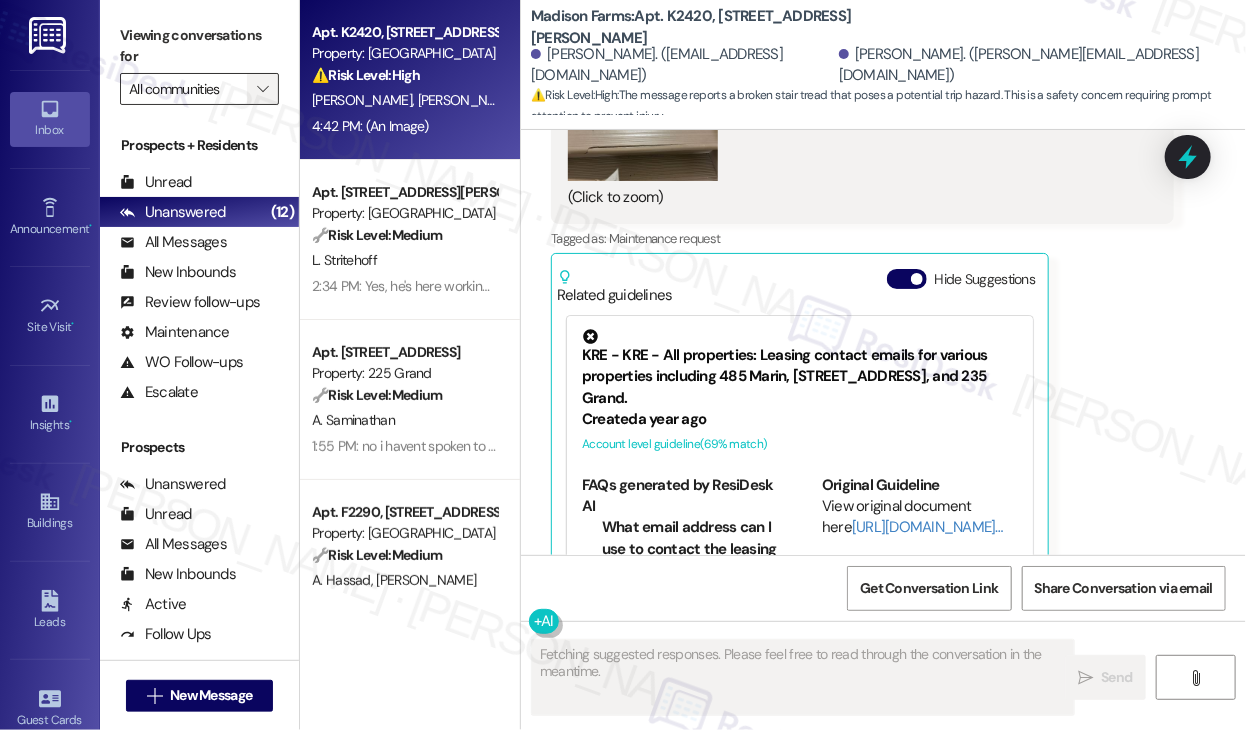 click on "" at bounding box center [262, 89] 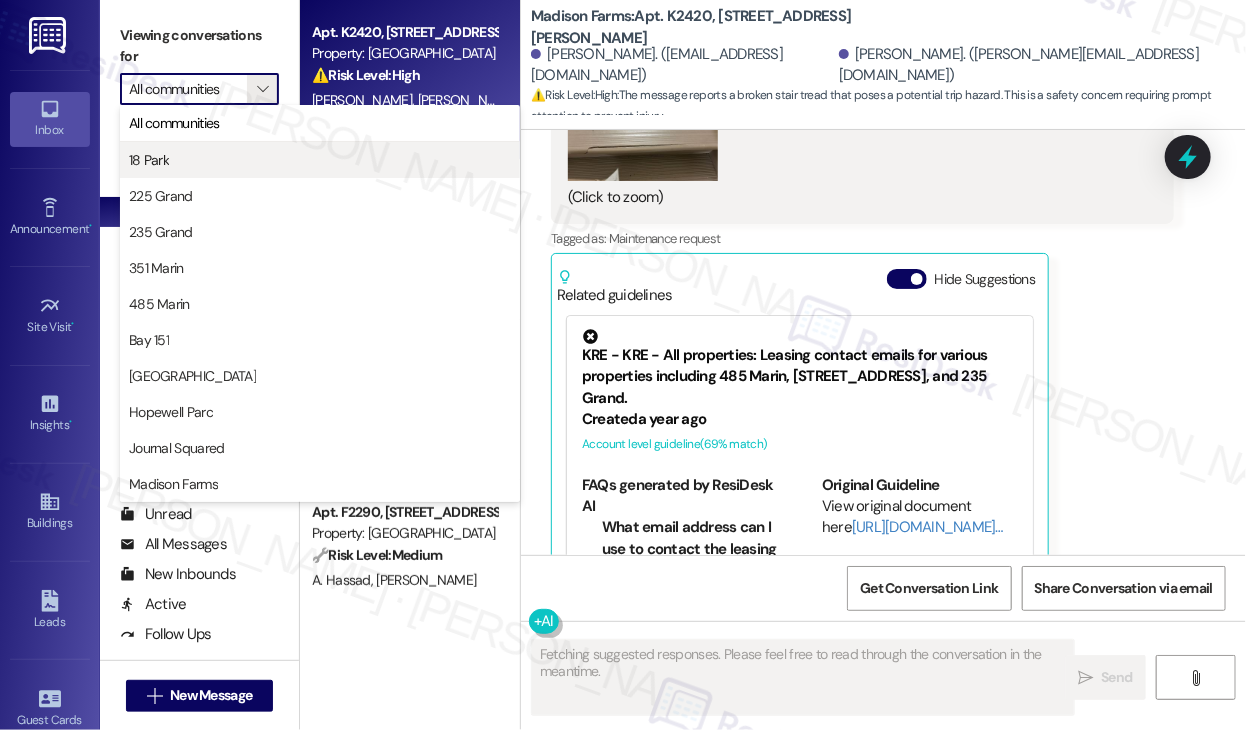click on "18 Park" at bounding box center (320, 160) 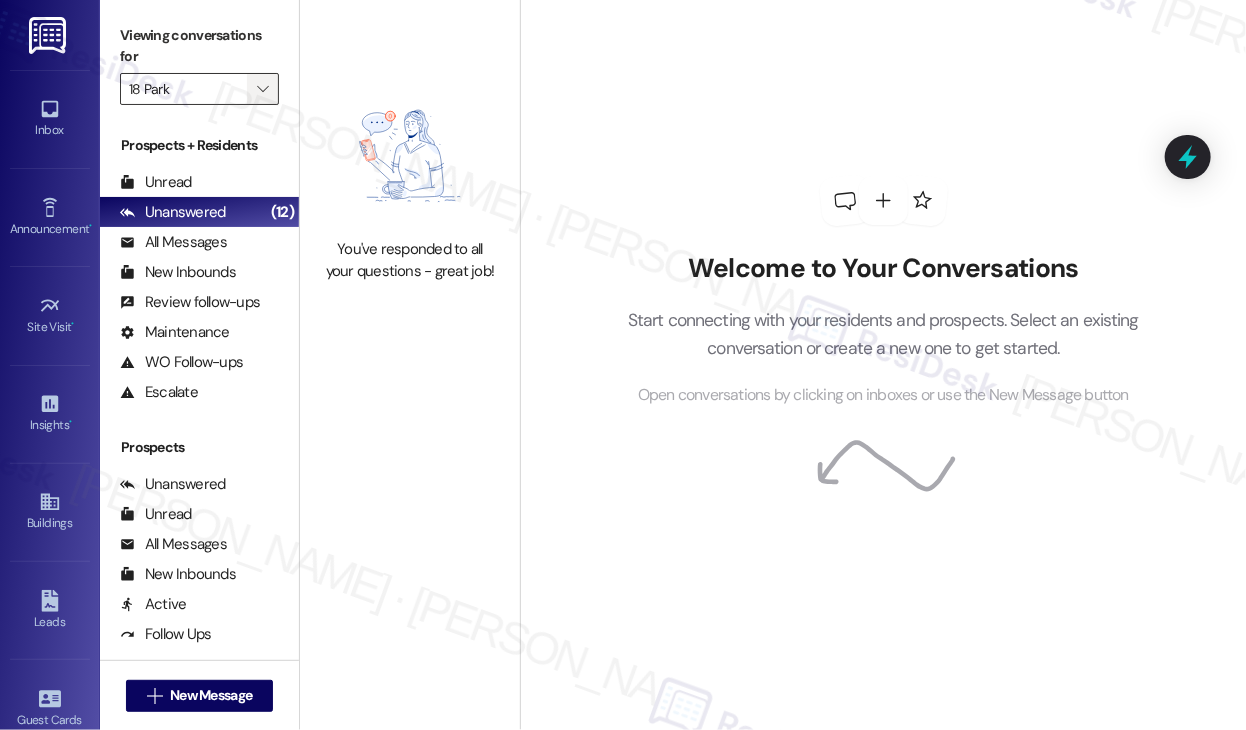 click on "" at bounding box center [262, 89] 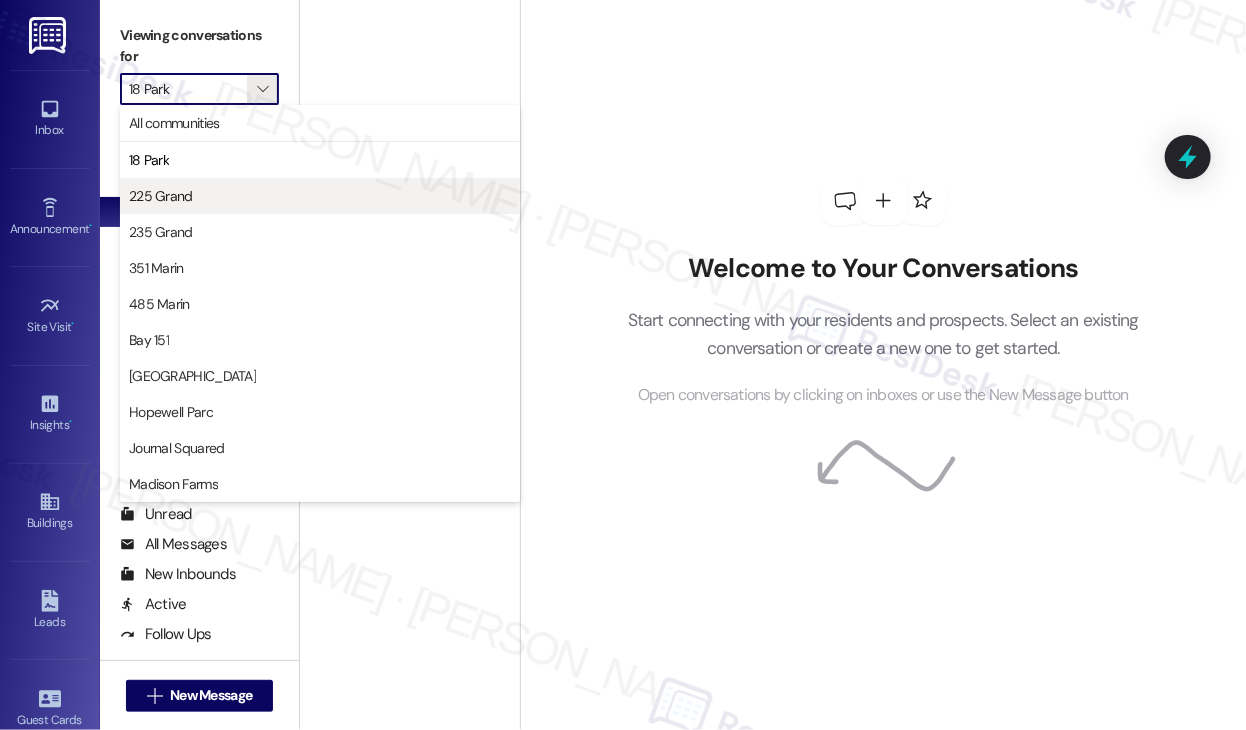 click on "225 Grand" at bounding box center (320, 196) 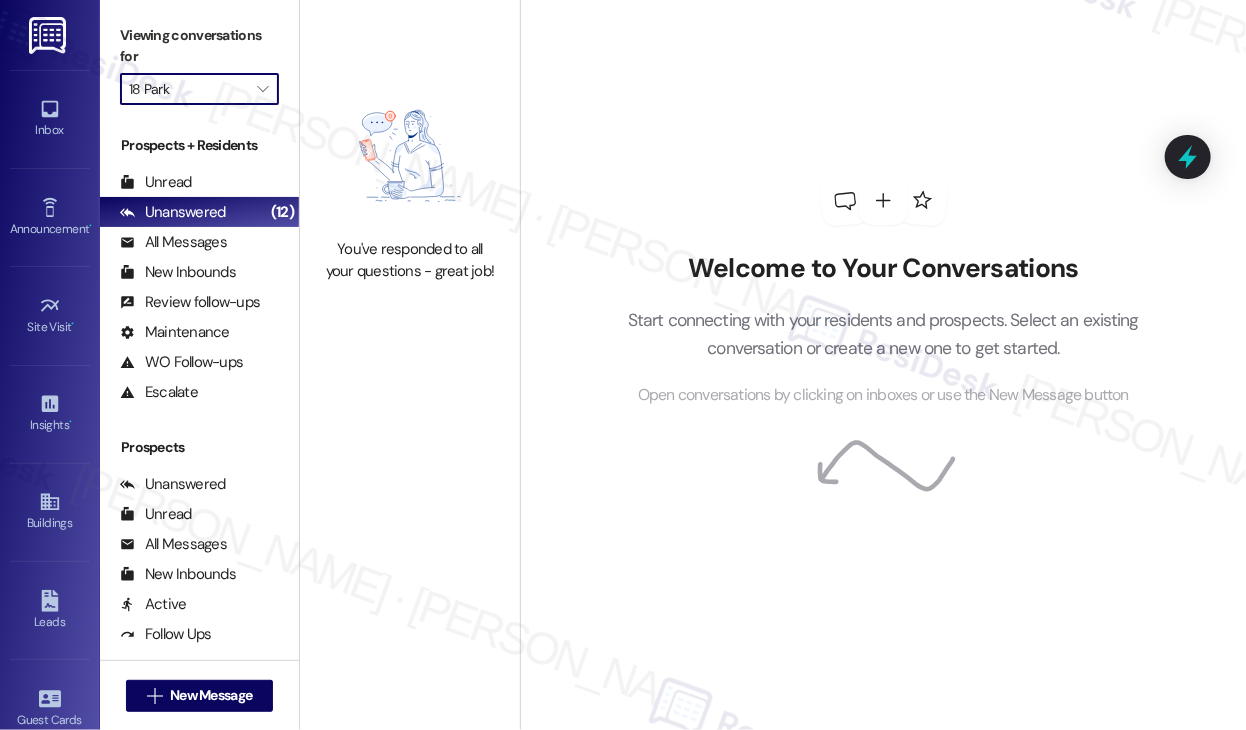 type on "225 Grand" 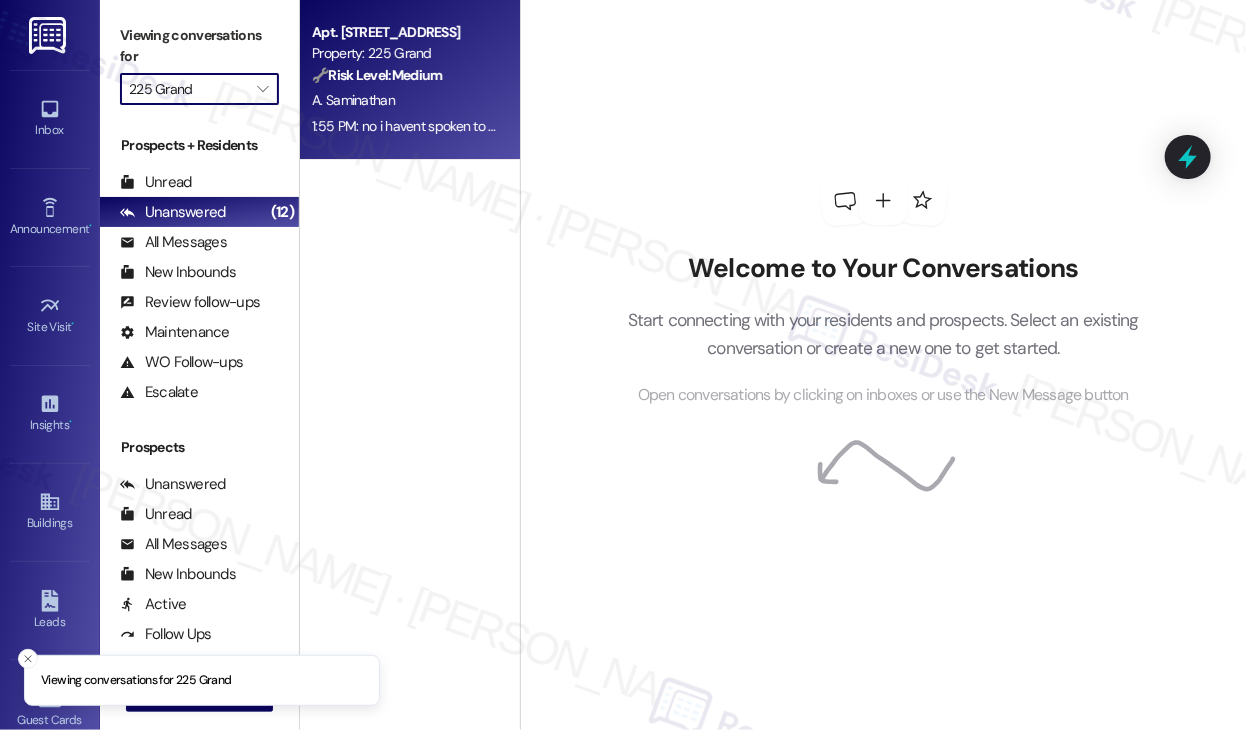 click on "1:55 PM: no i havent spoken to anyone 1:55 PM: no i havent spoken to anyone" at bounding box center (404, 126) 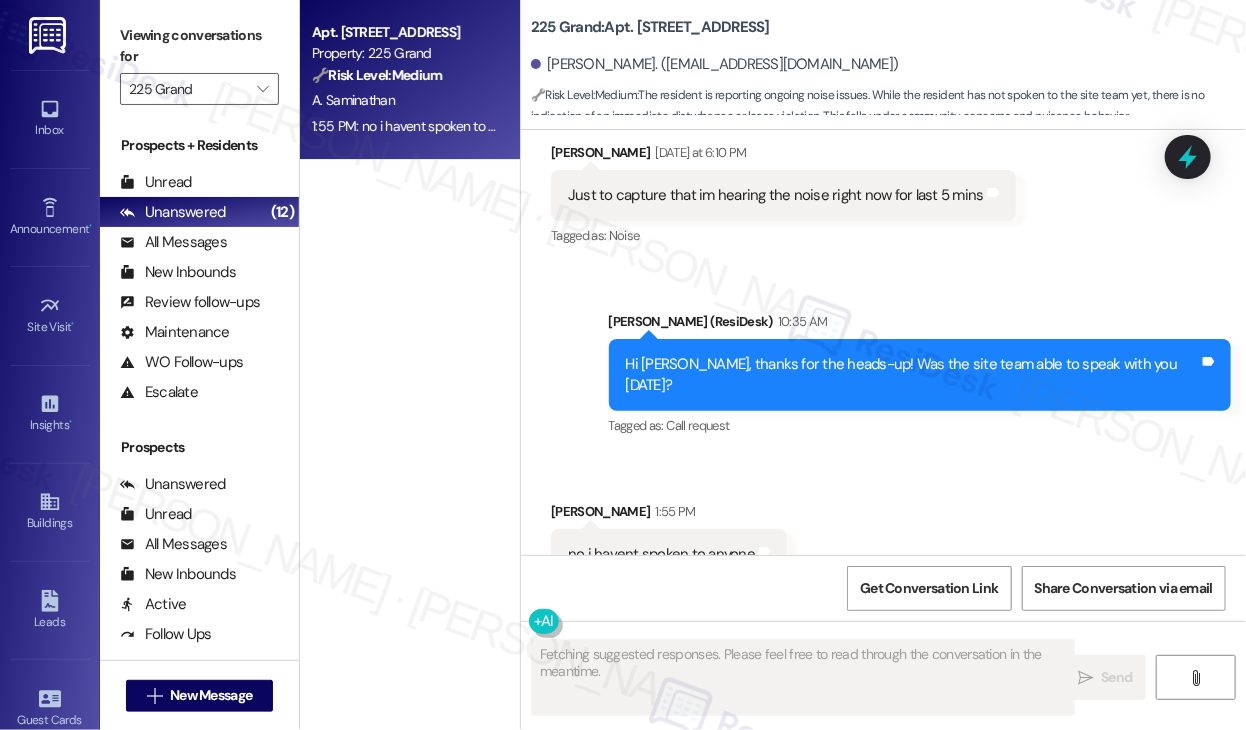 scroll, scrollTop: 4783, scrollLeft: 0, axis: vertical 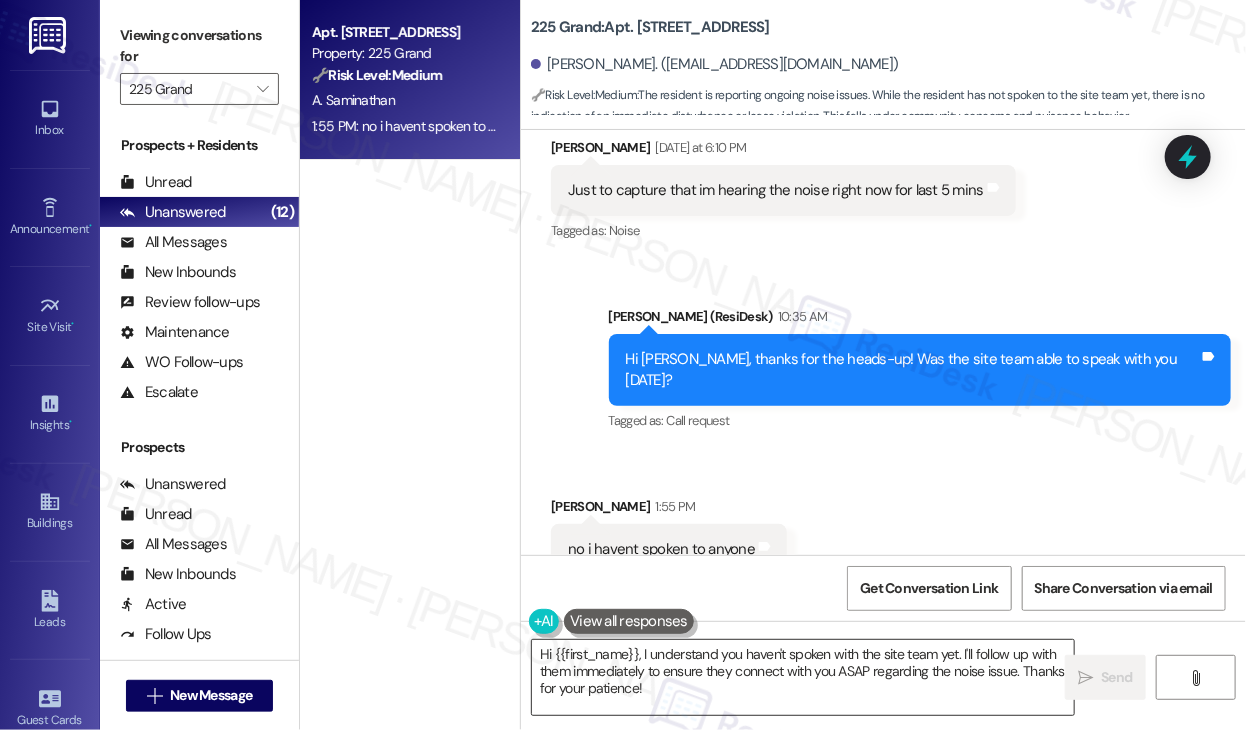 click on "Hi {{first_name}}, I understand you haven't spoken with the site team yet. I'll follow up with them immediately to ensure they connect with you ASAP regarding the noise issue. Thanks for your patience!" at bounding box center (803, 677) 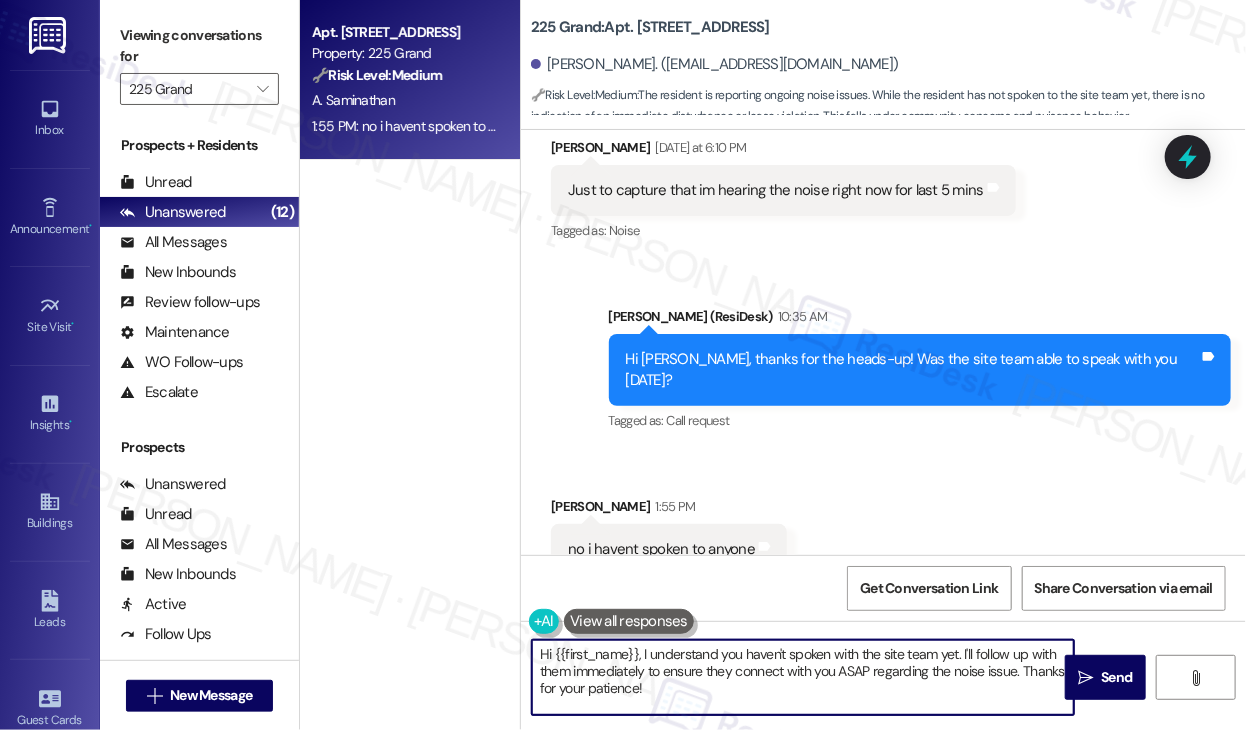click on "Hi {{first_name}}, I understand you haven't spoken with the site team yet. I'll follow up with them immediately to ensure they connect with you ASAP regarding the noise issue. Thanks for your patience!" at bounding box center (803, 677) 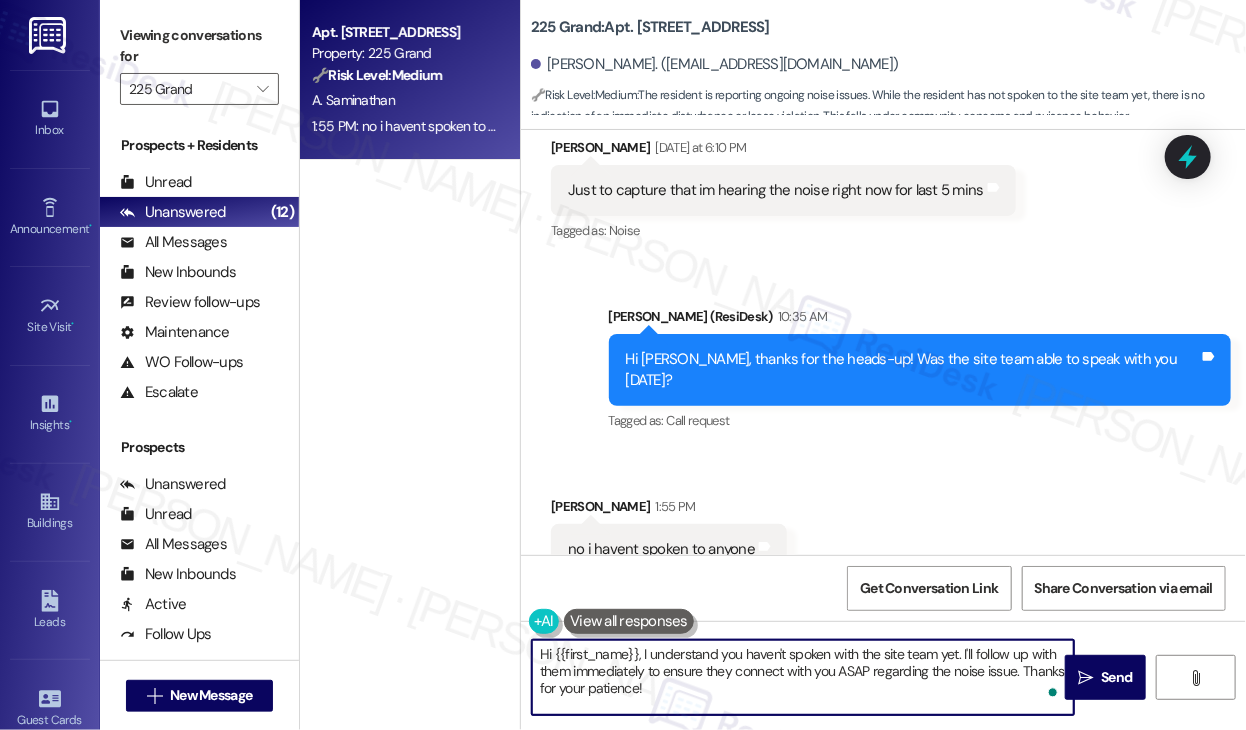 click on "Hi {{first_name}}, I understand you haven't spoken with the site team yet. I'll follow up with them immediately to ensure they connect with you ASAP regarding the noise issue. Thanks for your patience!" at bounding box center [803, 677] 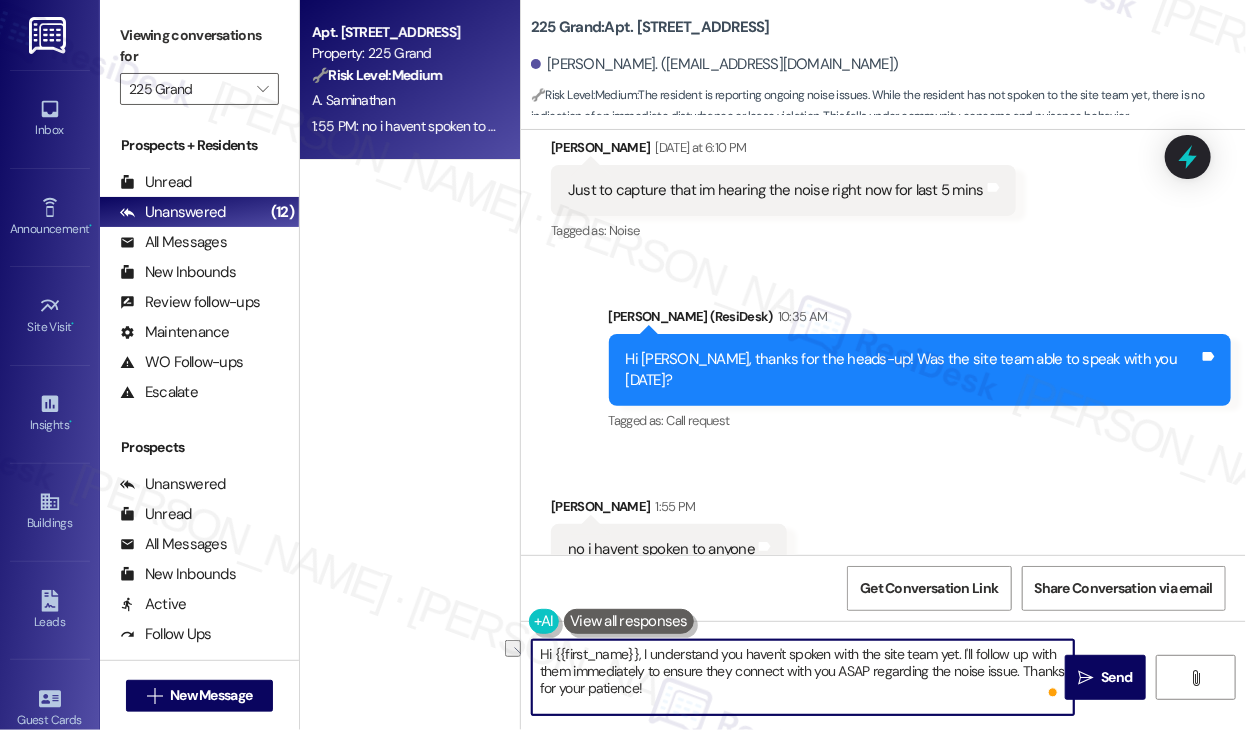 drag, startPoint x: 644, startPoint y: 650, endPoint x: 511, endPoint y: 649, distance: 133.00375 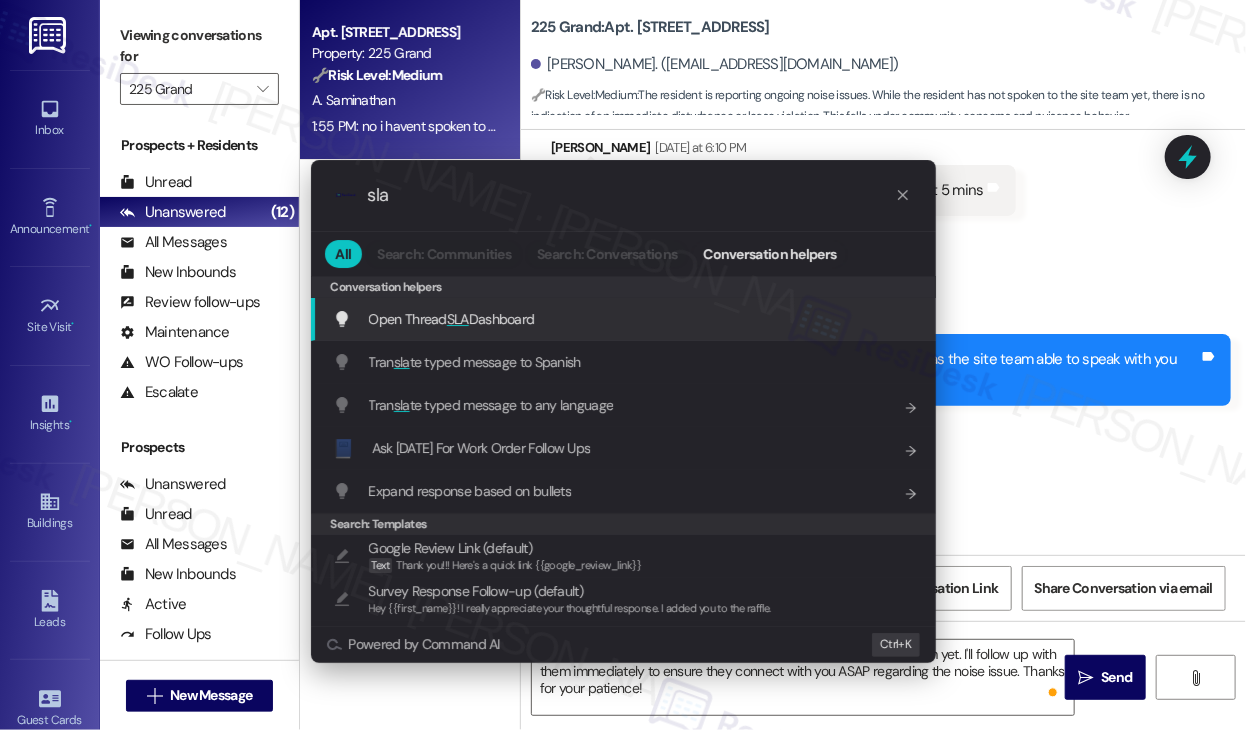 type on "sla" 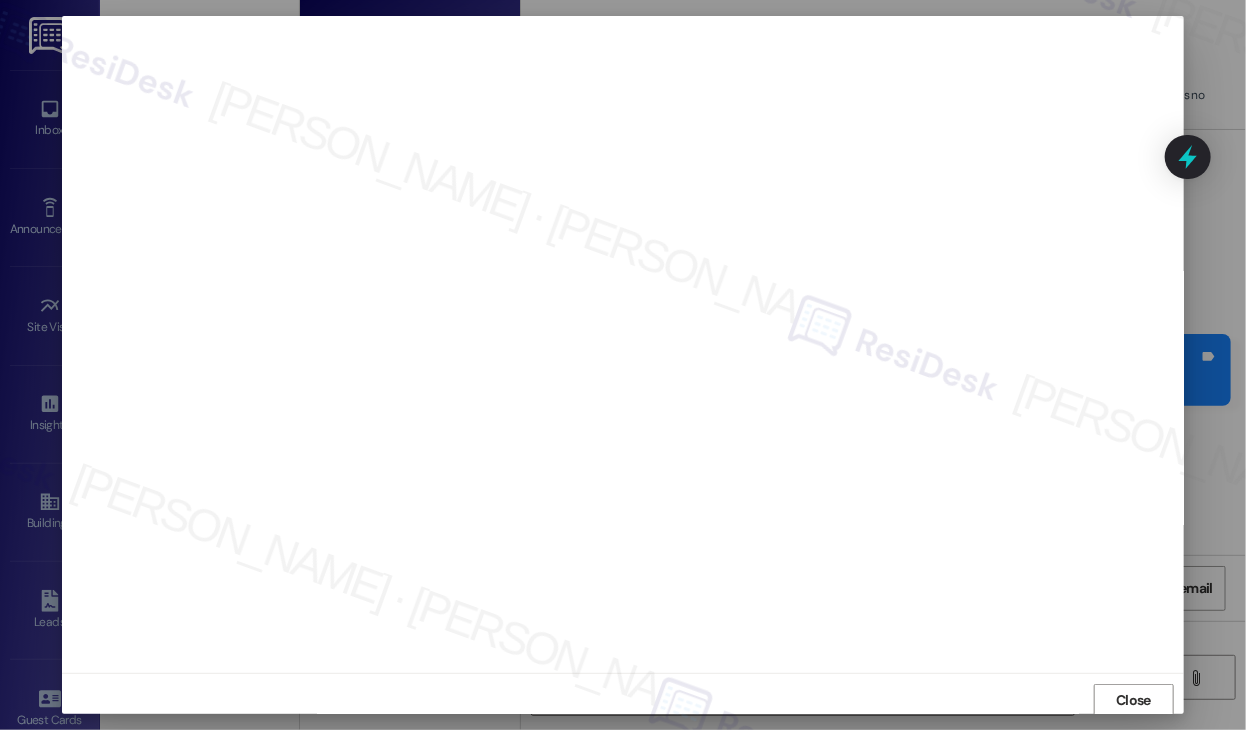 scroll, scrollTop: 1, scrollLeft: 0, axis: vertical 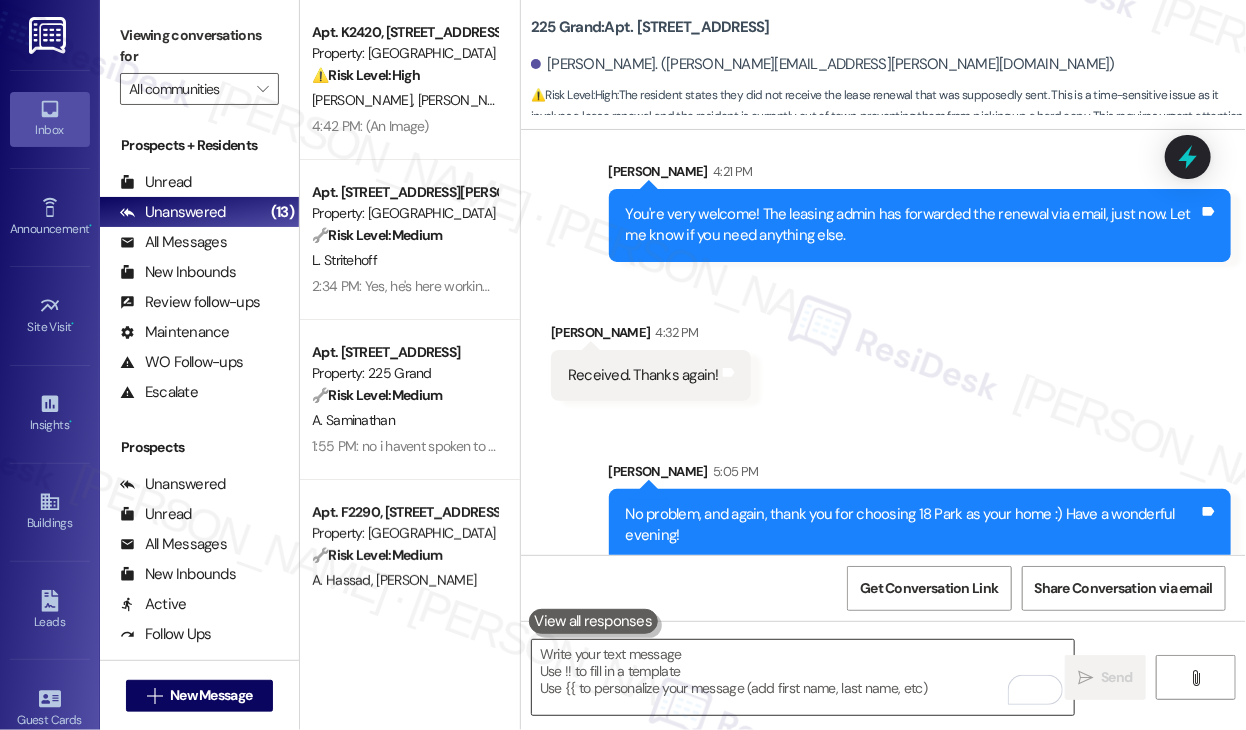 click at bounding box center [803, 677] 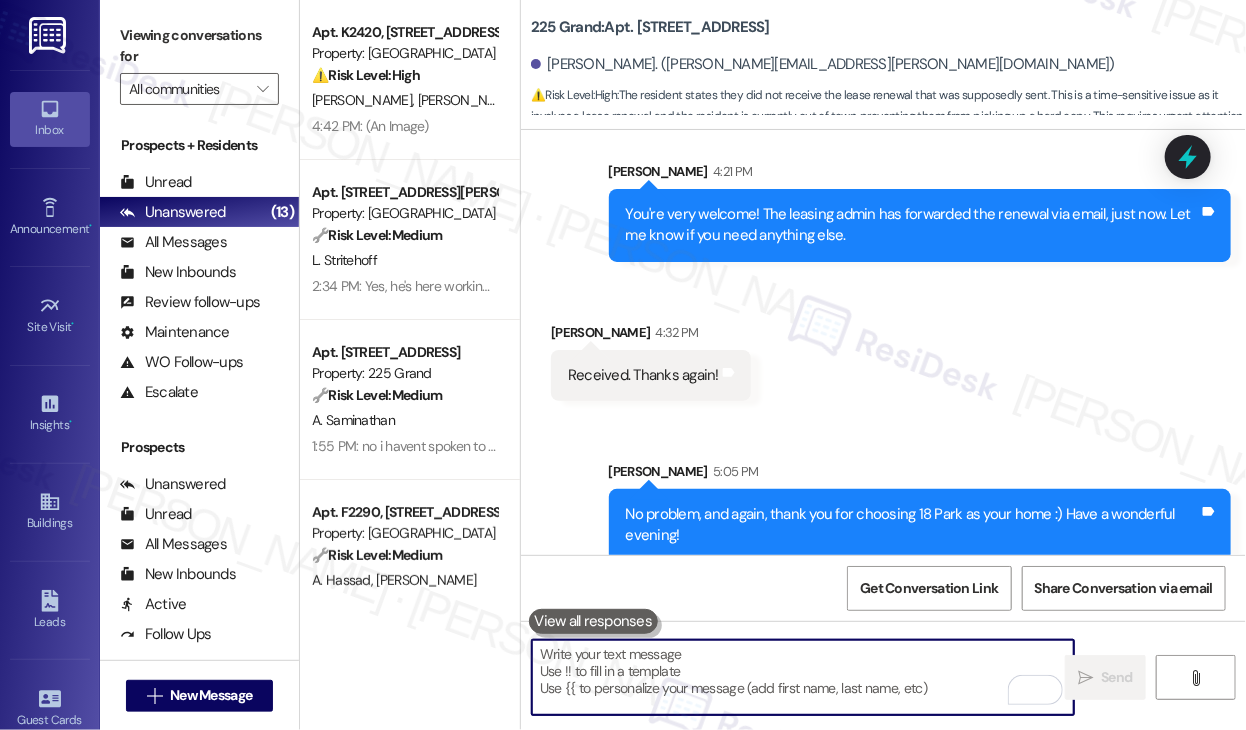 paste on "Hi {{first_name}}, just checking in—were you able to get in touch with someone from the office?" 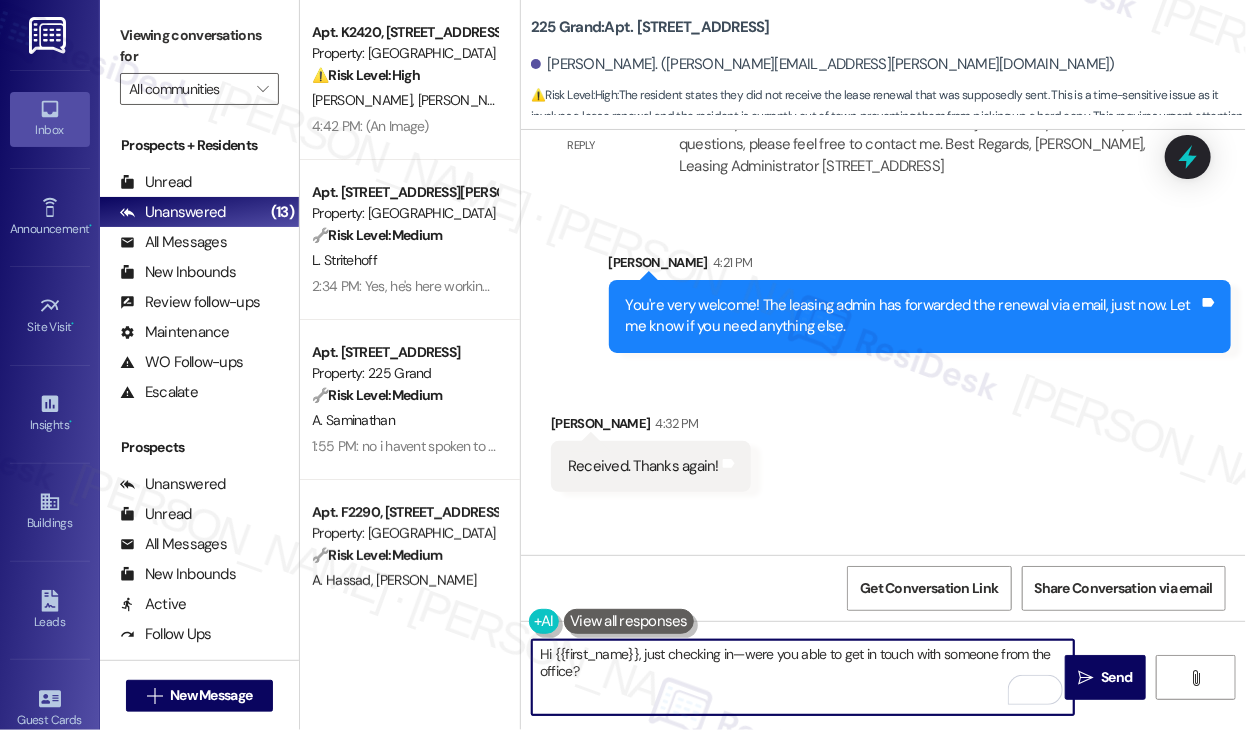 scroll, scrollTop: 10703, scrollLeft: 0, axis: vertical 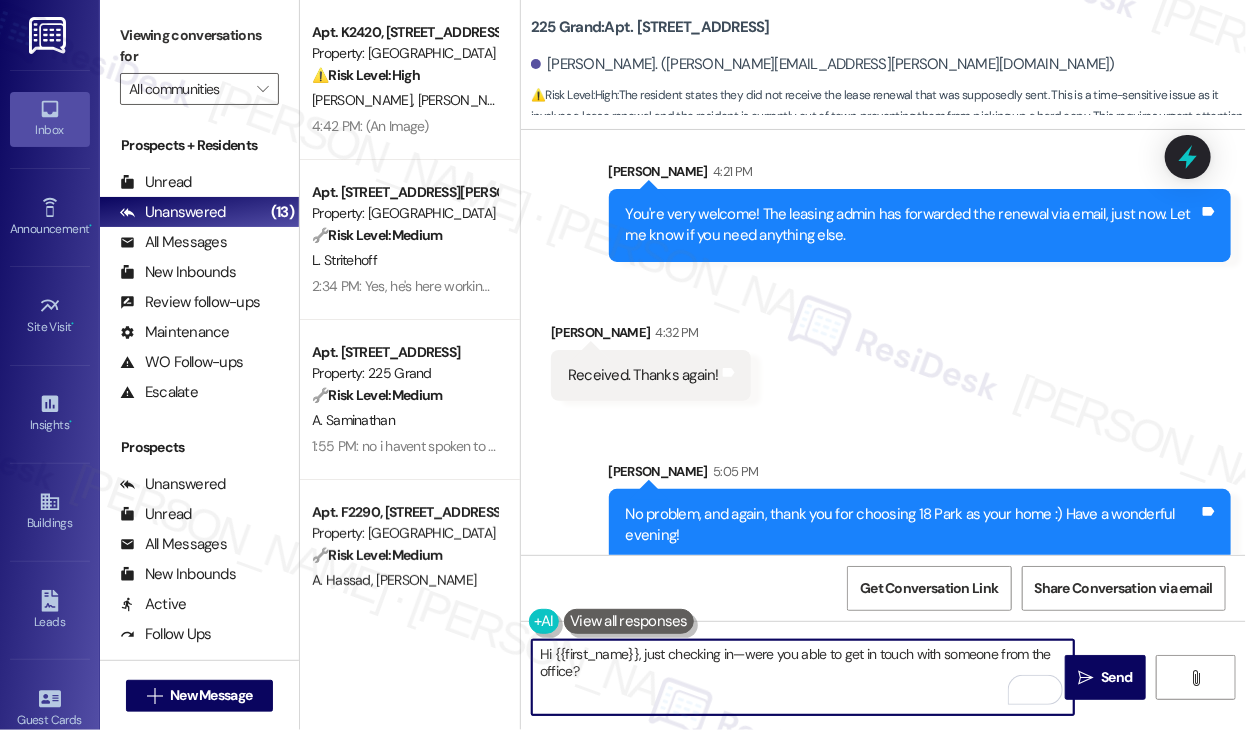 type on "Hi {{first_name}}, just checking in—were you able to get in touch with someone from the office?" 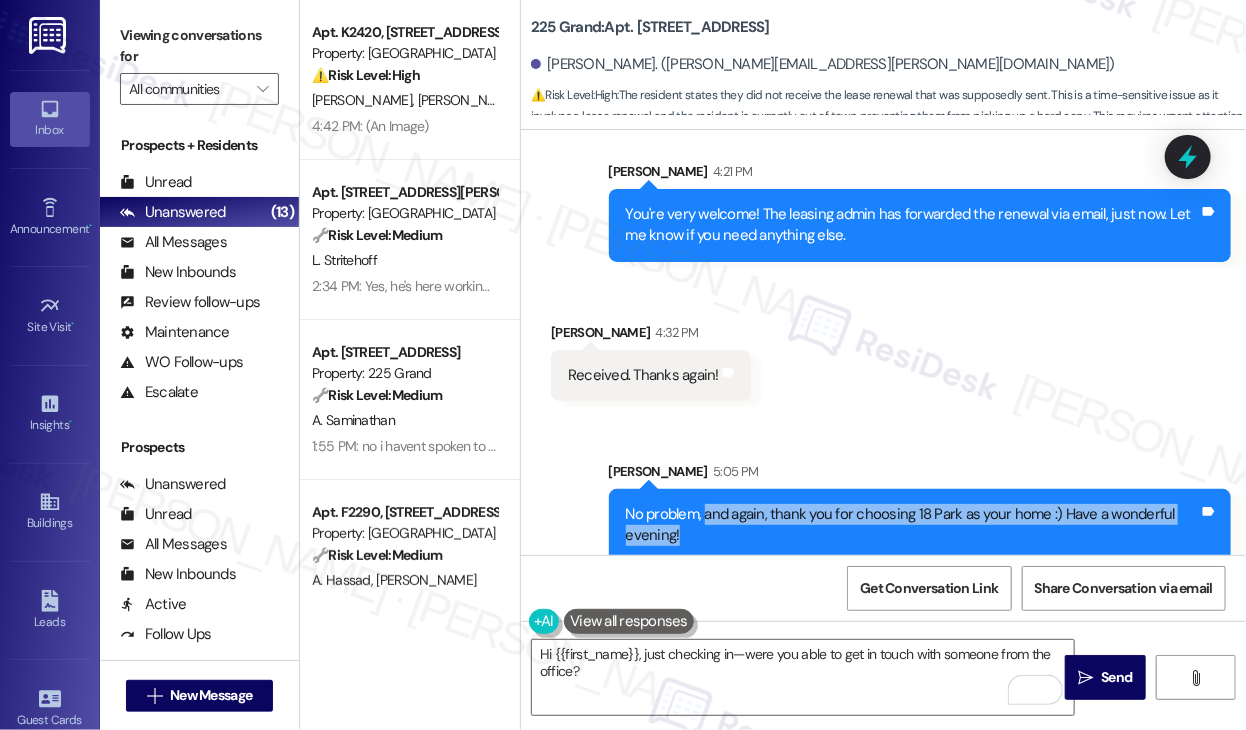 drag, startPoint x: 706, startPoint y: 492, endPoint x: 796, endPoint y: 518, distance: 93.680305 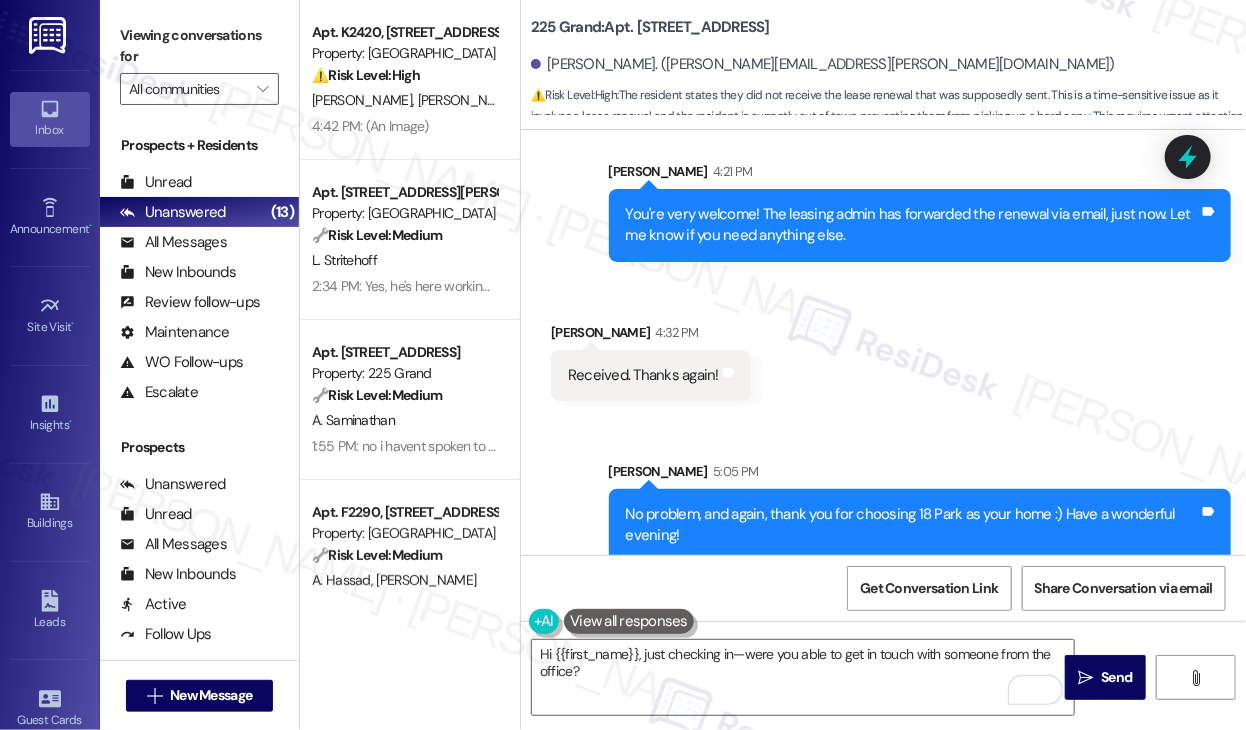 click on "Sent via SMS Sarah 5:05 PM No problem, and again, thank you for choosing 18 Park as your home :) Have a wonderful evening! Tags and notes" at bounding box center (920, 511) 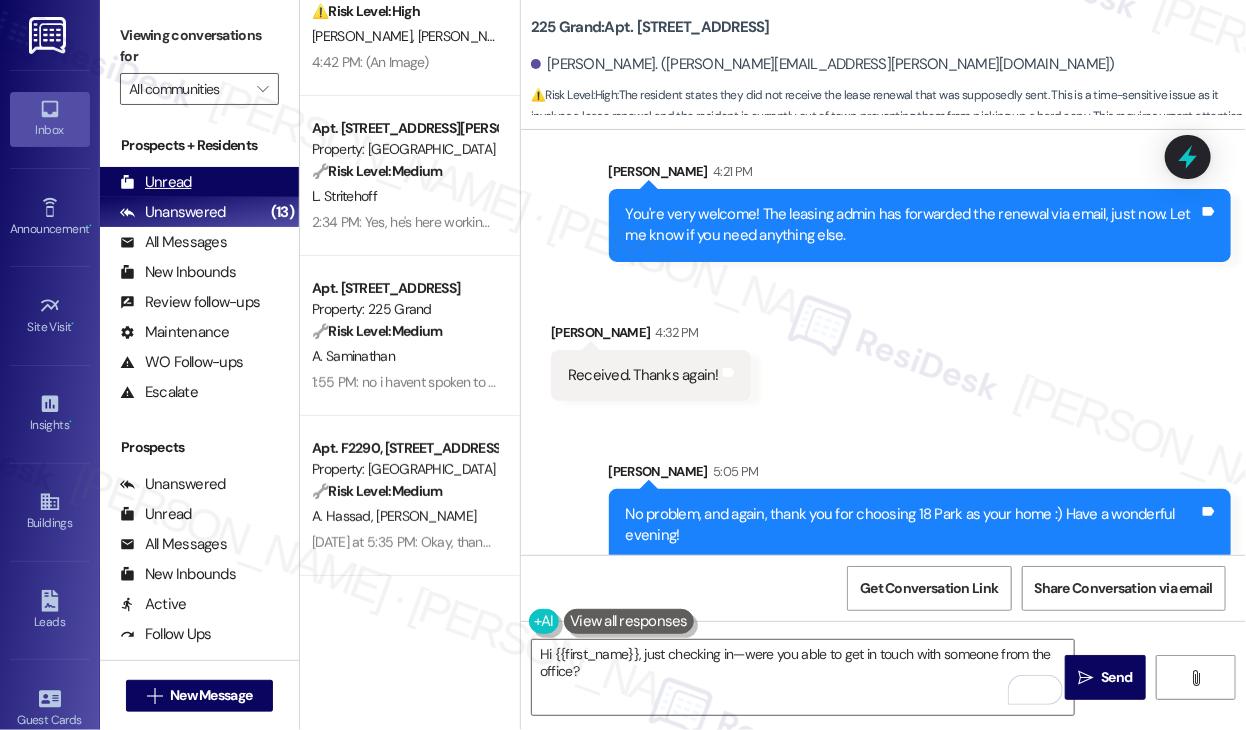 scroll, scrollTop: 100, scrollLeft: 0, axis: vertical 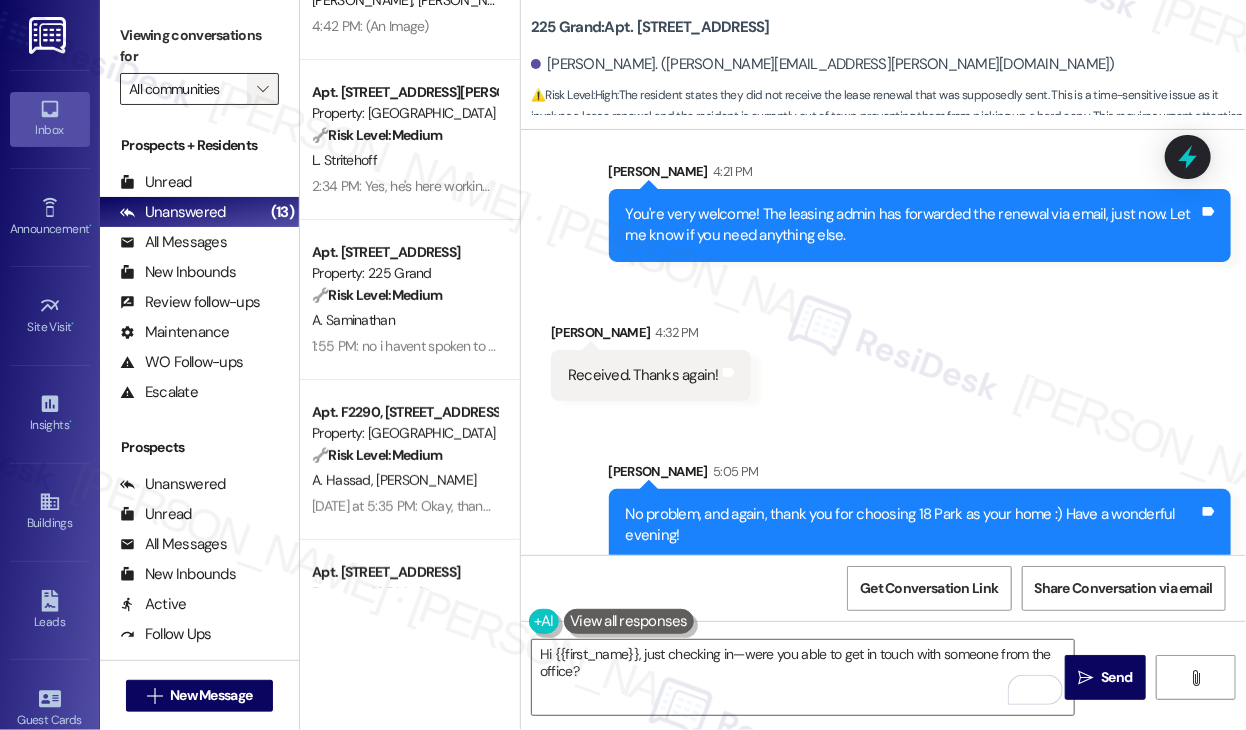 click on "" at bounding box center [262, 89] 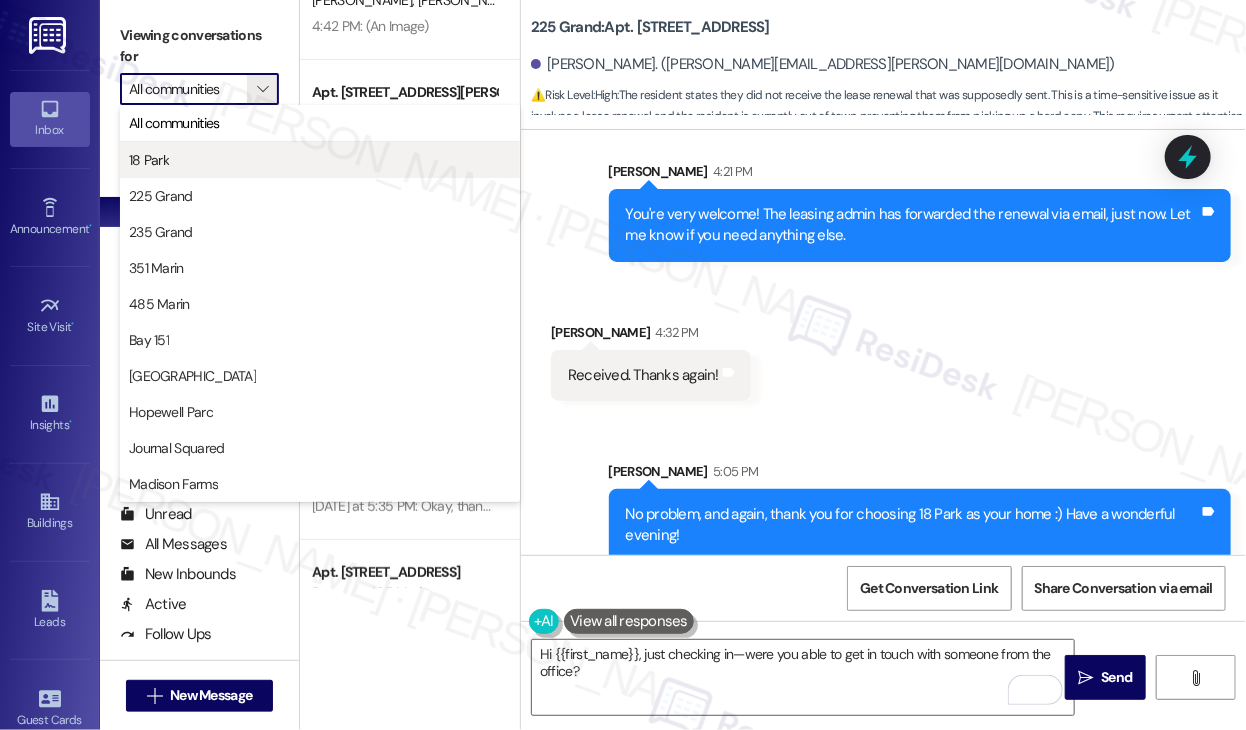 click on "18 Park" at bounding box center (320, 160) 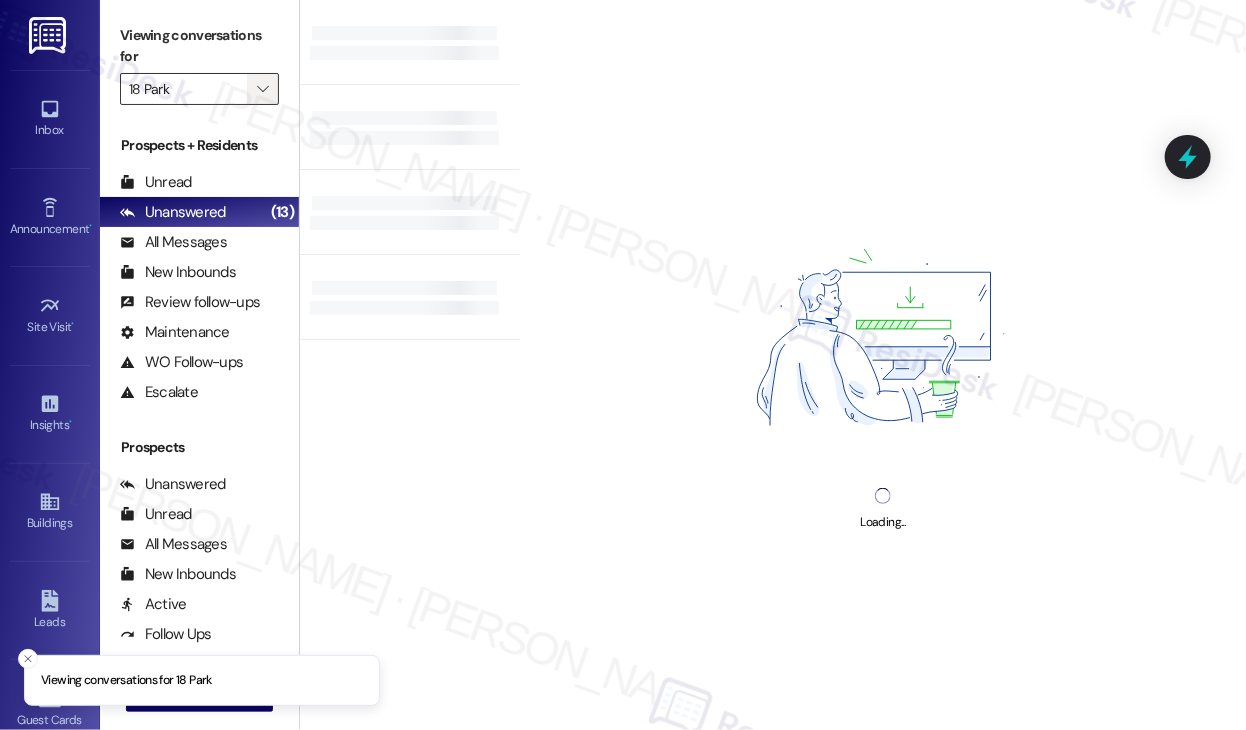 type on "18 Park" 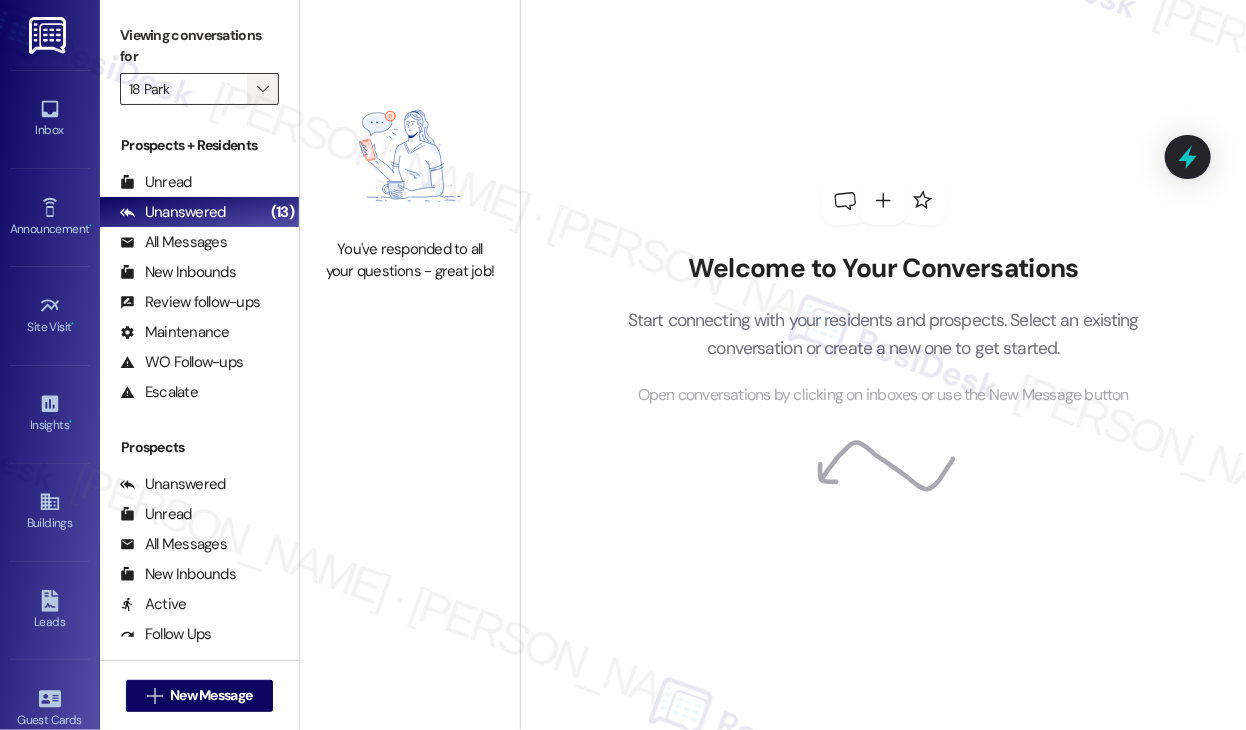 click on "" at bounding box center [263, 89] 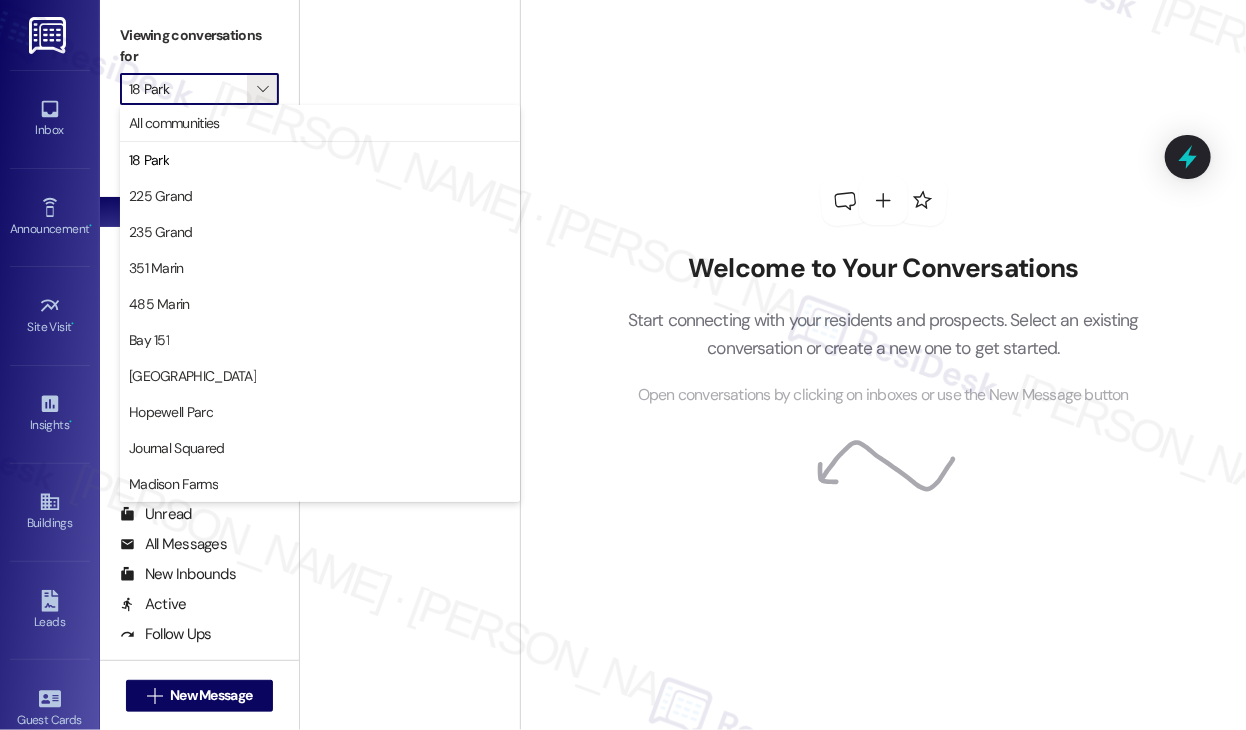 click on "Welcome to Your Conversations Start connecting with your residents and prospects. Select an existing conversation or create a new one to get started. Open conversations by clicking on inboxes or use the New Message button" at bounding box center [884, 292] 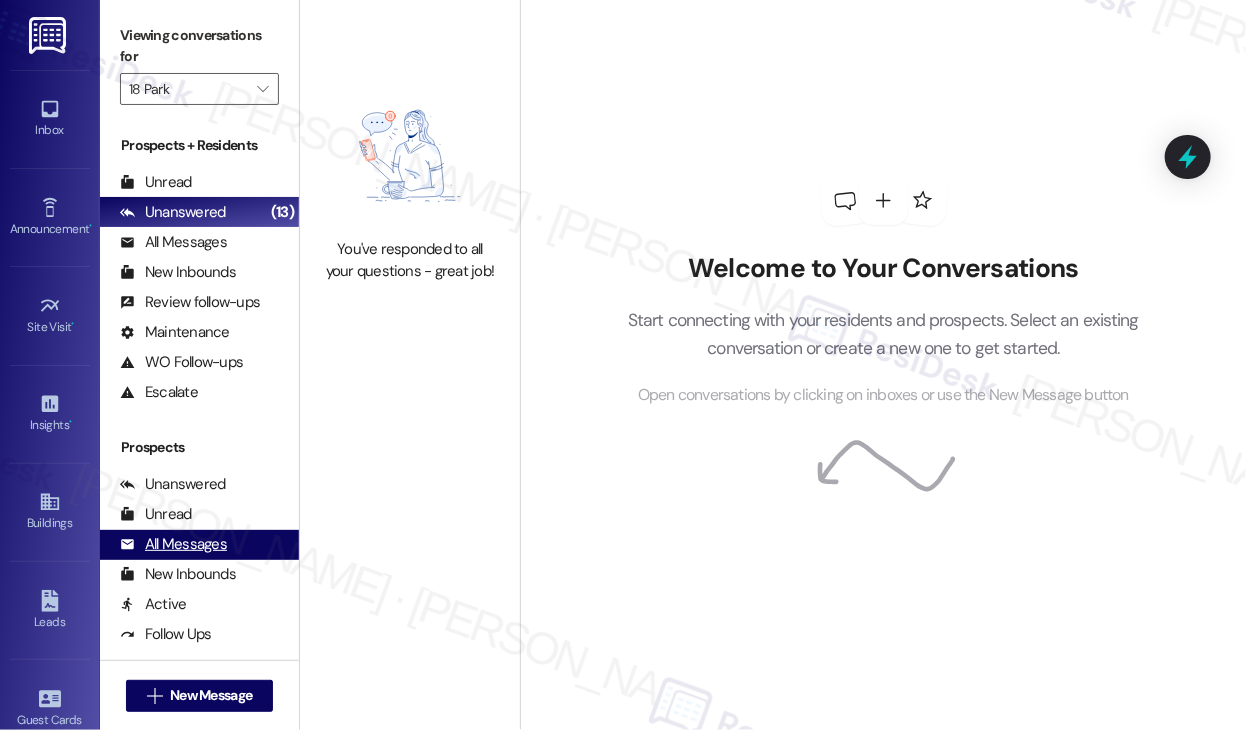 click on "All Messages" at bounding box center [173, 544] 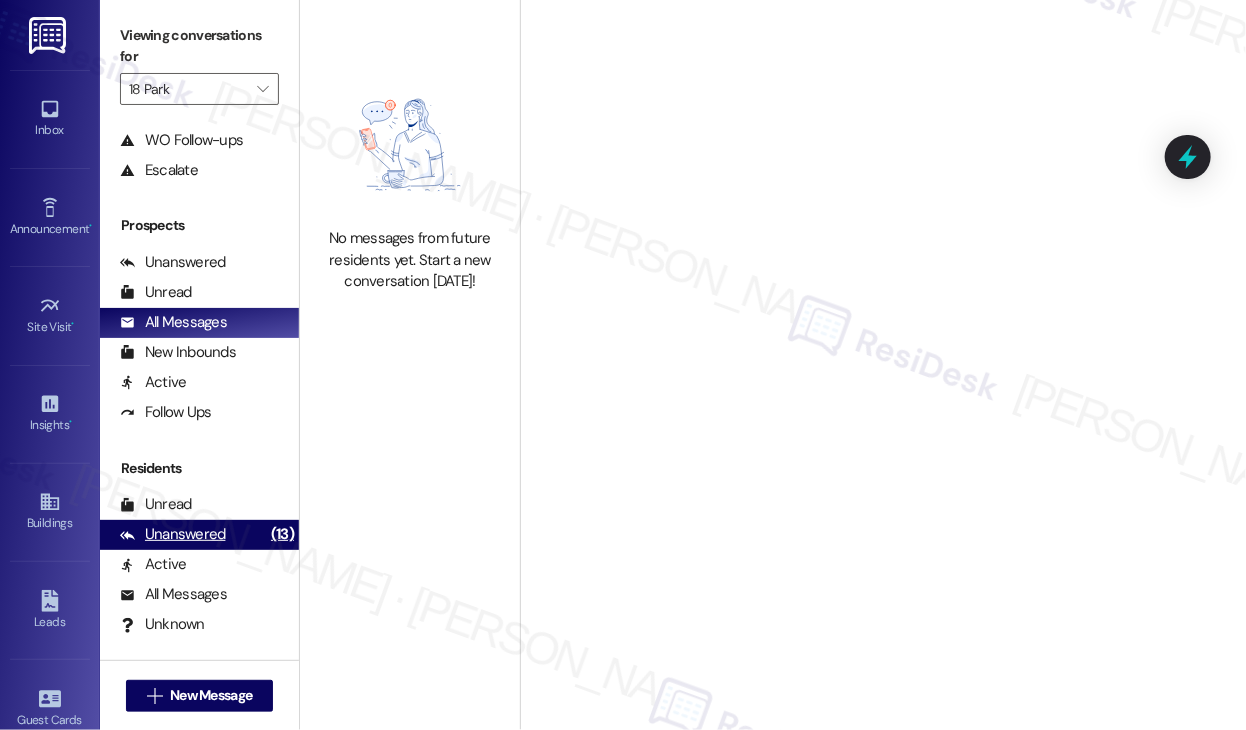 scroll, scrollTop: 305, scrollLeft: 0, axis: vertical 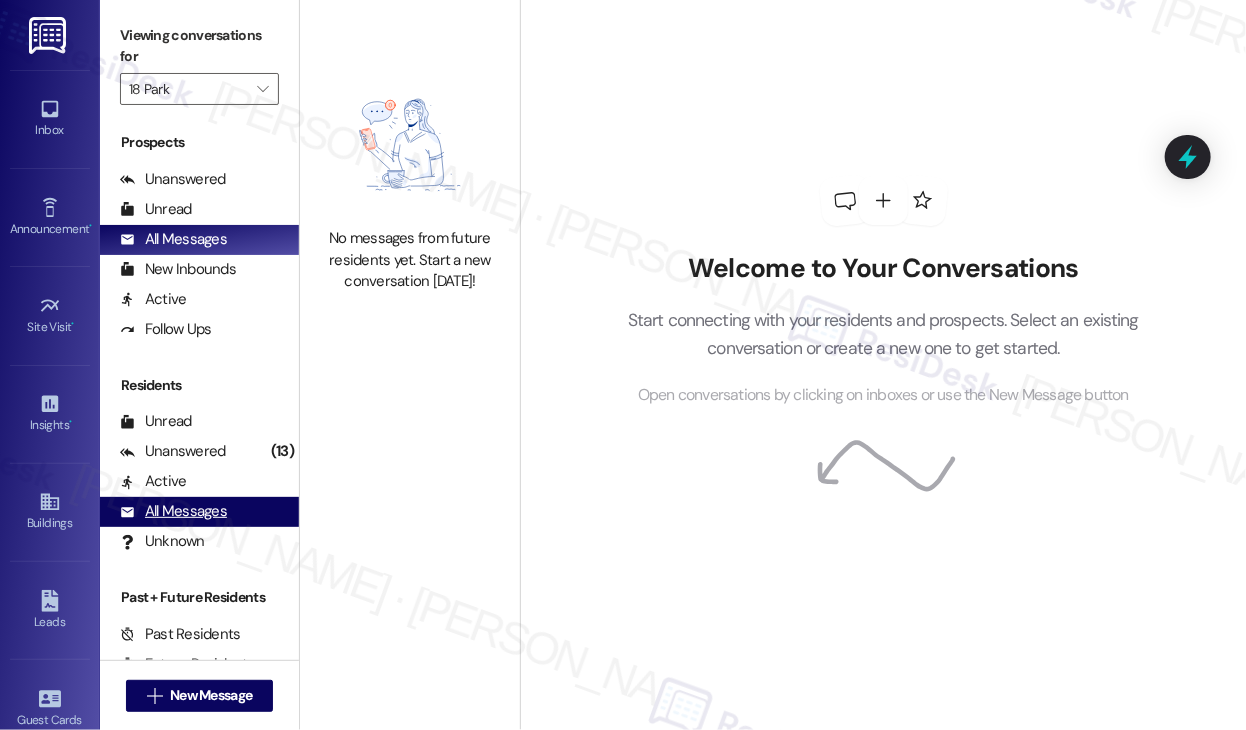 click on "All Messages" at bounding box center [173, 511] 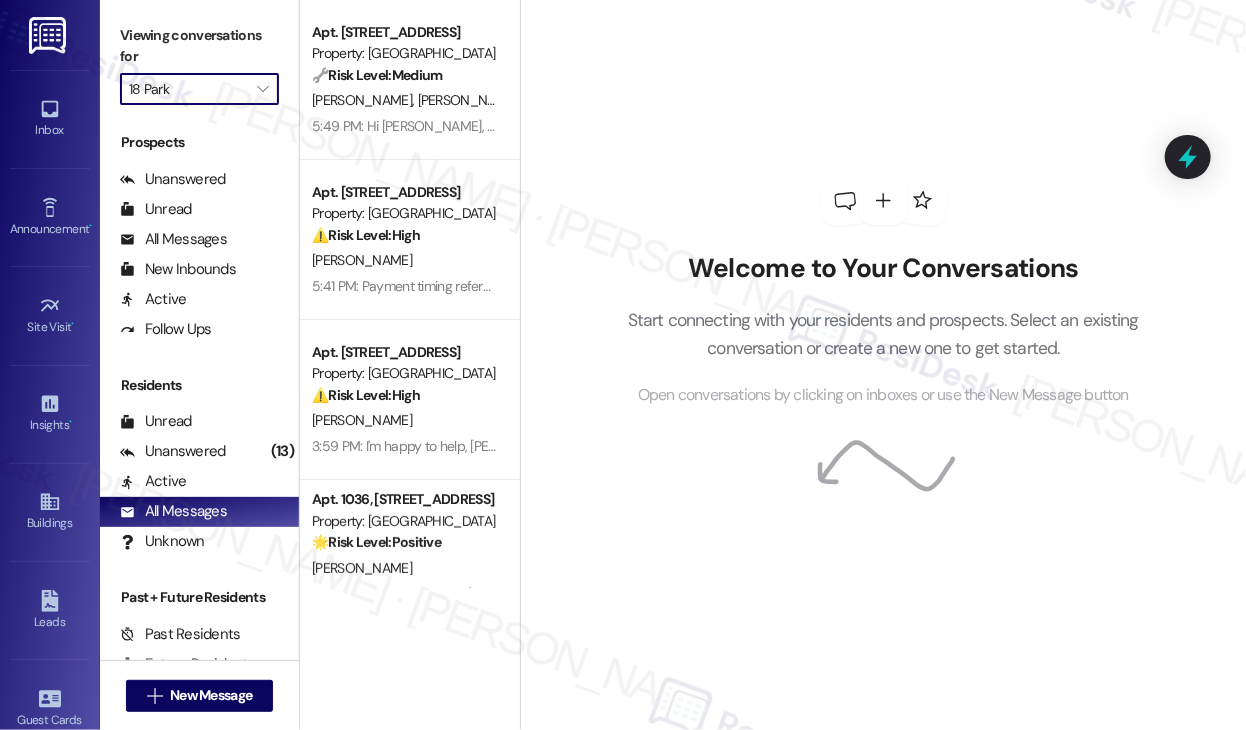 click on "18 Park" at bounding box center (188, 89) 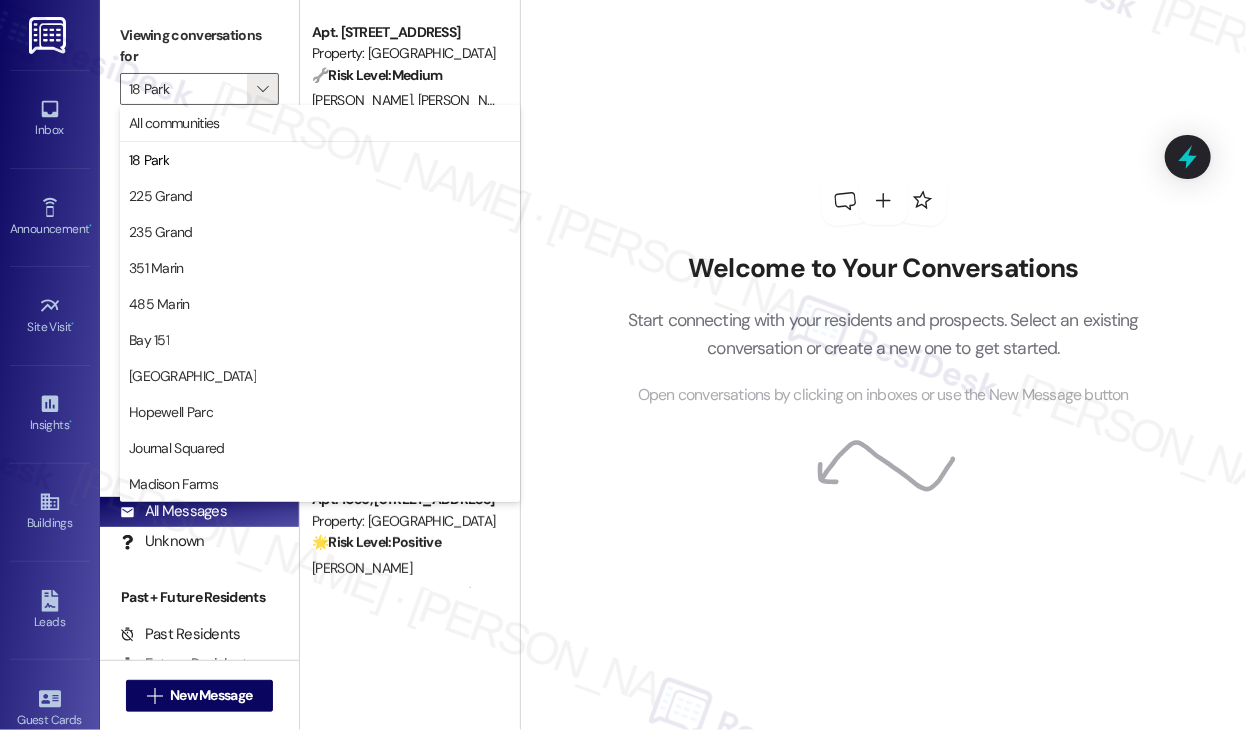 click on "Welcome to Your Conversations Start connecting with your residents and prospects. Select an existing conversation or create a new one to get started. Open conversations by clicking on inboxes or use the New Message button" at bounding box center (884, 292) 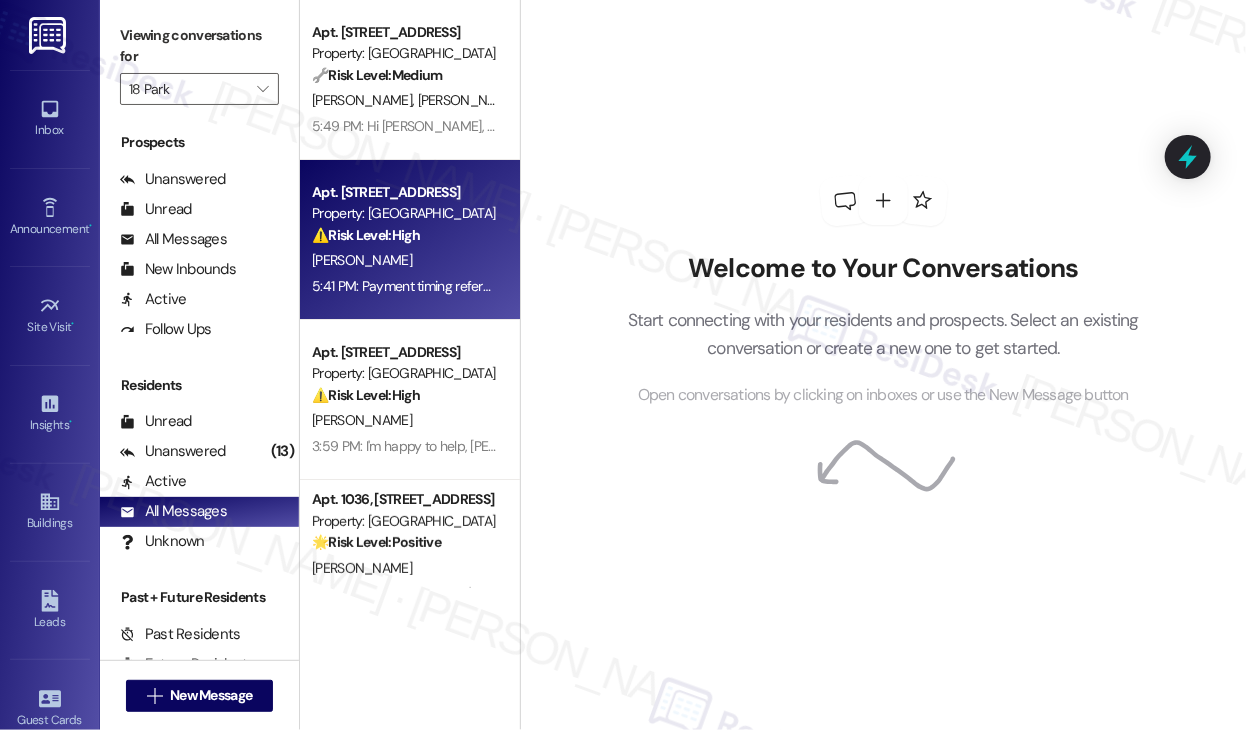 click on "Apt. 1018, 18 Park View Avenue Property: 18 Park ⚠️  Risk Level:  High The resident is disputing a late fee due to an autopay malfunction, which constitutes a financial concern. The resident is clearly frustrated and the issue remains unresolved after the initial response, indicating a need for escalation to resolve the payment dispute. J. Leahy 5:41 PM: Payment timing refers to when autopay is processed on a specific date each month. If your paycheck is deposited after that date, it can sometimes result in temporary insufficient funds.
To help resolve this, please reach out to residentportalhelp@thekregroup.com. They can review the autopay setup and assist you further. I hope this gets resolved quickly, and please don't hesitate to reach out if anything else comes up." at bounding box center (410, 240) 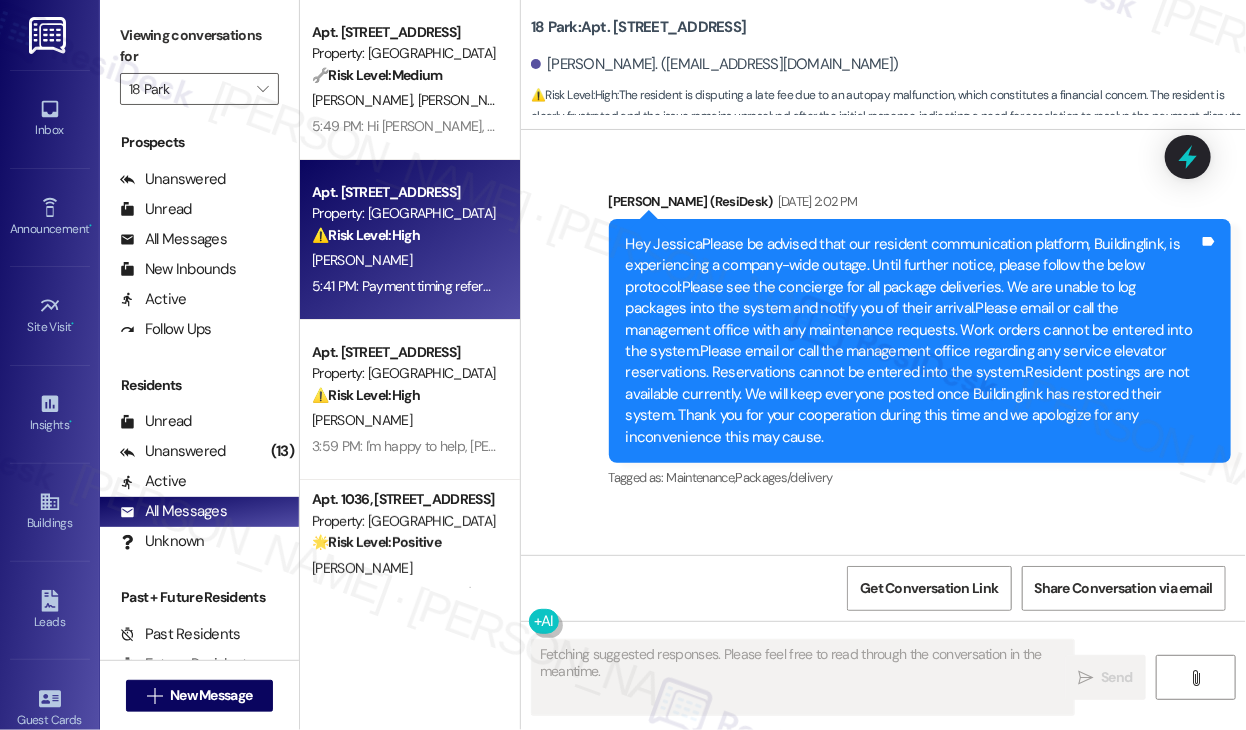 scroll, scrollTop: 24209, scrollLeft: 0, axis: vertical 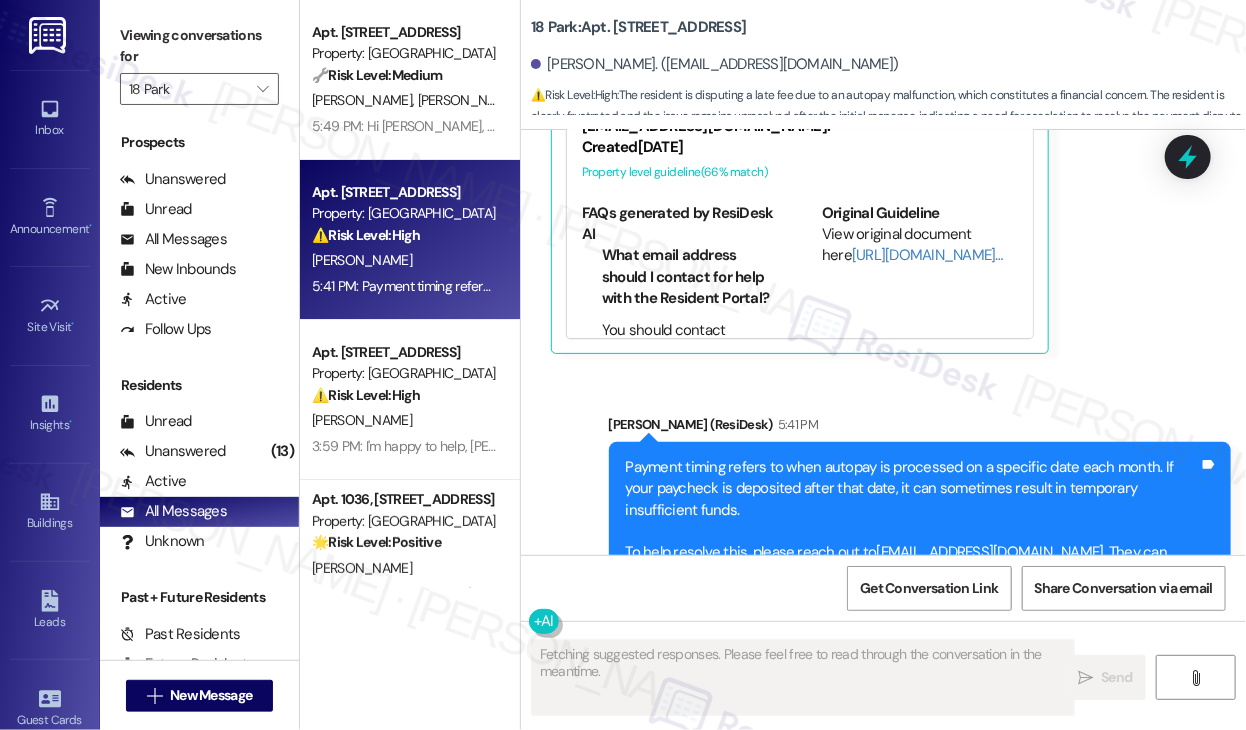 click on "Payment timing refers to when autopay is processed on a specific date each month. If your paycheck is deposited after that date, it can sometimes result in temporary insufficient funds.
To help resolve this, please reach out to  residentportalhelp@thekregroup.com . They can review the autopay setup and assist you further. I hope this gets resolved quickly, and please don't hesitate to reach out if anything else comes up." at bounding box center (913, 532) 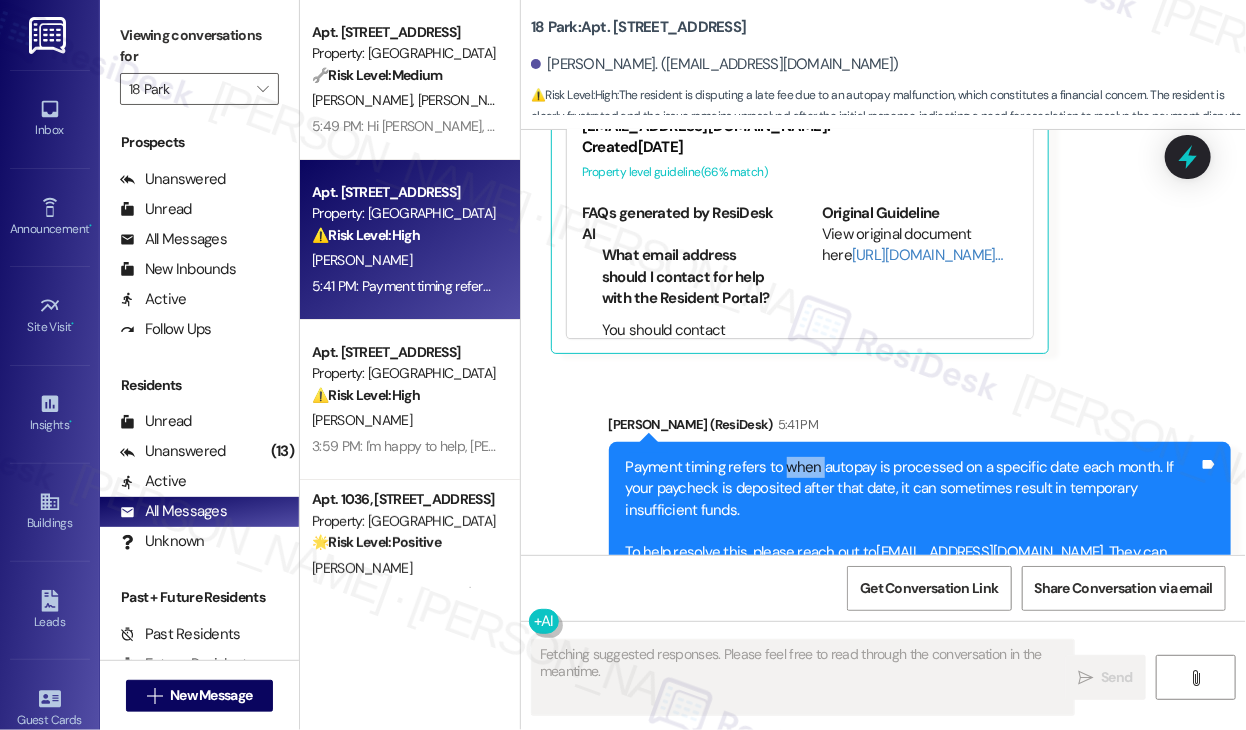 click on "Payment timing refers to when autopay is processed on a specific date each month. If your paycheck is deposited after that date, it can sometimes result in temporary insufficient funds.
To help resolve this, please reach out to  residentportalhelp@thekregroup.com . They can review the autopay setup and assist you further. I hope this gets resolved quickly, and please don't hesitate to reach out if anything else comes up." at bounding box center (913, 532) 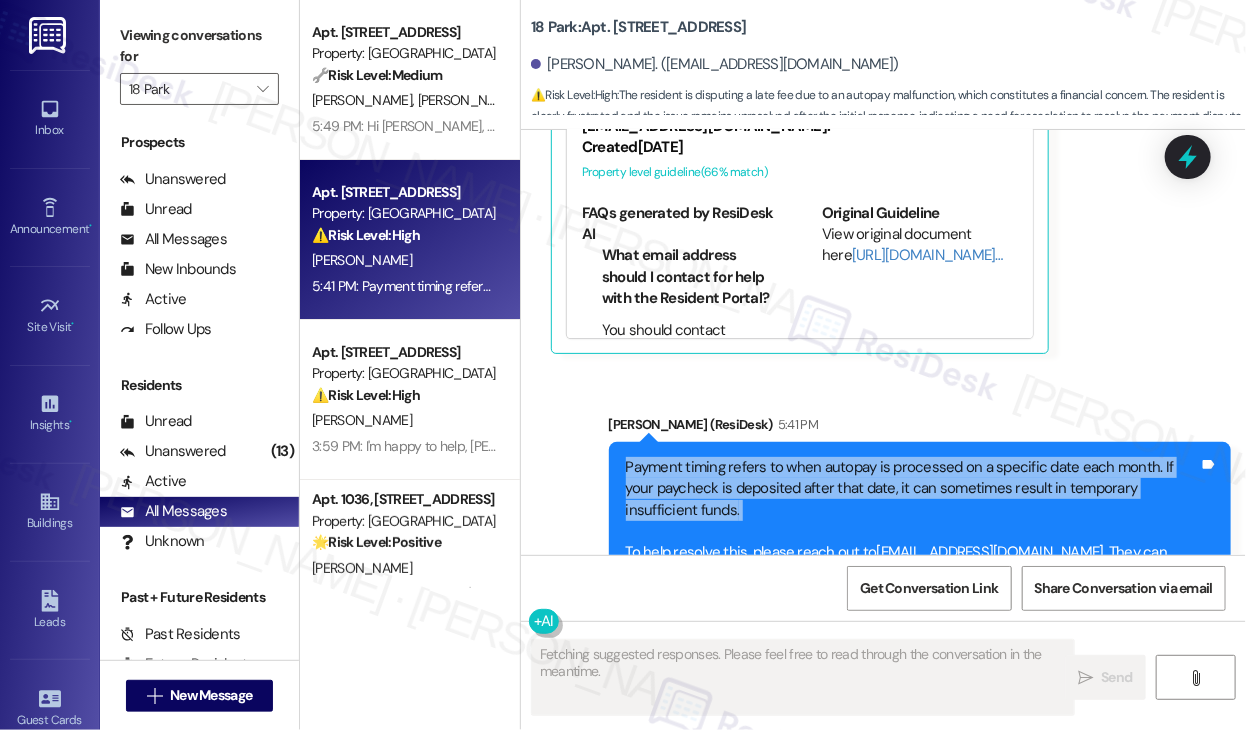 click on "Payment timing refers to when autopay is processed on a specific date each month. If your paycheck is deposited after that date, it can sometimes result in temporary insufficient funds.
To help resolve this, please reach out to  residentportalhelp@thekregroup.com . They can review the autopay setup and assist you further. I hope this gets resolved quickly, and please don't hesitate to reach out if anything else comes up." at bounding box center [913, 532] 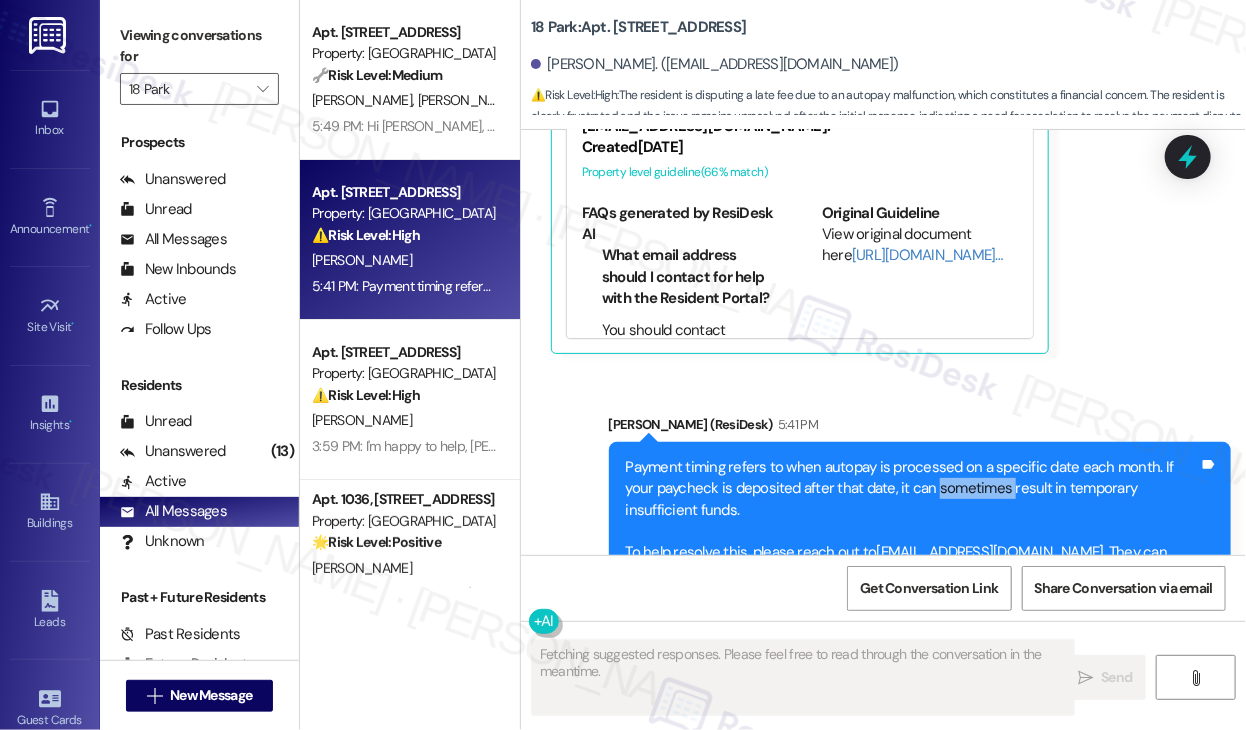 click on "Payment timing refers to when autopay is processed on a specific date each month. If your paycheck is deposited after that date, it can sometimes result in temporary insufficient funds.
To help resolve this, please reach out to  residentportalhelp@thekregroup.com . They can review the autopay setup and assist you further. I hope this gets resolved quickly, and please don't hesitate to reach out if anything else comes up." at bounding box center [913, 532] 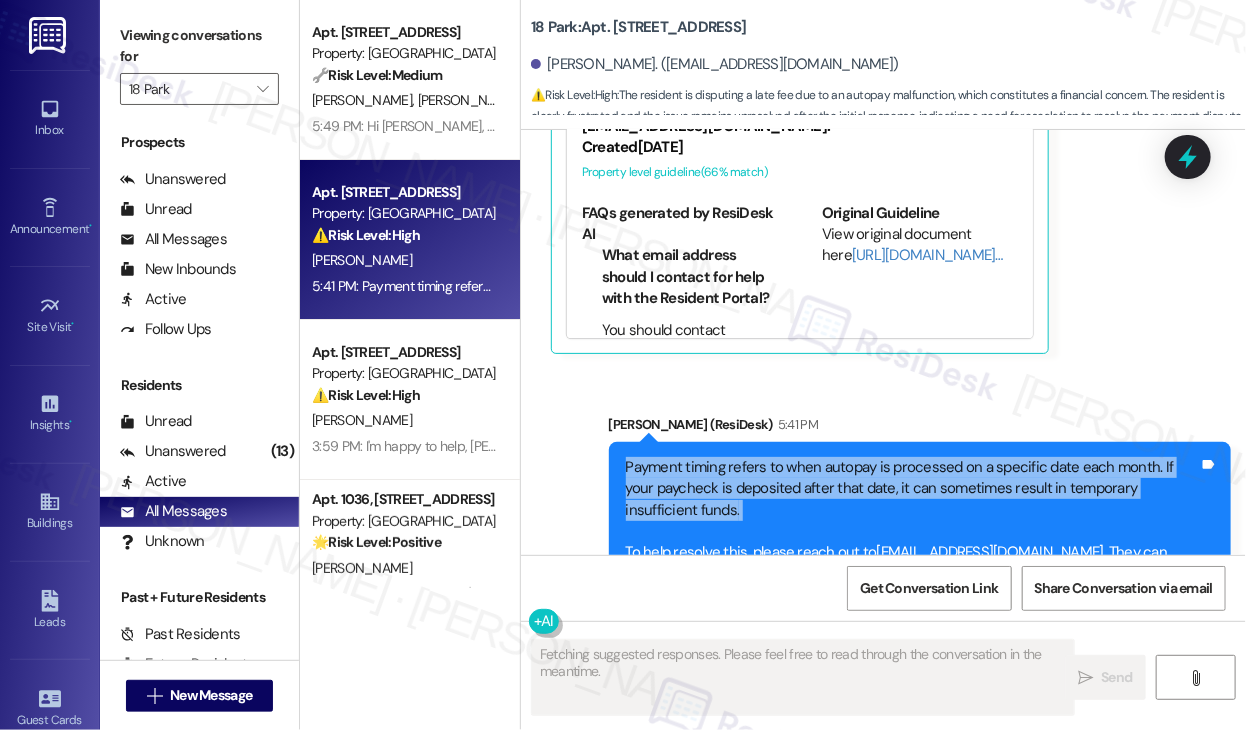 click on "Payment timing refers to when autopay is processed on a specific date each month. If your paycheck is deposited after that date, it can sometimes result in temporary insufficient funds.
To help resolve this, please reach out to  residentportalhelp@thekregroup.com . They can review the autopay setup and assist you further. I hope this gets resolved quickly, and please don't hesitate to reach out if anything else comes up." at bounding box center [913, 532] 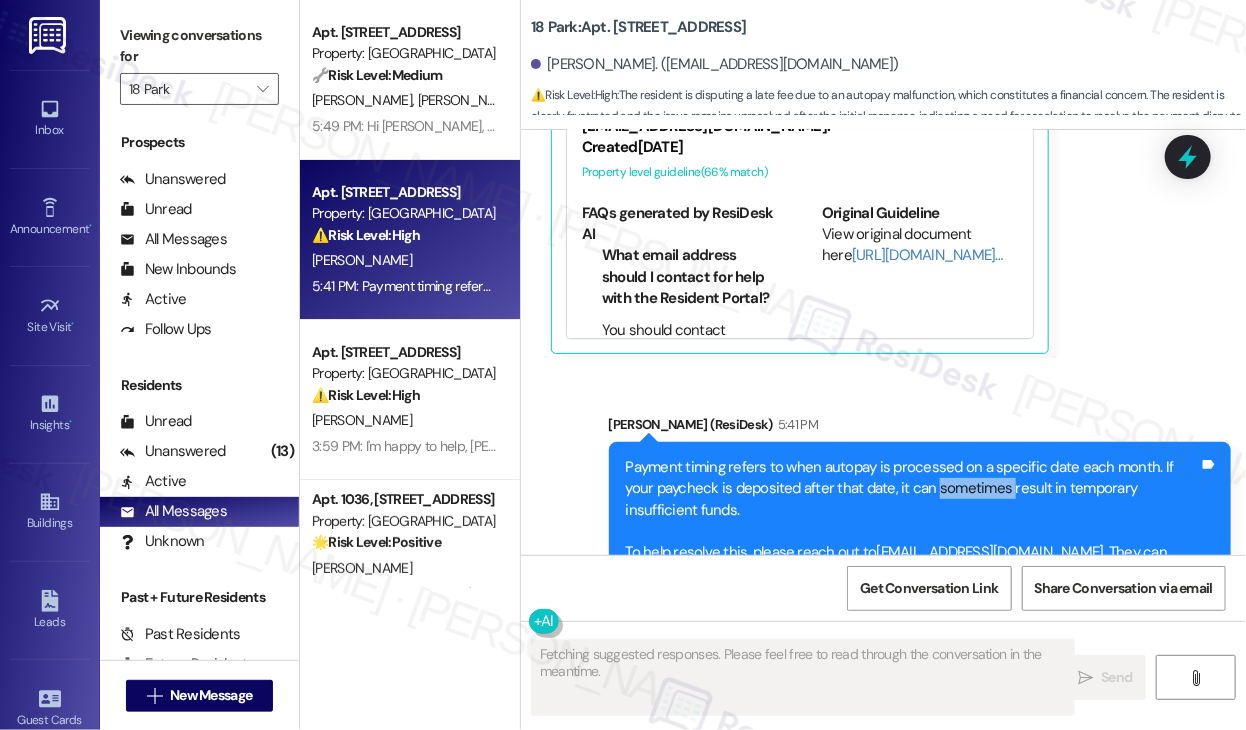 click on "Payment timing refers to when autopay is processed on a specific date each month. If your paycheck is deposited after that date, it can sometimes result in temporary insufficient funds.
To help resolve this, please reach out to  residentportalhelp@thekregroup.com . They can review the autopay setup and assist you further. I hope this gets resolved quickly, and please don't hesitate to reach out if anything else comes up." at bounding box center (913, 532) 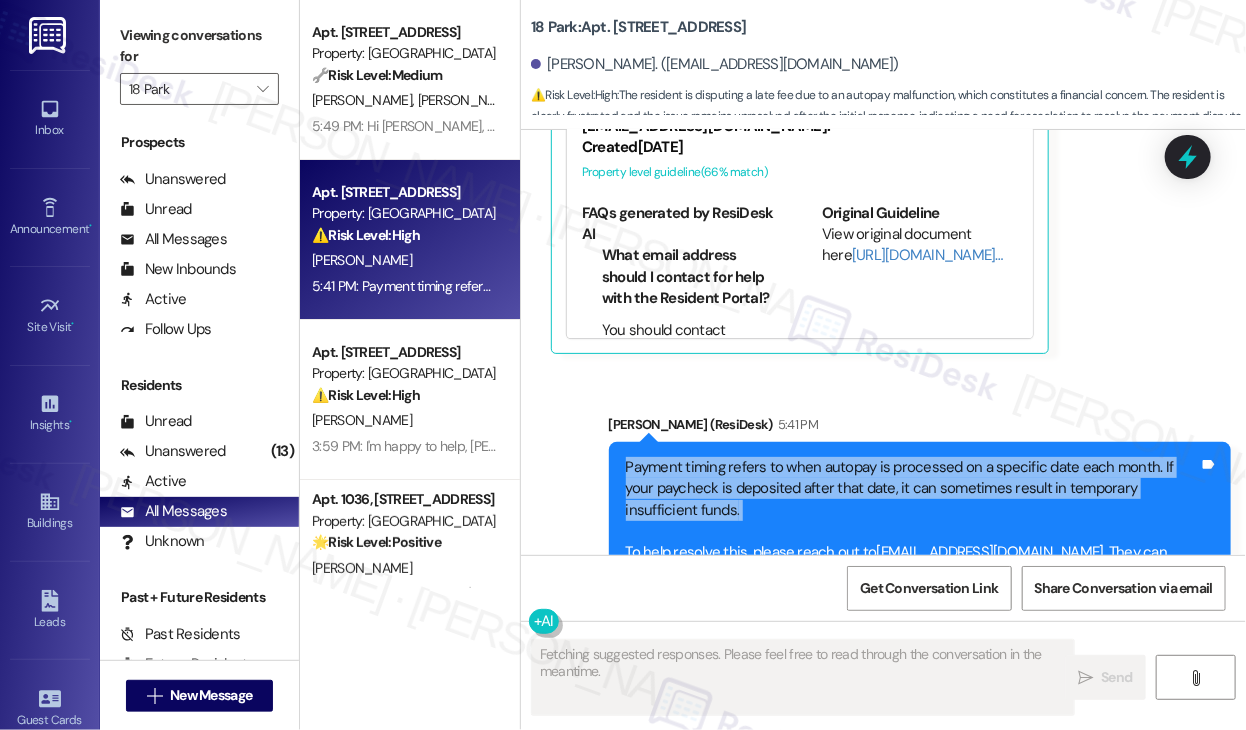 click on "Payment timing refers to when autopay is processed on a specific date each month. If your paycheck is deposited after that date, it can sometimes result in temporary insufficient funds.
To help resolve this, please reach out to  residentportalhelp@thekregroup.com . They can review the autopay setup and assist you further. I hope this gets resolved quickly, and please don't hesitate to reach out if anything else comes up." at bounding box center [913, 532] 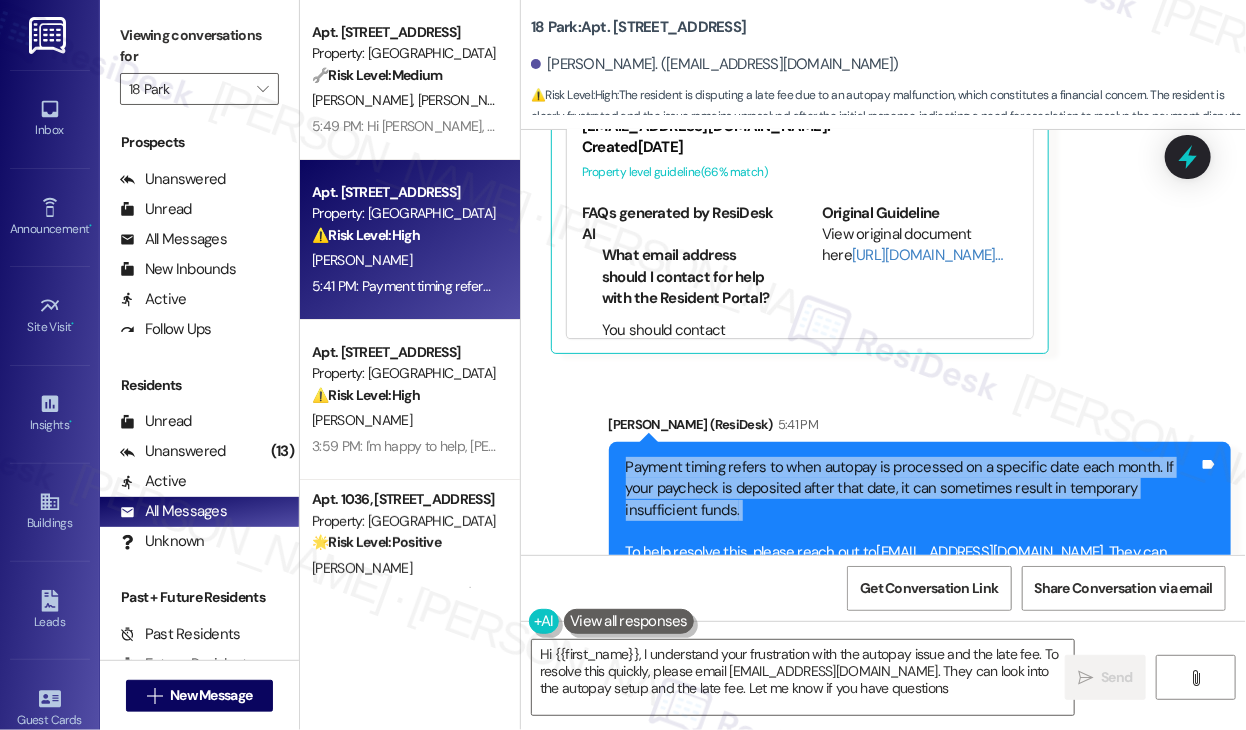 type on "Hi {{first_name}}, I understand your frustration with the autopay issue and the late fee. To resolve this quickly, please email residentportalhelp@thekregroup.com. They can look into the autopay setup and the late fee. Let me know if you have questions!" 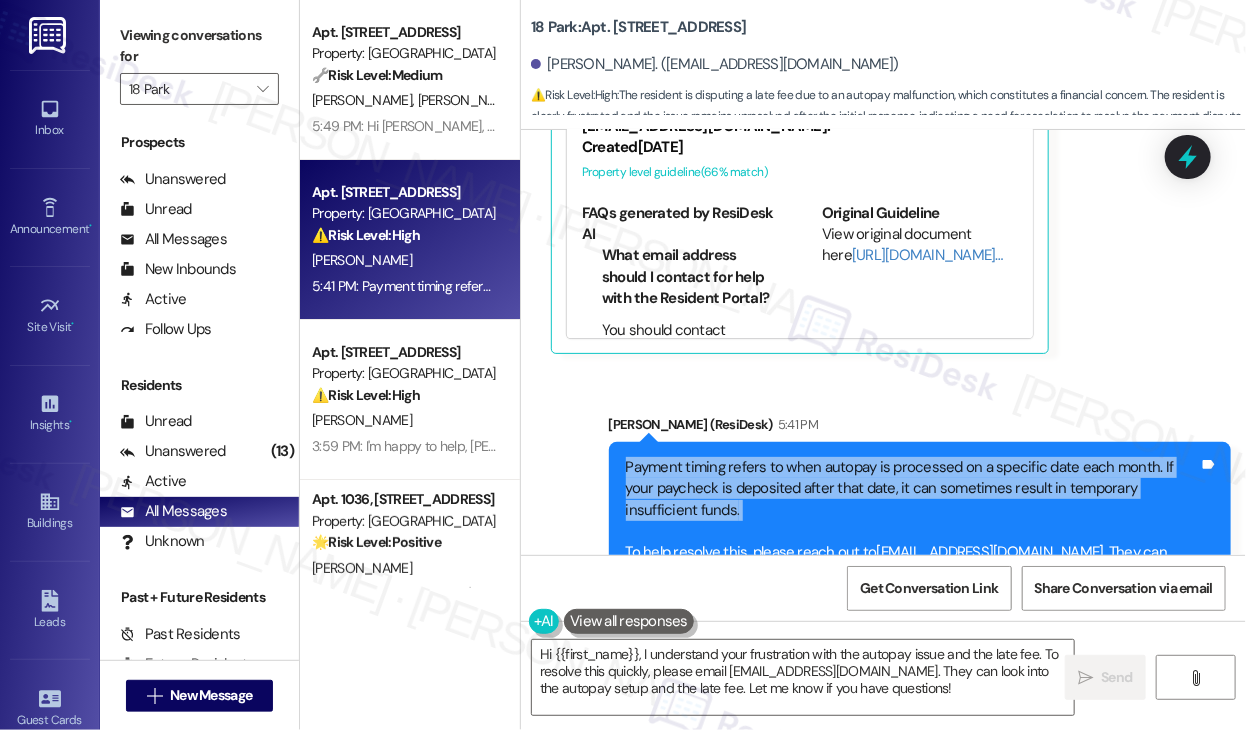 click on "Payment timing refers to when autopay is processed on a specific date each month. If your paycheck is deposited after that date, it can sometimes result in temporary insufficient funds.
To help resolve this, please reach out to  residentportalhelp@thekregroup.com . They can review the autopay setup and assist you further. I hope this gets resolved quickly, and please don't hesitate to reach out if anything else comes up." at bounding box center (913, 532) 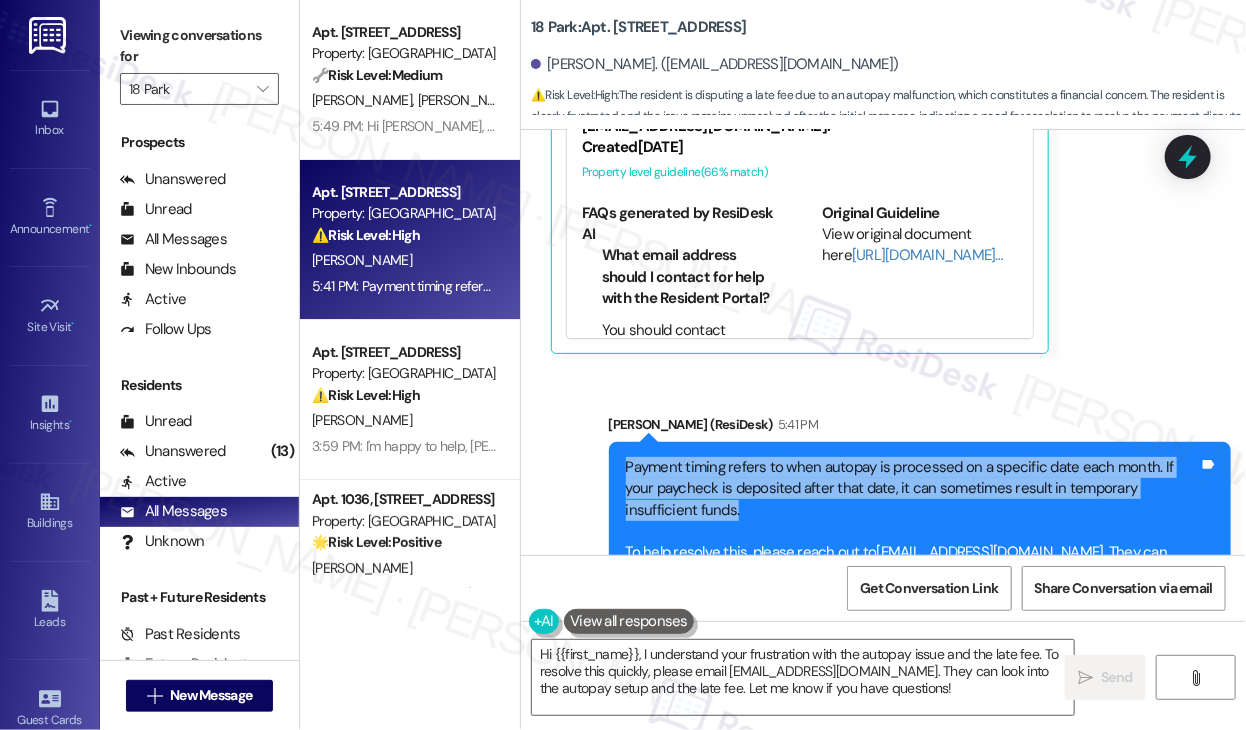 drag, startPoint x: 799, startPoint y: 395, endPoint x: 620, endPoint y: 355, distance: 183.41483 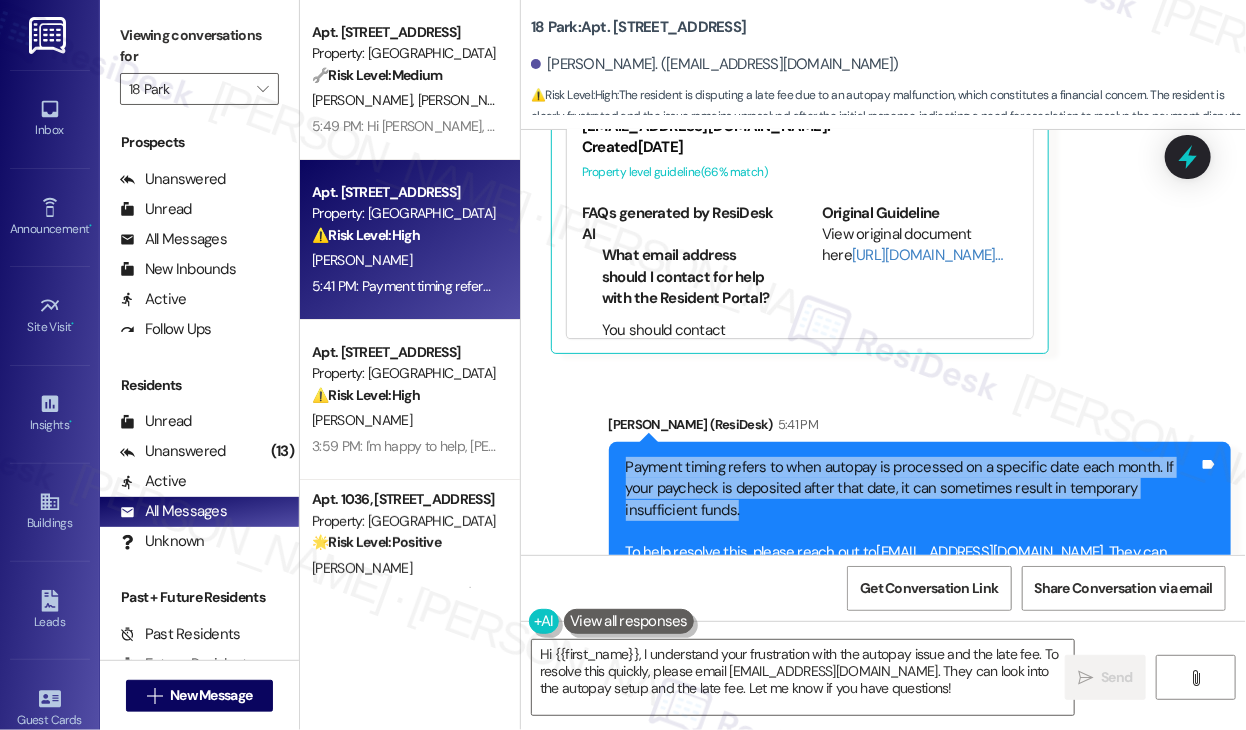 click on "Payment timing refers to when autopay is processed on a specific date each month. If your paycheck is deposited after that date, it can sometimes result in temporary insufficient funds.
To help resolve this, please reach out to  residentportalhelp@thekregroup.com . They can review the autopay setup and assist you further. I hope this gets resolved quickly, and please don't hesitate to reach out if anything else comes up." at bounding box center [913, 532] 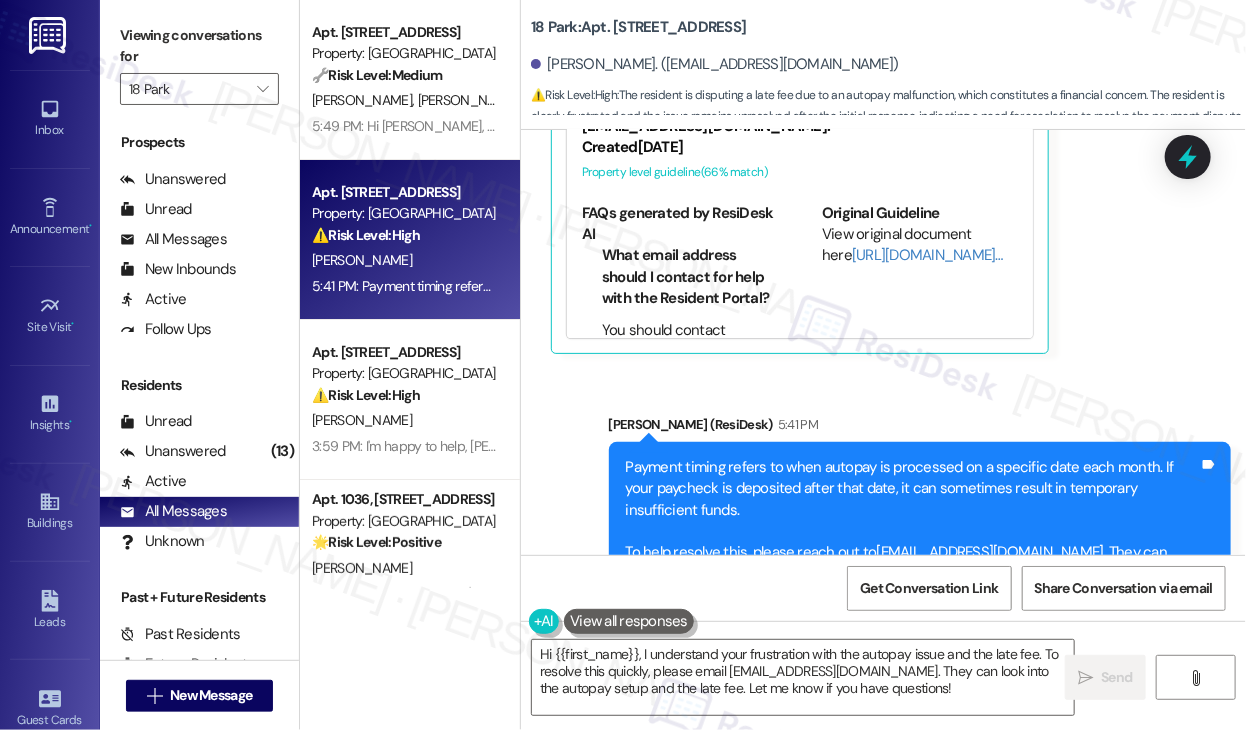 click on "Payment timing refers to when autopay is processed on a specific date each month. If your paycheck is deposited after that date, it can sometimes result in temporary insufficient funds.
To help resolve this, please reach out to  residentportalhelp@thekregroup.com . They can review the autopay setup and assist you further. I hope this gets resolved quickly, and please don't hesitate to reach out if anything else comes up." at bounding box center (913, 532) 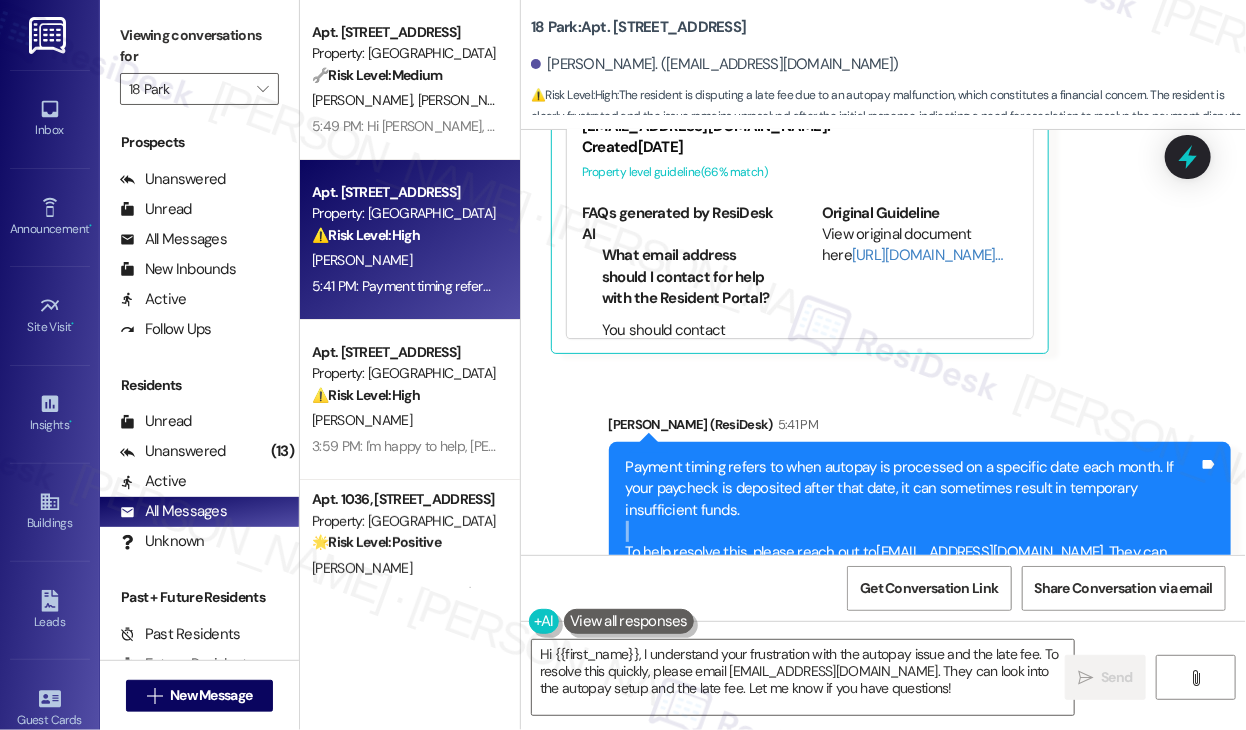 click on "Payment timing refers to when autopay is processed on a specific date each month. If your paycheck is deposited after that date, it can sometimes result in temporary insufficient funds.
To help resolve this, please reach out to  residentportalhelp@thekregroup.com . They can review the autopay setup and assist you further. I hope this gets resolved quickly, and please don't hesitate to reach out if anything else comes up." at bounding box center (913, 532) 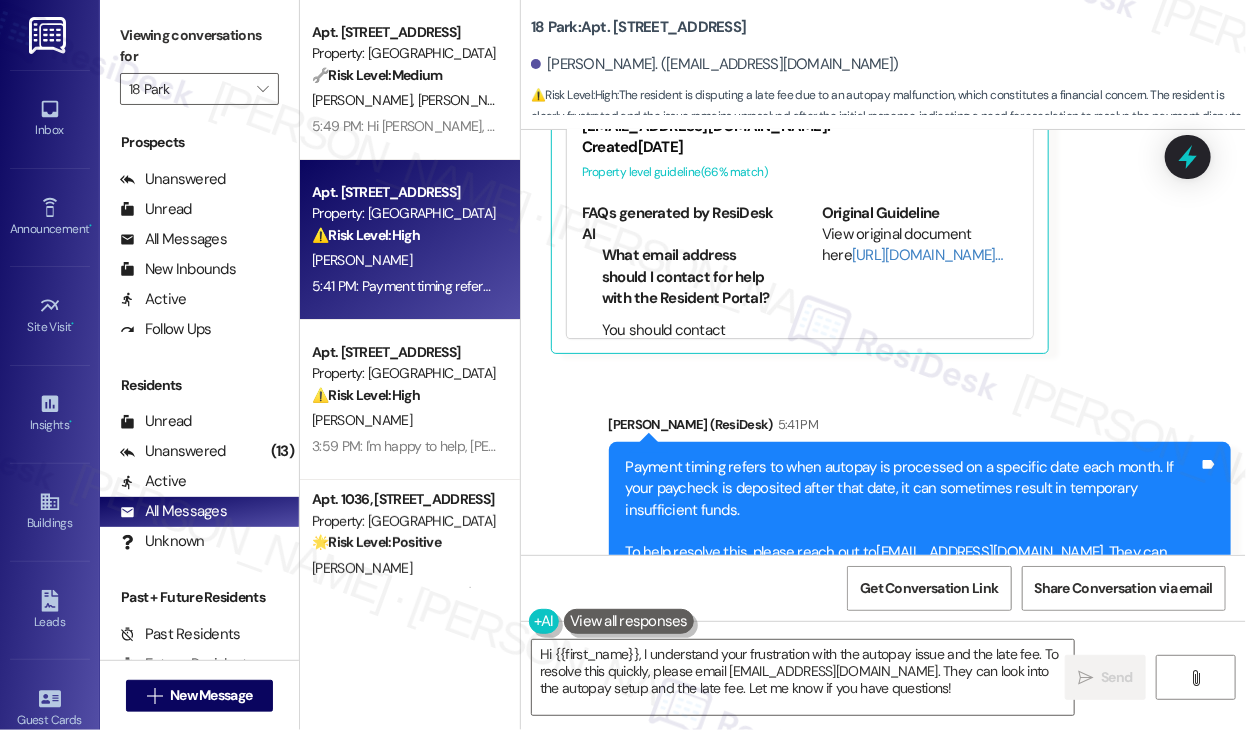 click on "Payment timing refers to when autopay is processed on a specific date each month. If your paycheck is deposited after that date, it can sometimes result in temporary insufficient funds.
To help resolve this, please reach out to  residentportalhelp@thekregroup.com . They can review the autopay setup and assist you further. I hope this gets resolved quickly, and please don't hesitate to reach out if anything else comes up." at bounding box center (913, 532) 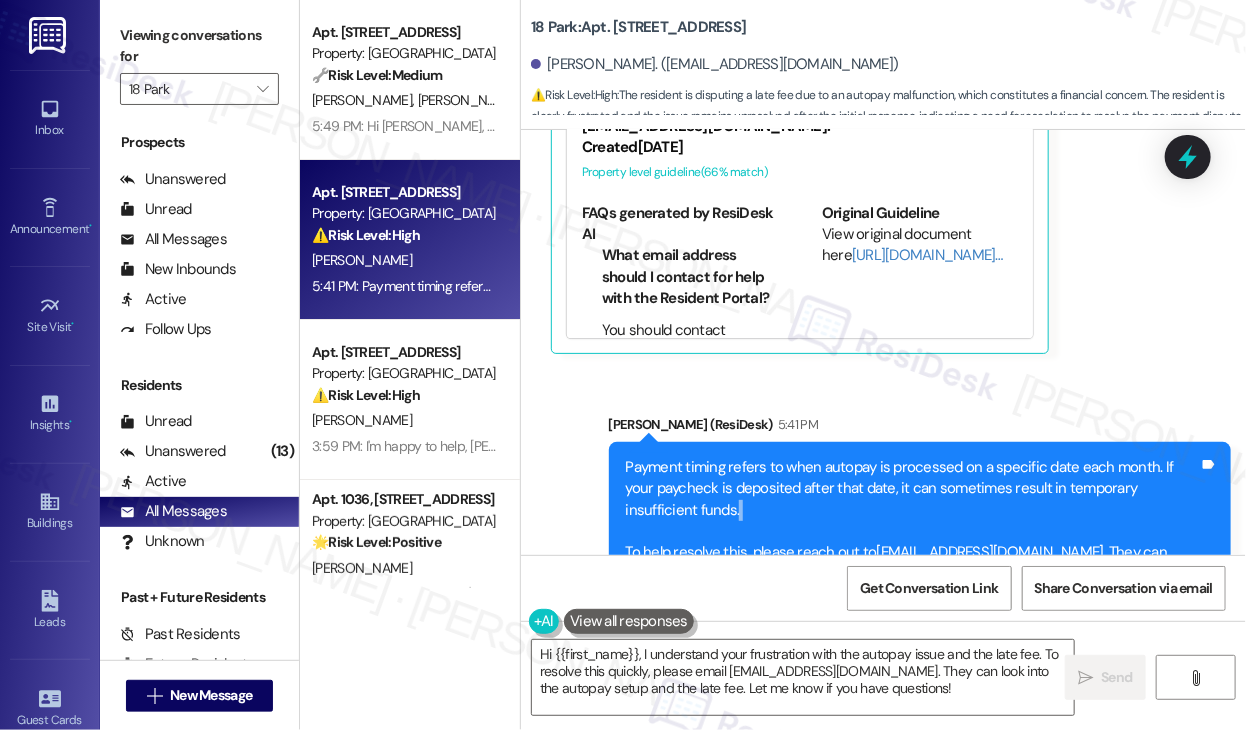 click on "Payment timing refers to when autopay is processed on a specific date each month. If your paycheck is deposited after that date, it can sometimes result in temporary insufficient funds.
To help resolve this, please reach out to  residentportalhelp@thekregroup.com . They can review the autopay setup and assist you further. I hope this gets resolved quickly, and please don't hesitate to reach out if anything else comes up." at bounding box center (913, 532) 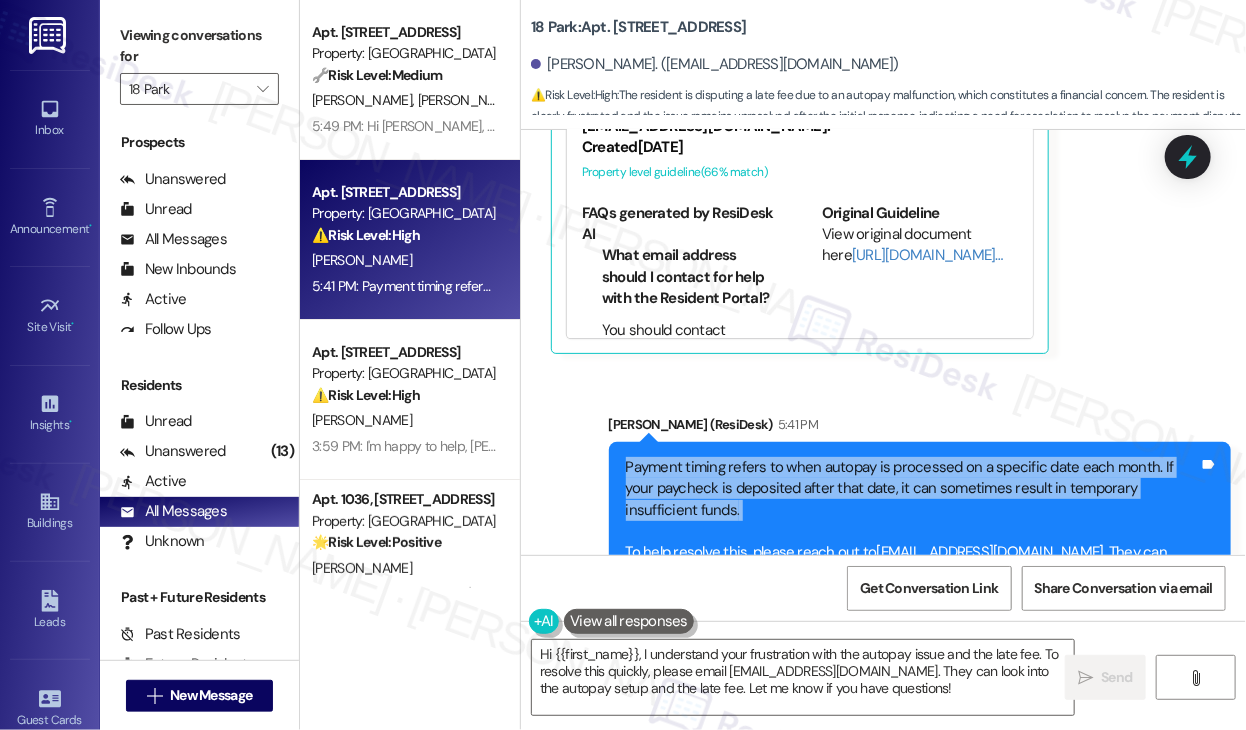 click on "Payment timing refers to when autopay is processed on a specific date each month. If your paycheck is deposited after that date, it can sometimes result in temporary insufficient funds.
To help resolve this, please reach out to  residentportalhelp@thekregroup.com . They can review the autopay setup and assist you further. I hope this gets resolved quickly, and please don't hesitate to reach out if anything else comes up." at bounding box center [913, 532] 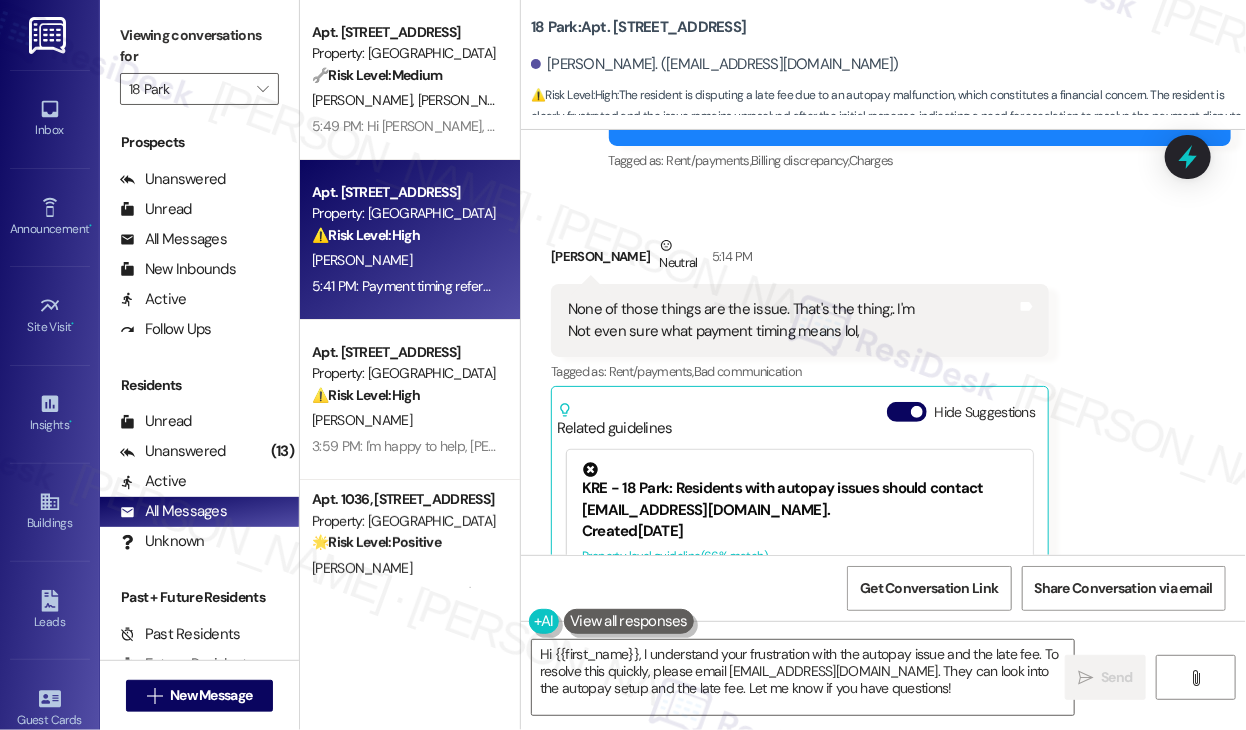 scroll, scrollTop: 23809, scrollLeft: 0, axis: vertical 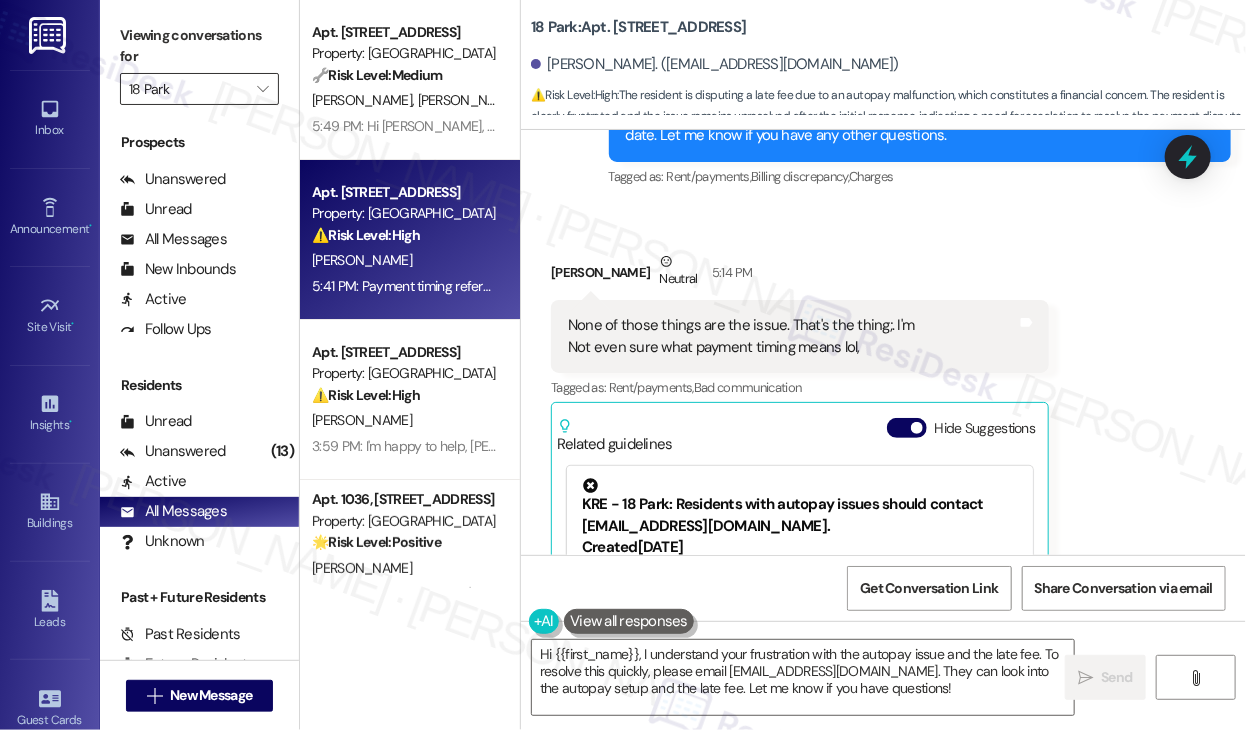 click on "18 Park" at bounding box center [188, 89] 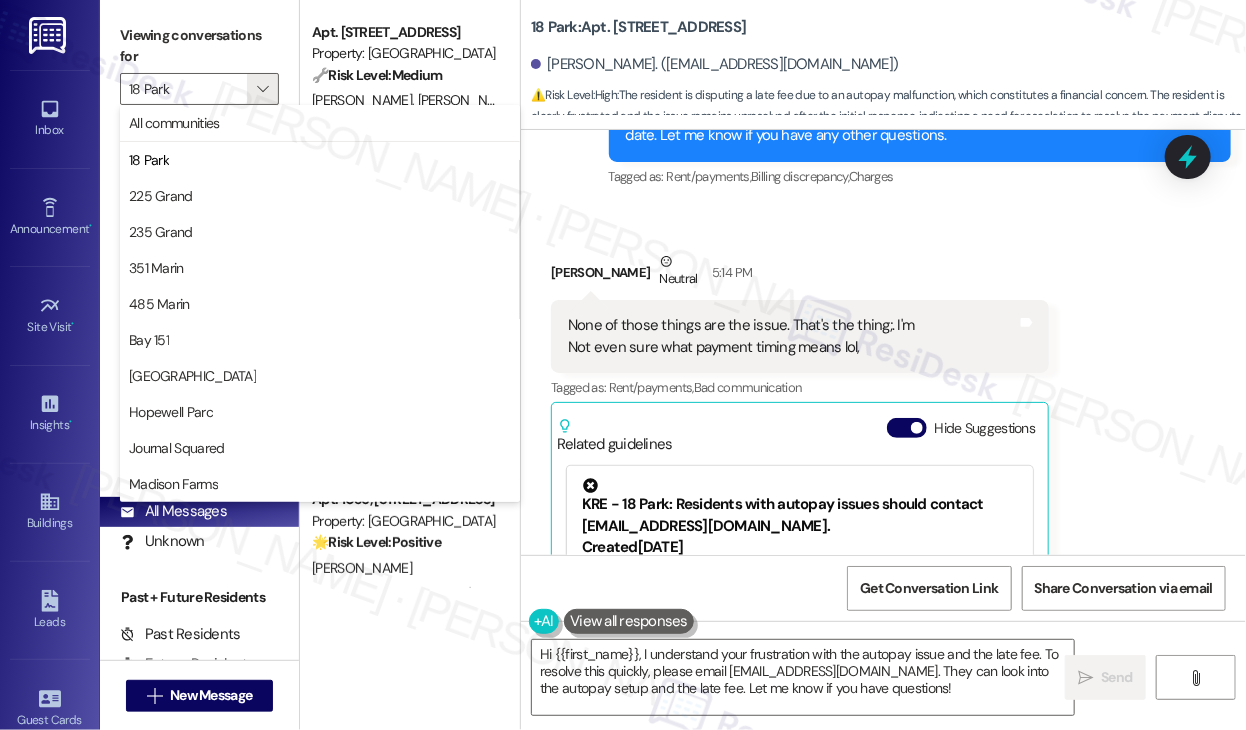 click on "None of those things are the issue. That's the thing;. I'm
Not even sure what payment timing means lol," at bounding box center [741, 336] 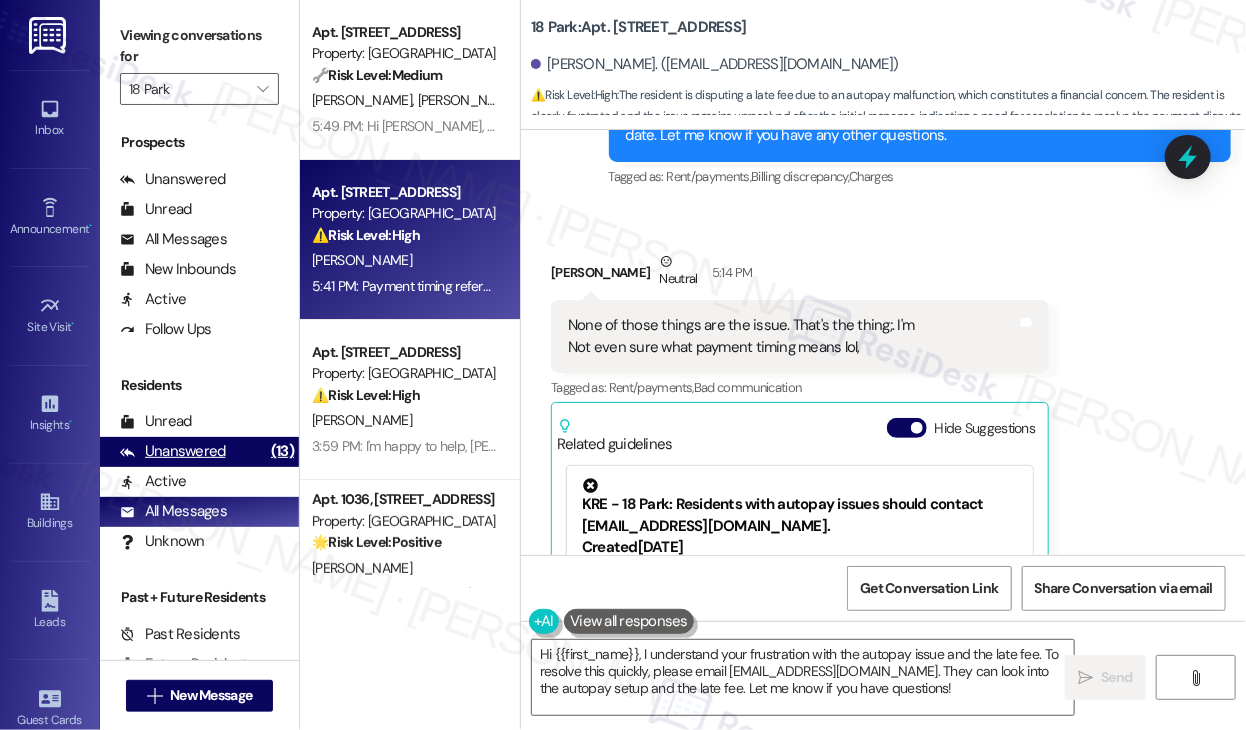 click on "Unanswered (13)" at bounding box center (199, 452) 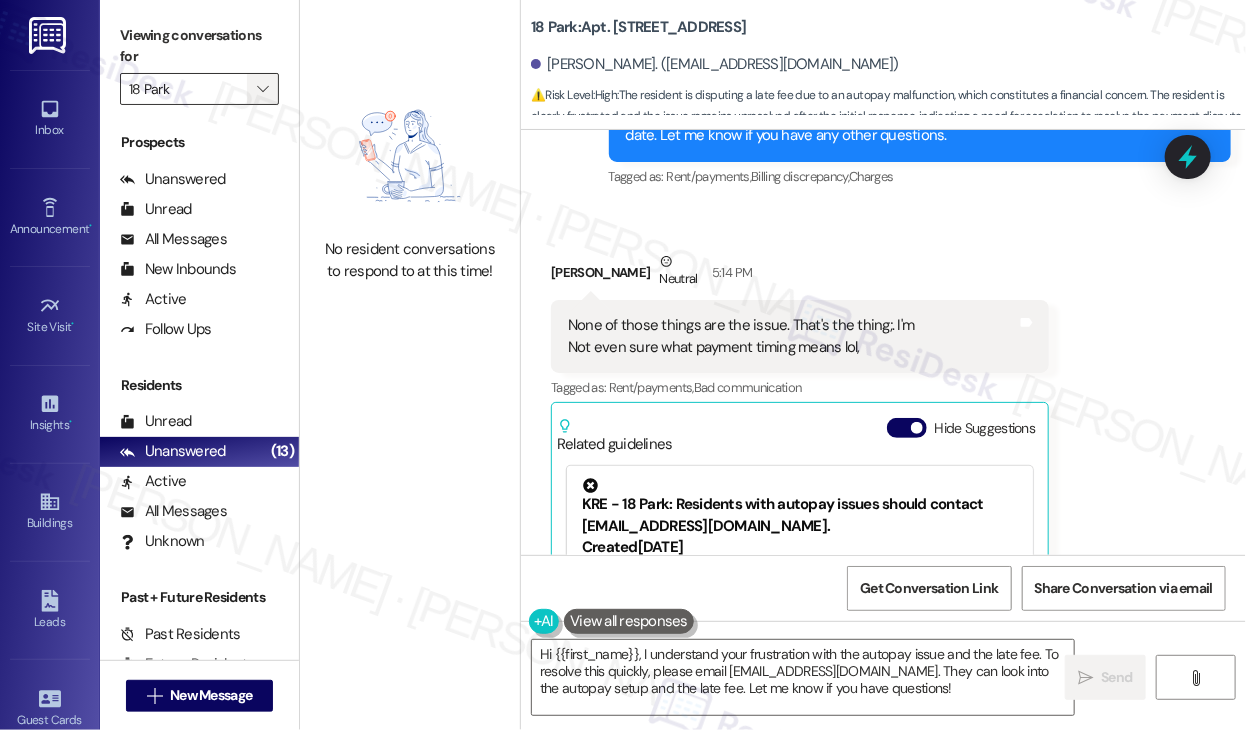 click on "" at bounding box center (263, 89) 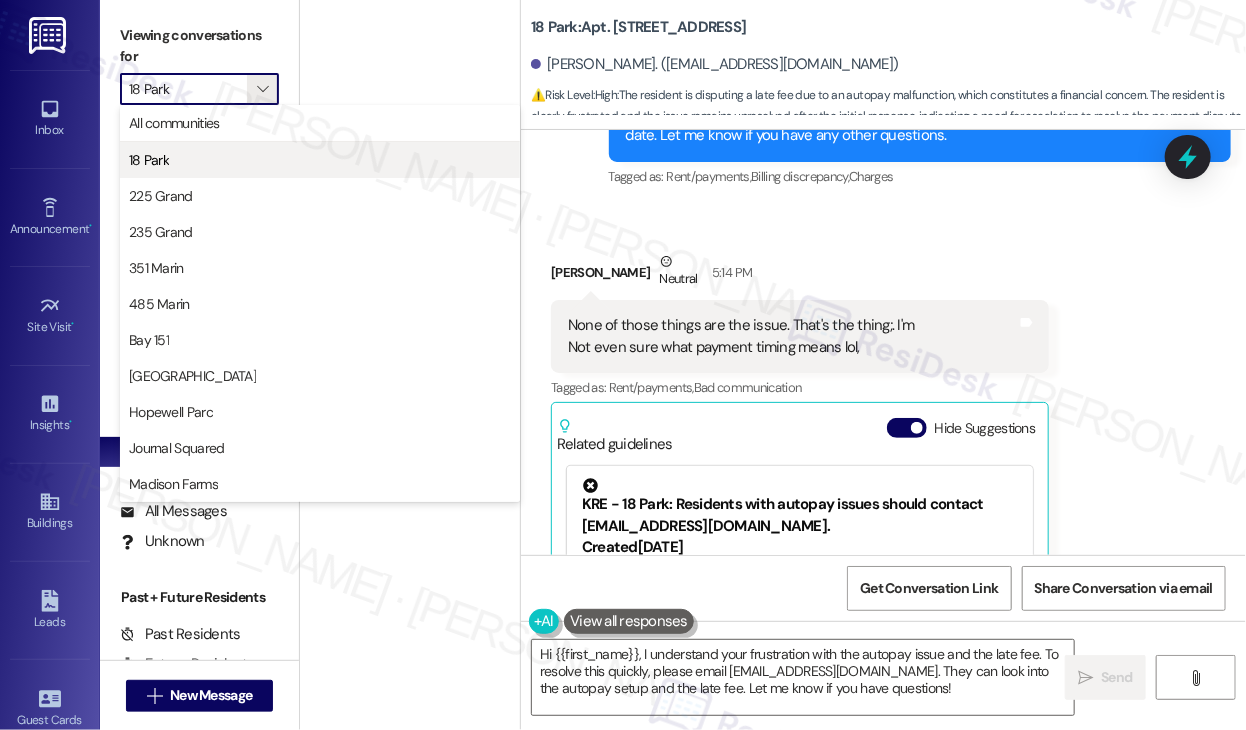 click on "18 Park" at bounding box center [320, 160] 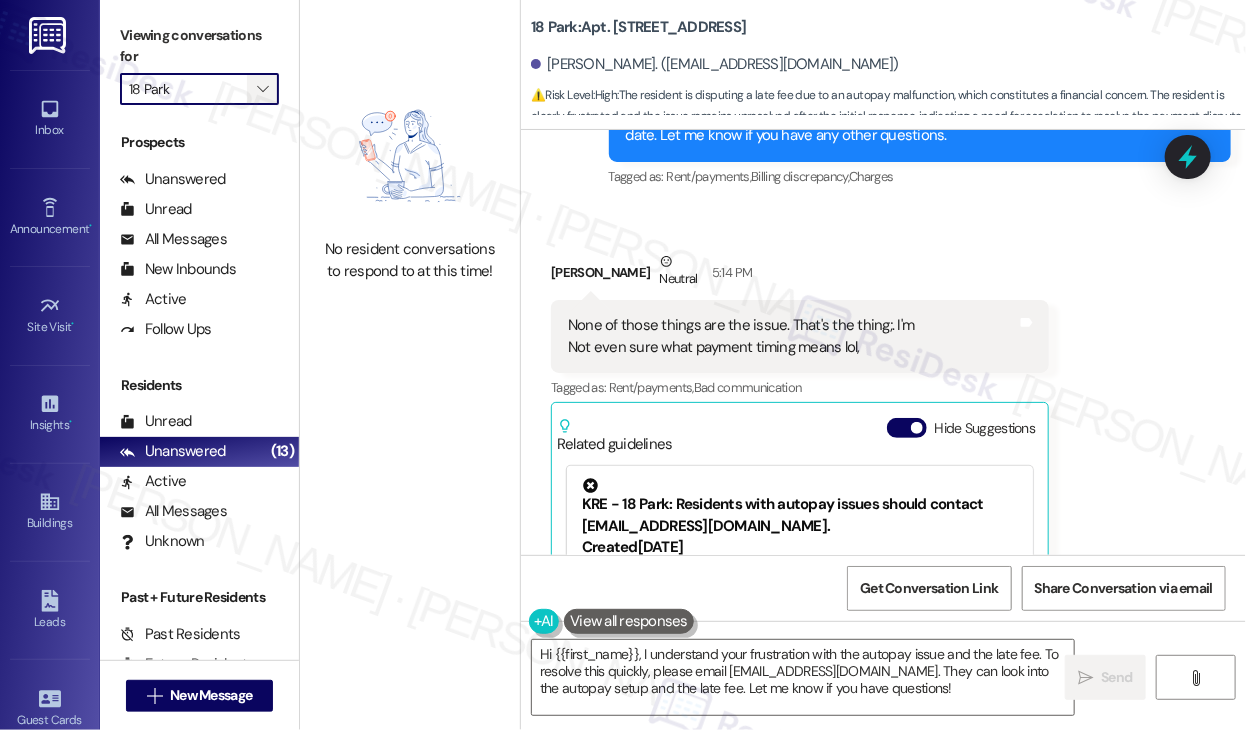 click on "" at bounding box center [262, 89] 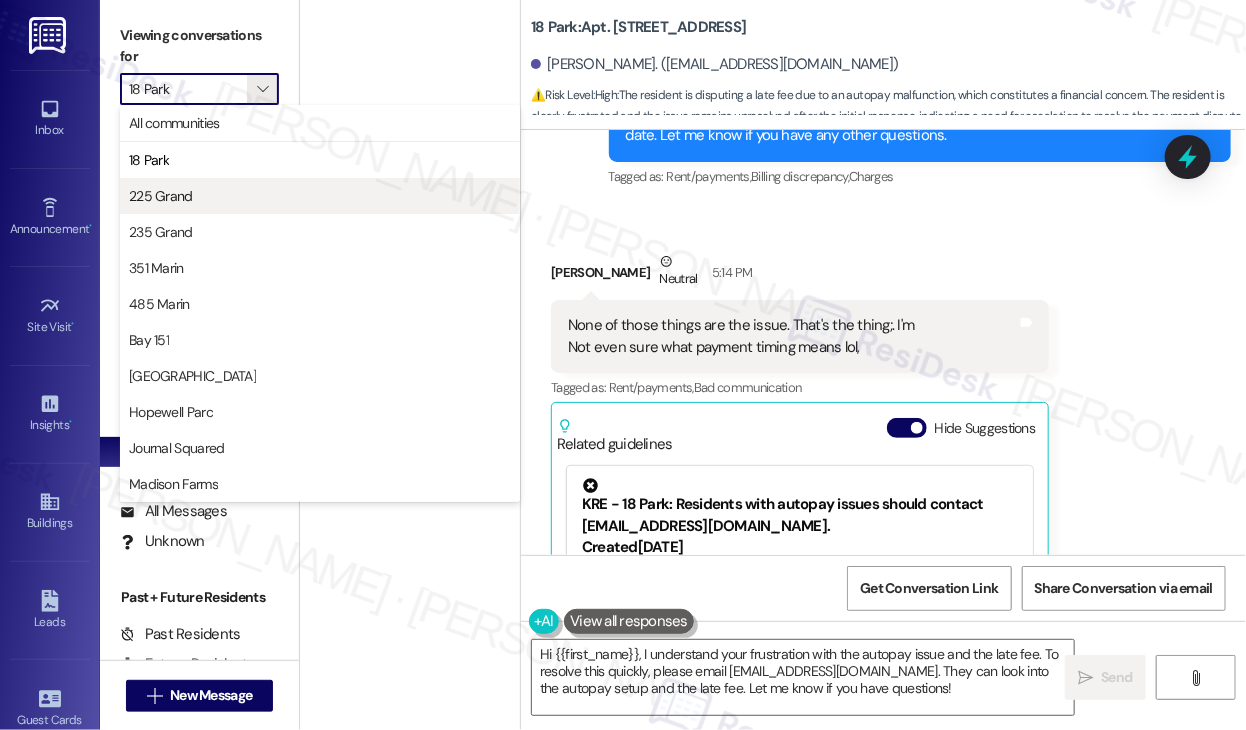 click on "225 Grand" at bounding box center [320, 196] 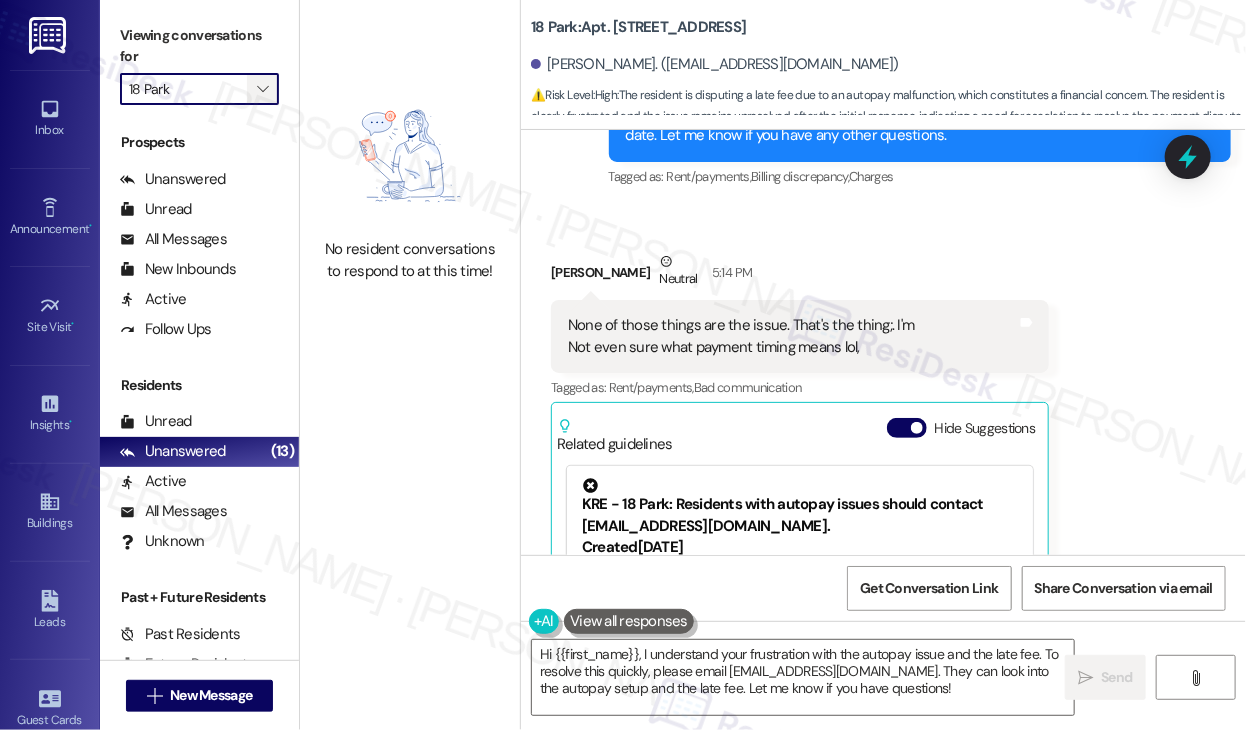 type on "225 Grand" 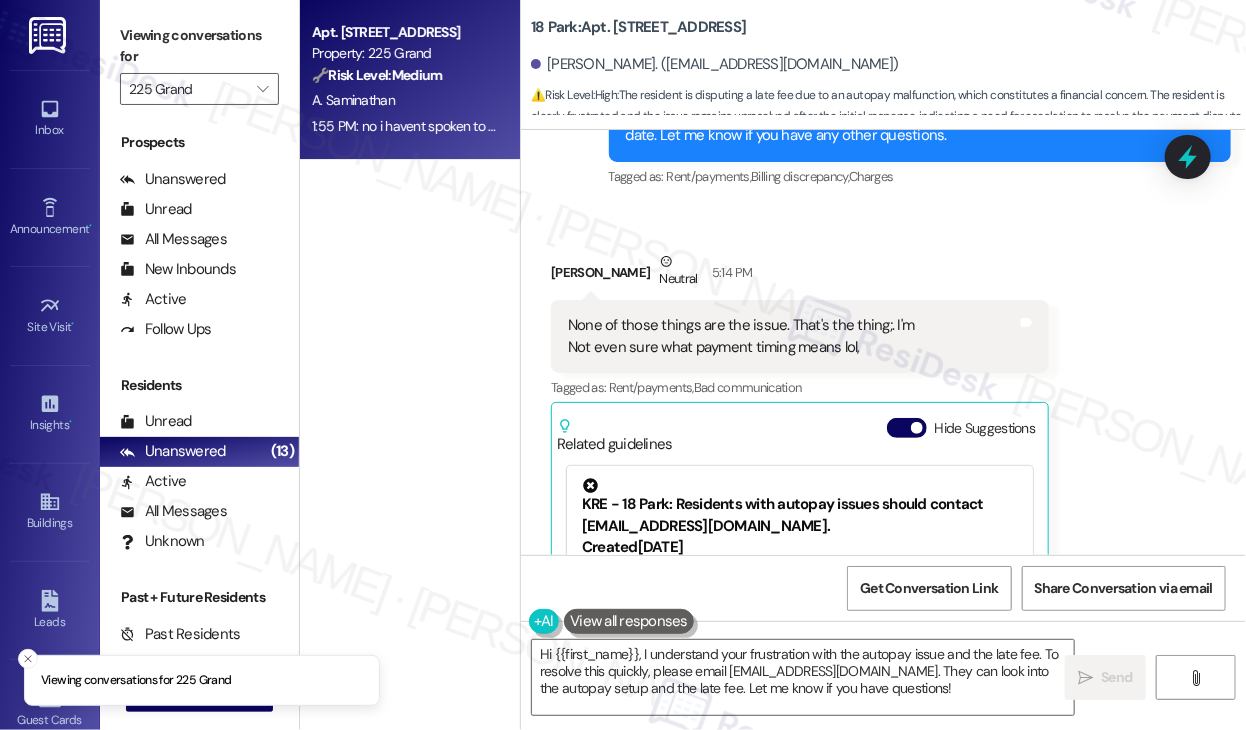 click on "A. Saminathan" at bounding box center (404, 100) 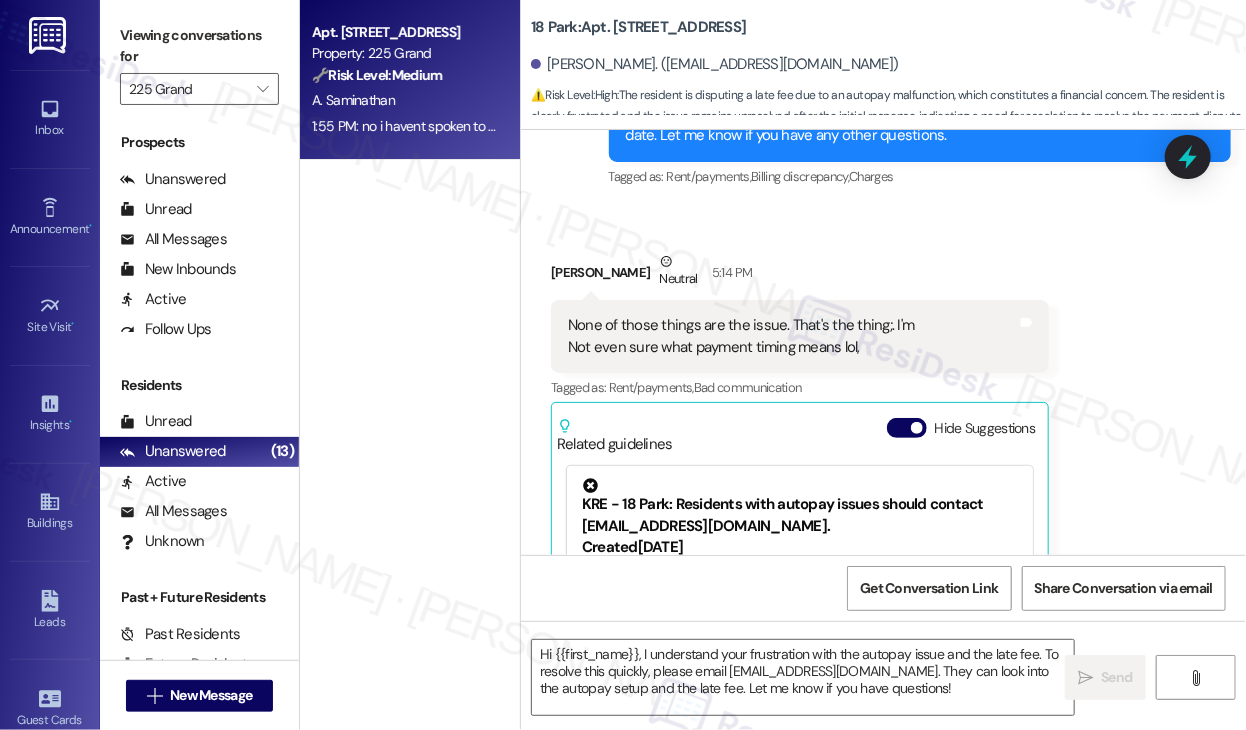 type on "Fetching suggested responses. Please feel free to read through the conversation in the meantime." 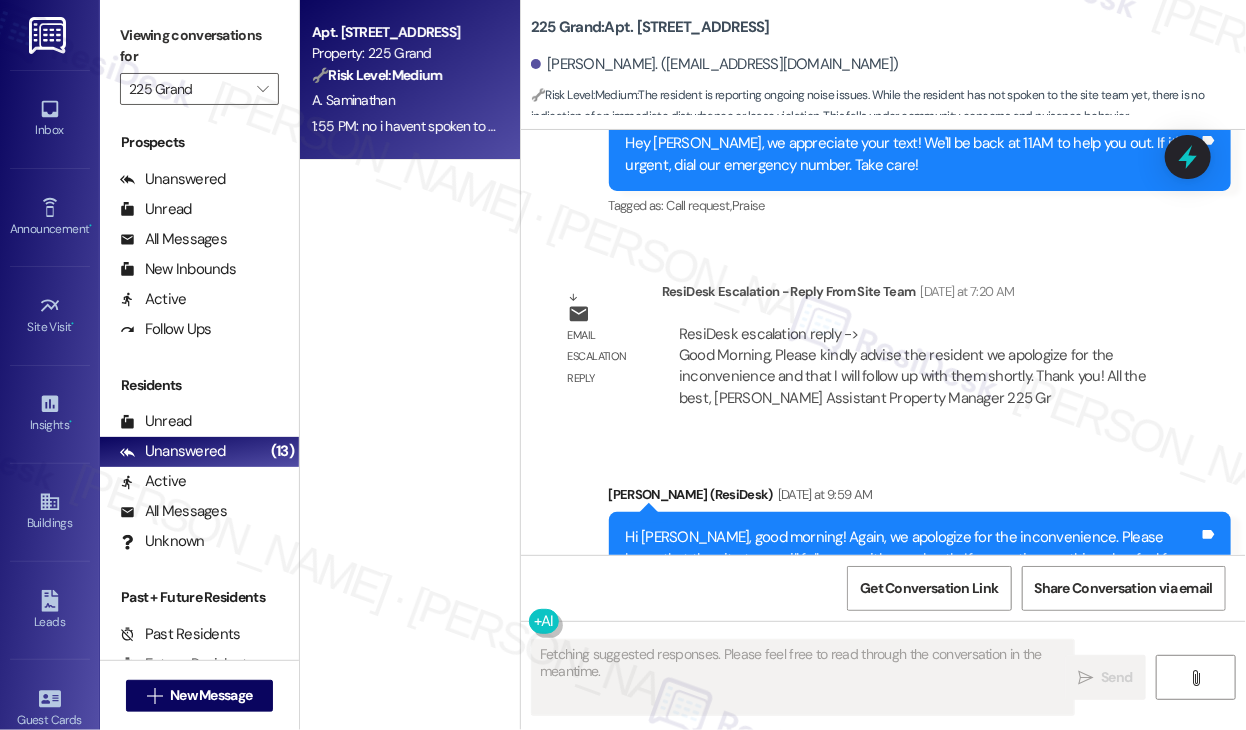 scroll, scrollTop: 4783, scrollLeft: 0, axis: vertical 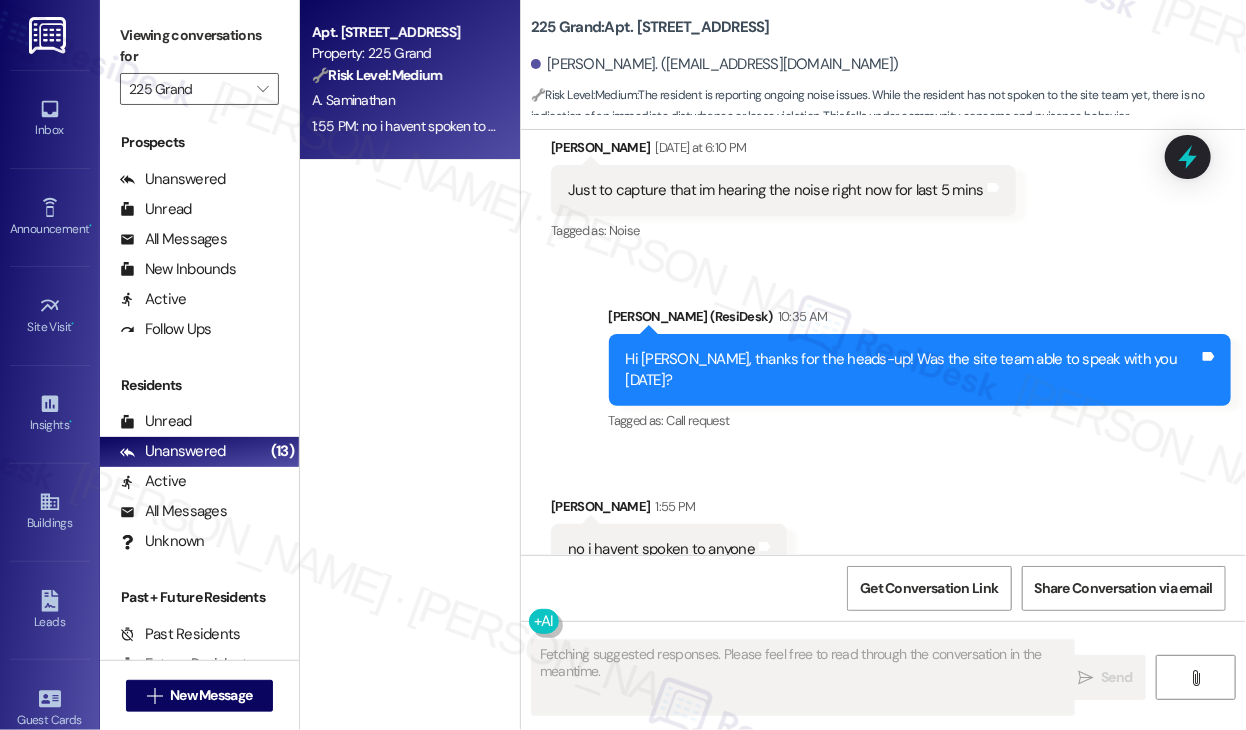click on "Hi Annam, thanks for the heads-up! Was the site team able to speak with you yesterday? Tags and notes" at bounding box center [920, 370] 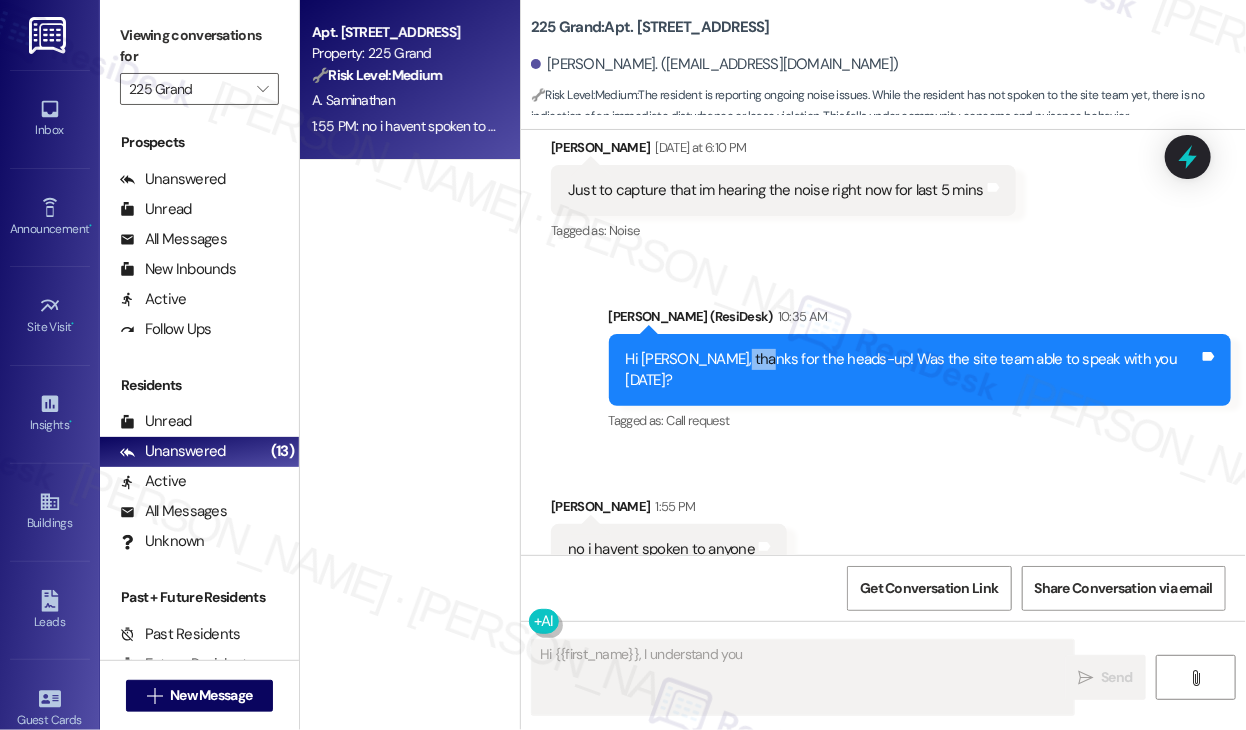 click on "Hi Annam, thanks for the heads-up! Was the site team able to speak with you yesterday? Tags and notes" at bounding box center (920, 370) 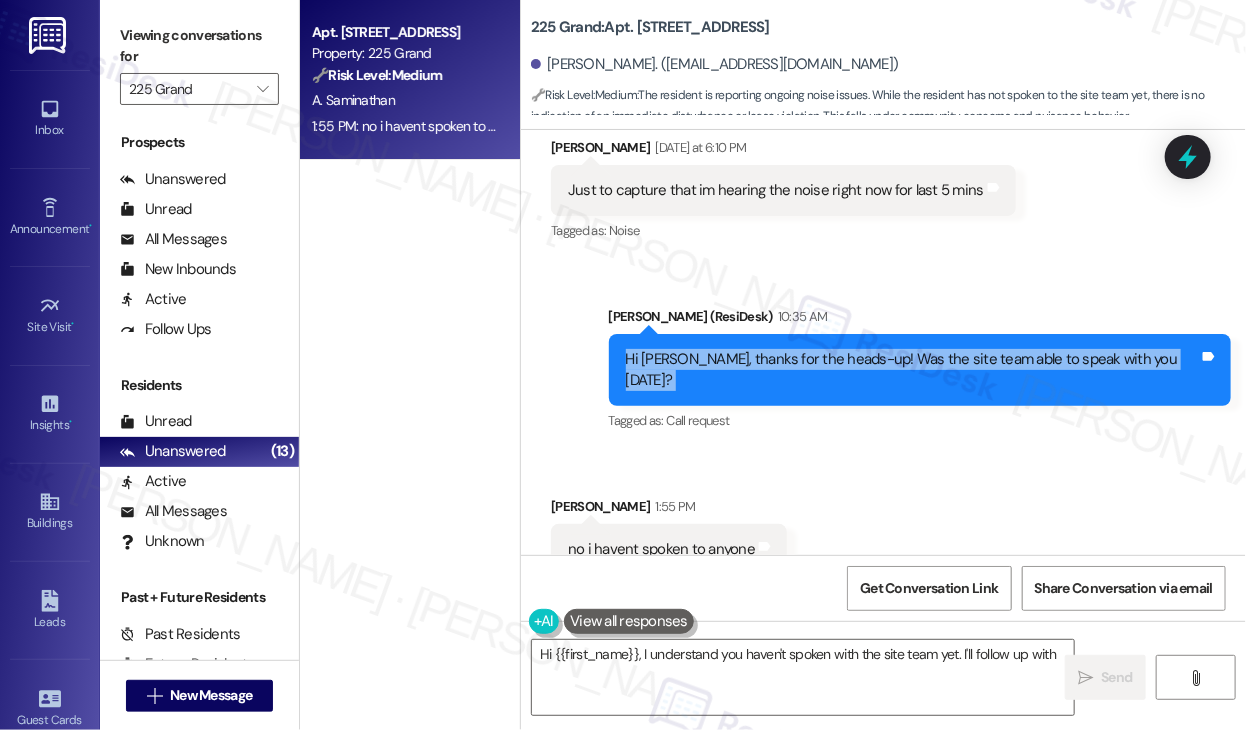 click on "Hi Annam, thanks for the heads-up! Was the site team able to speak with you yesterday? Tags and notes" at bounding box center [920, 370] 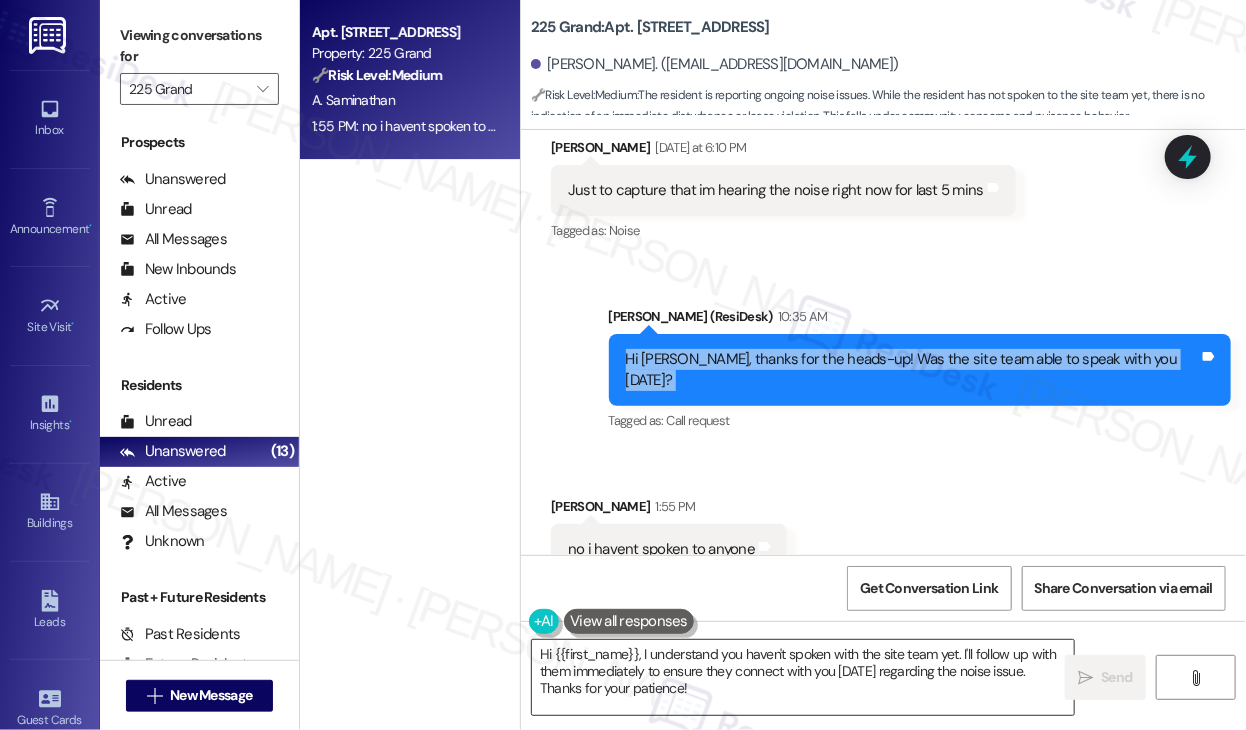 click on "Hi {{first_name}}, I understand you haven't spoken with the site team yet. I'll follow up with them immediately to ensure they connect with you today regarding the noise issue. Thanks for your patience!" at bounding box center [803, 677] 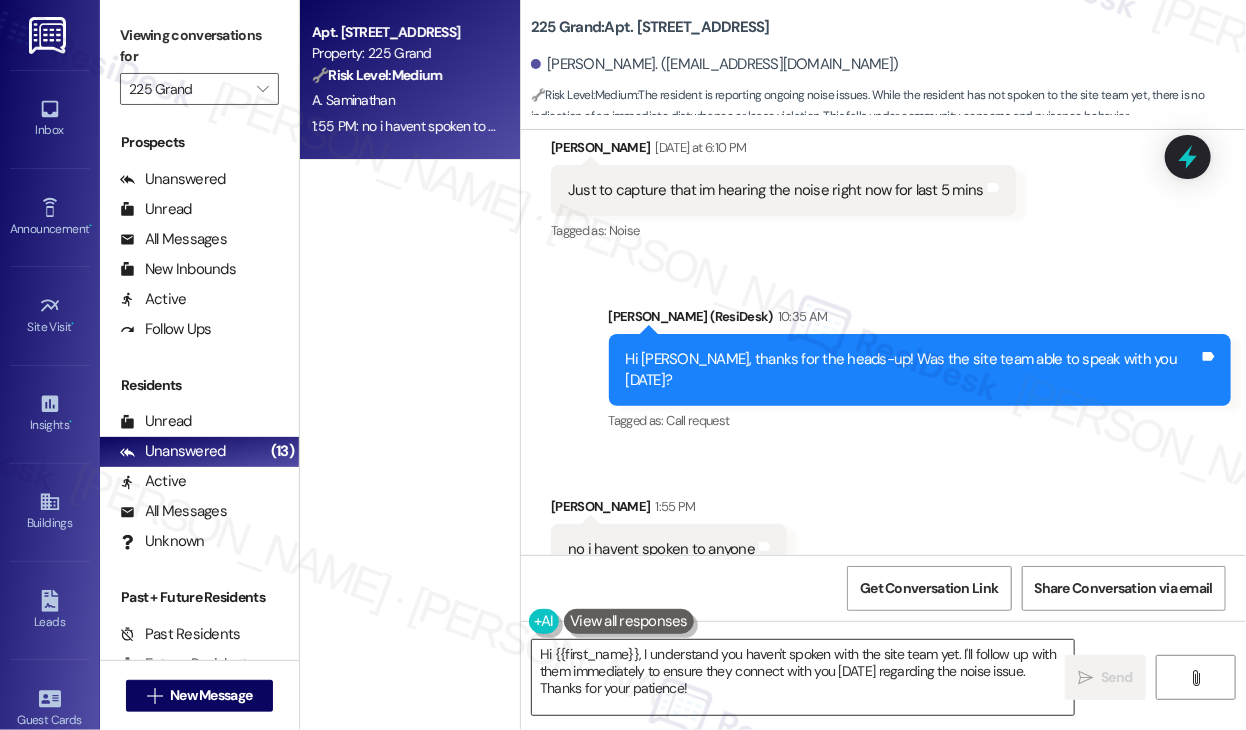 click on "Hi {{first_name}}, I understand you haven't spoken with the site team yet. I'll follow up with them immediately to ensure they connect with you today regarding the noise issue. Thanks for your patience!" at bounding box center (803, 677) 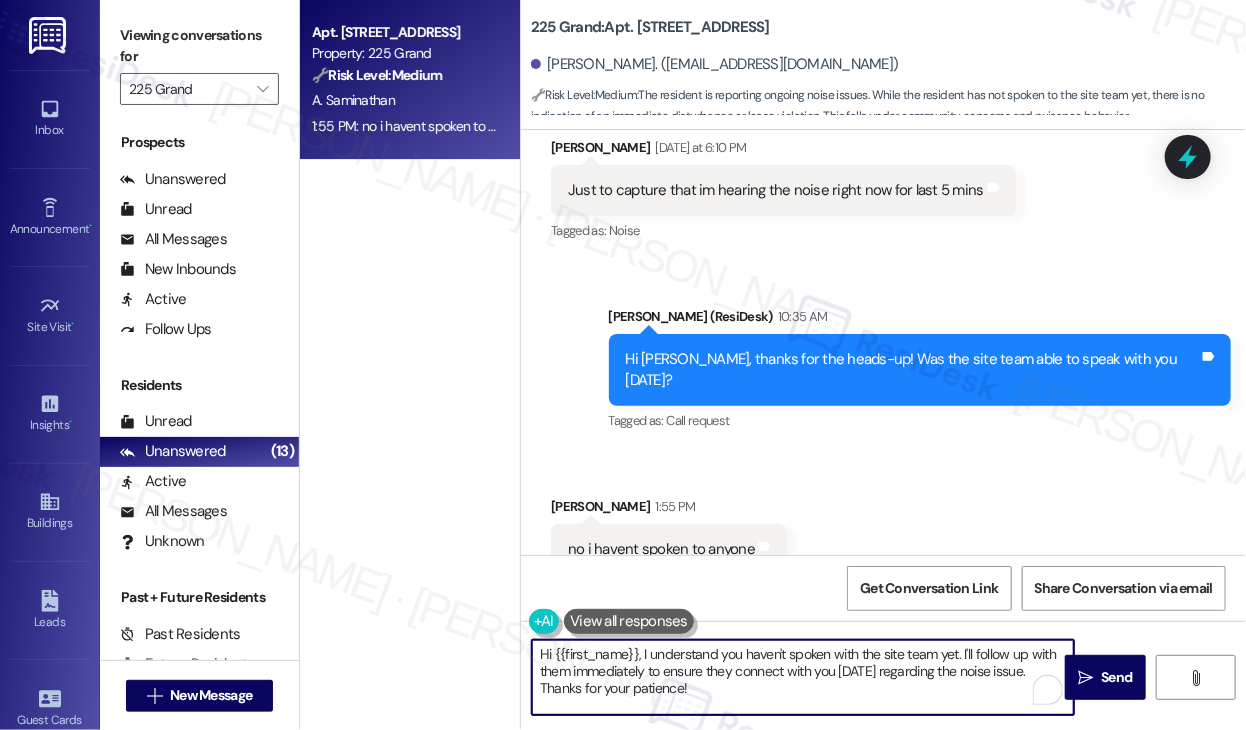 click on "Hi {{first_name}}, I understand you haven't spoken with the site team yet. I'll follow up with them immediately to ensure they connect with you today regarding the noise issue. Thanks for your patience!" at bounding box center (803, 677) 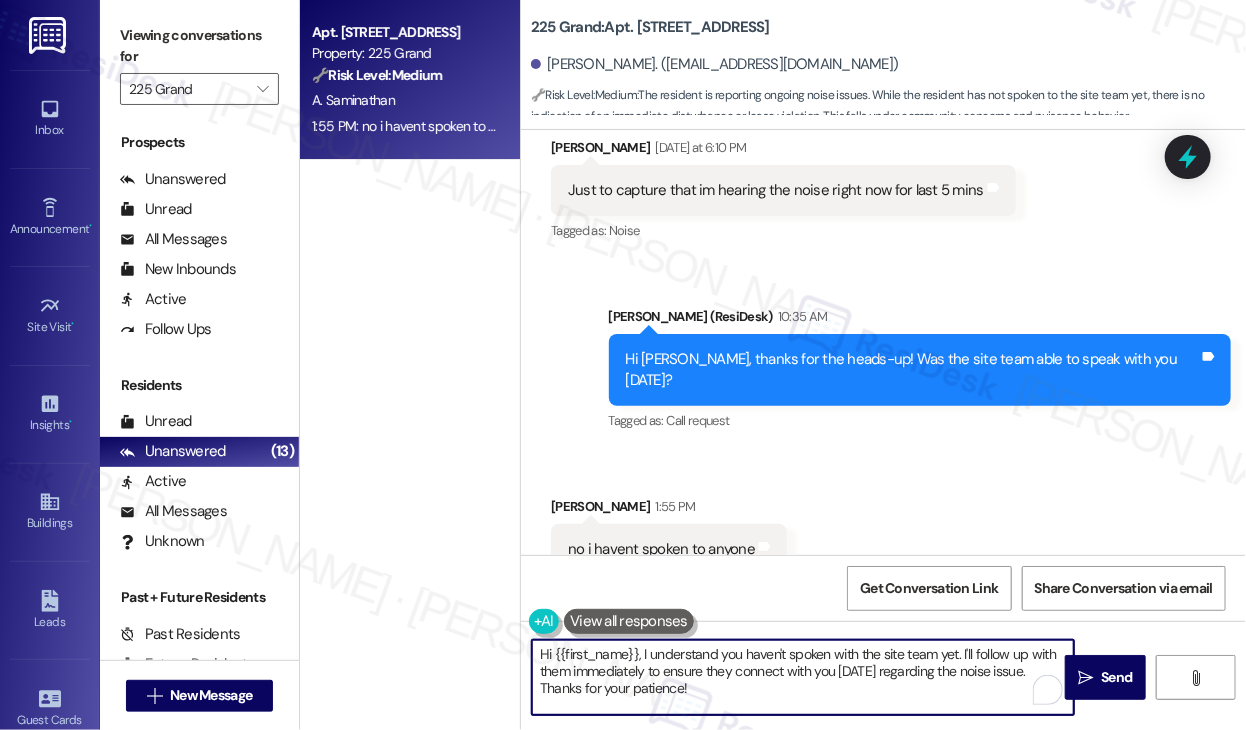 click on "Hi {{first_name}}, I understand you haven't spoken with the site team yet. I'll follow up with them immediately to ensure they connect with you today regarding the noise issue. Thanks for your patience!" at bounding box center [803, 677] 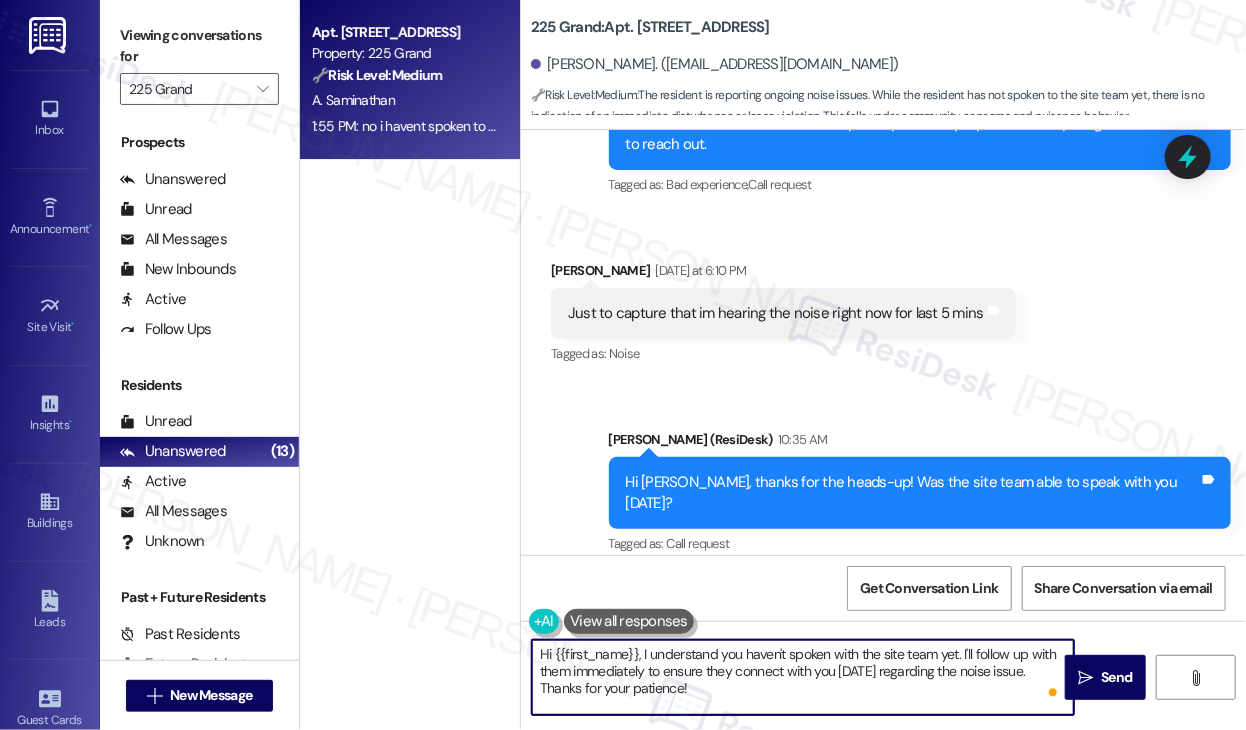 scroll, scrollTop: 4784, scrollLeft: 0, axis: vertical 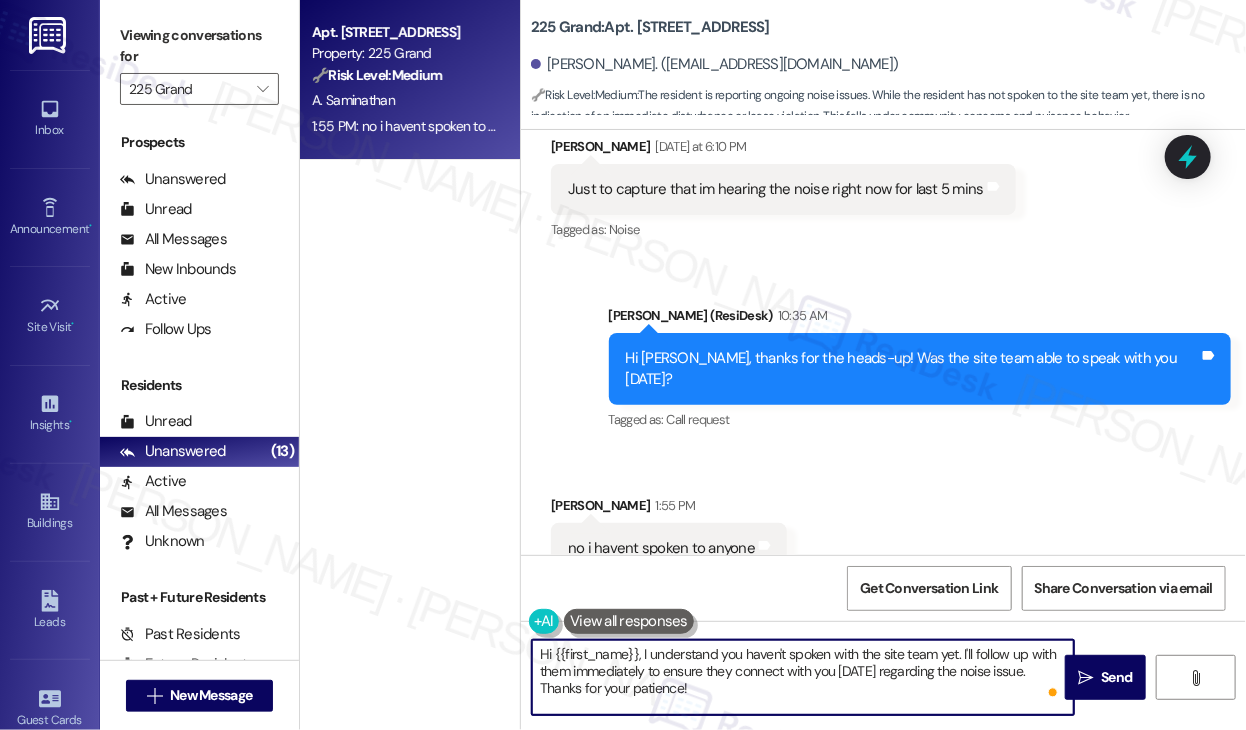 click on "Hi {{first_name}}, I understand you haven't spoken with the site team yet. I'll follow up with them immediately to ensure they connect with you today regarding the noise issue. Thanks for your patience!" at bounding box center (803, 677) 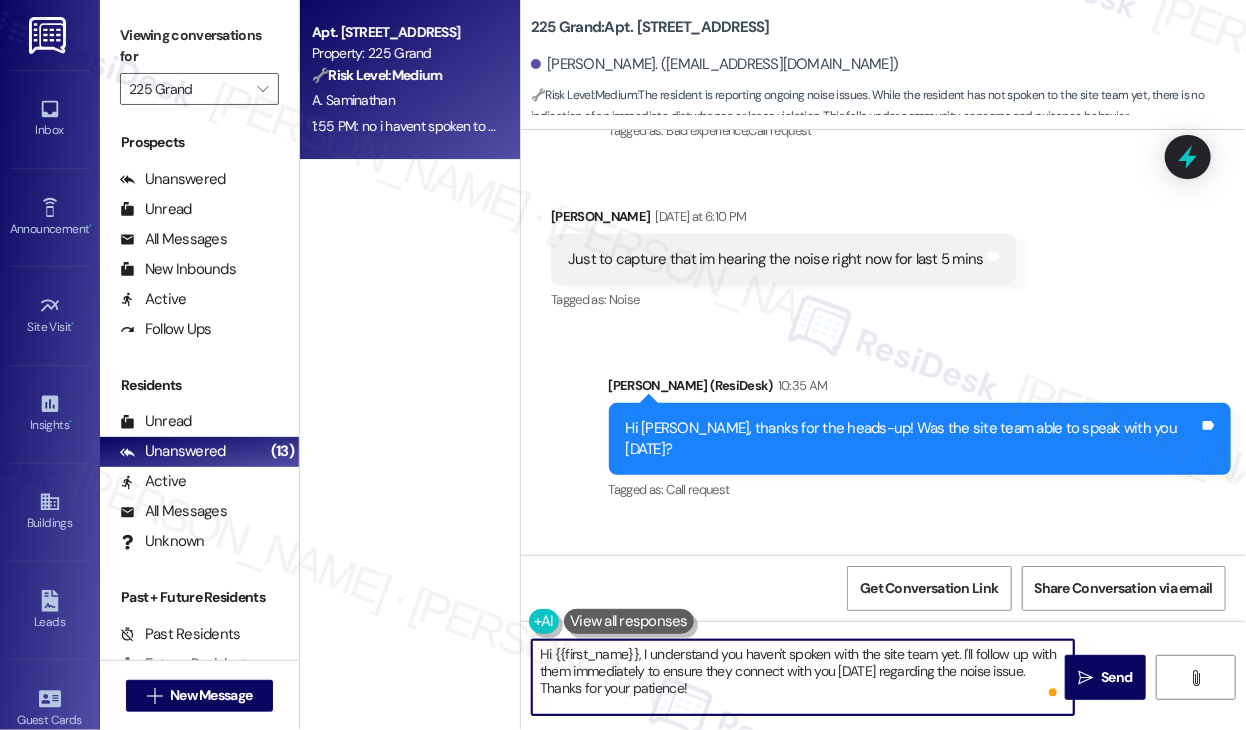 scroll, scrollTop: 4484, scrollLeft: 0, axis: vertical 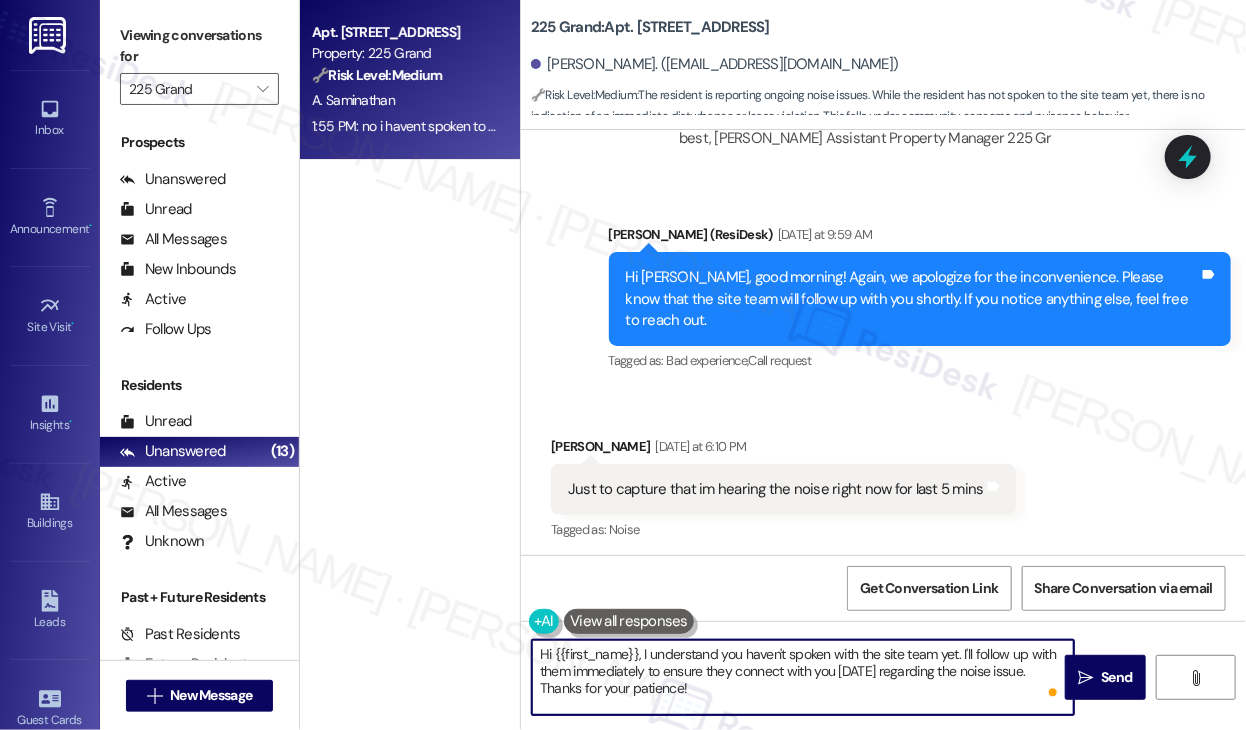 click on "Just to capture that im hearing the noise right now for last 5 mins" at bounding box center (776, 489) 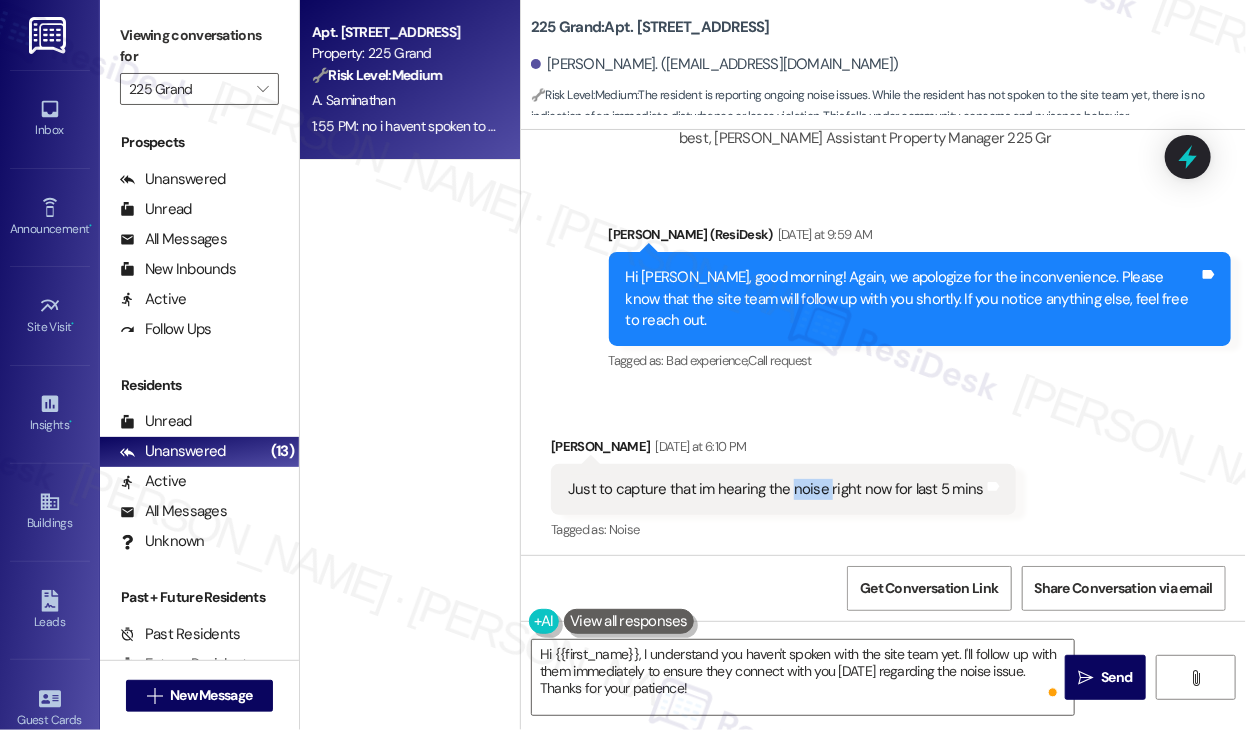 click on "Just to capture that im hearing the noise right now for last 5 mins" at bounding box center (776, 489) 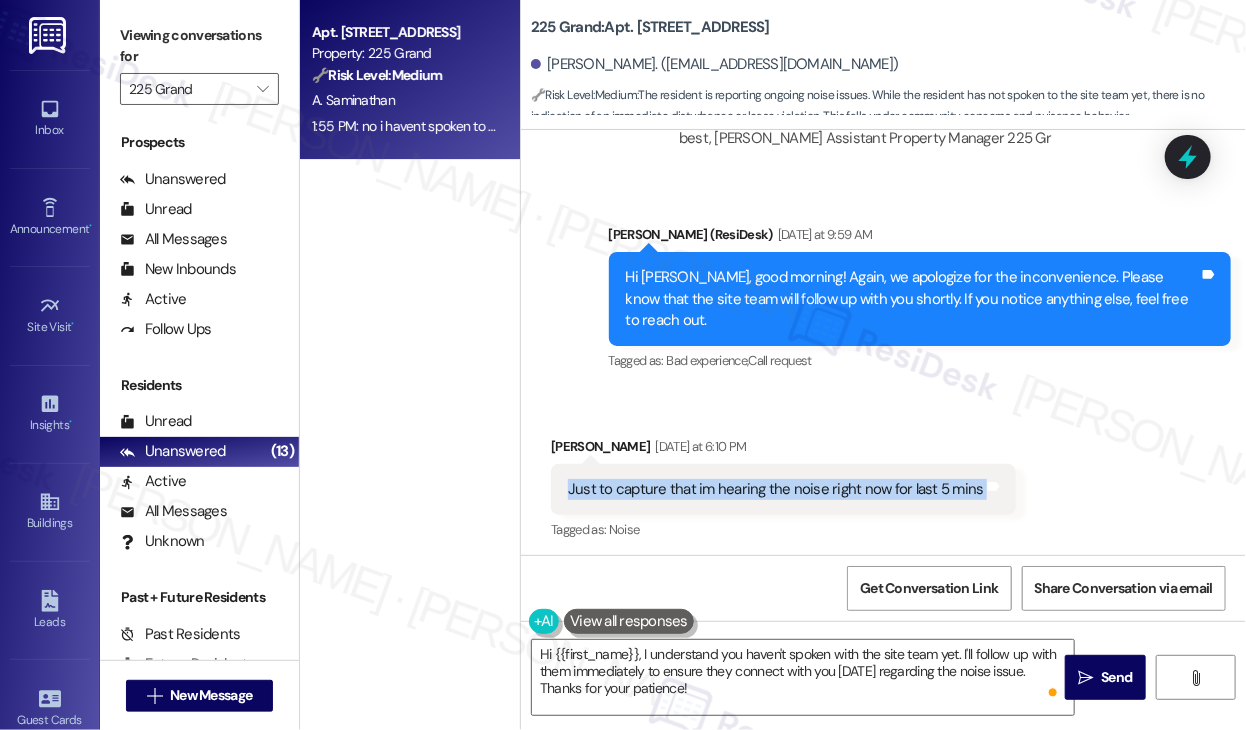 click on "Just to capture that im hearing the noise right now for last 5 mins" at bounding box center (776, 489) 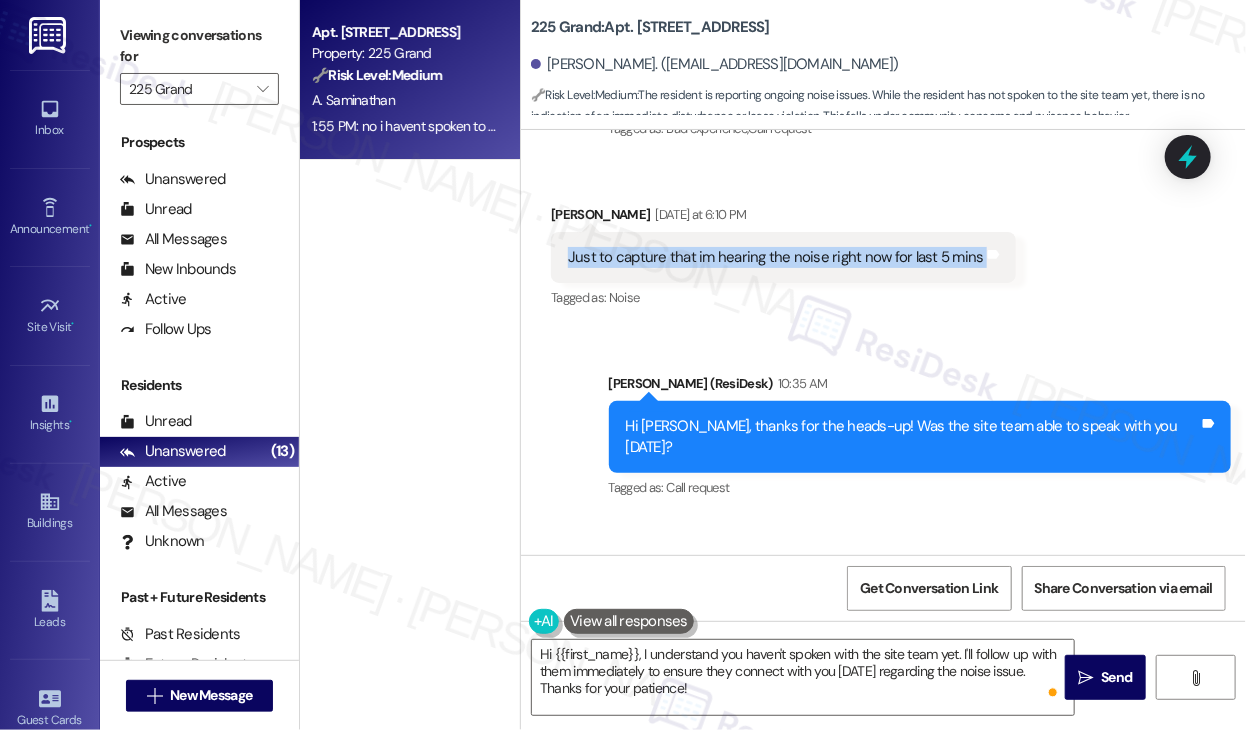 scroll, scrollTop: 4784, scrollLeft: 0, axis: vertical 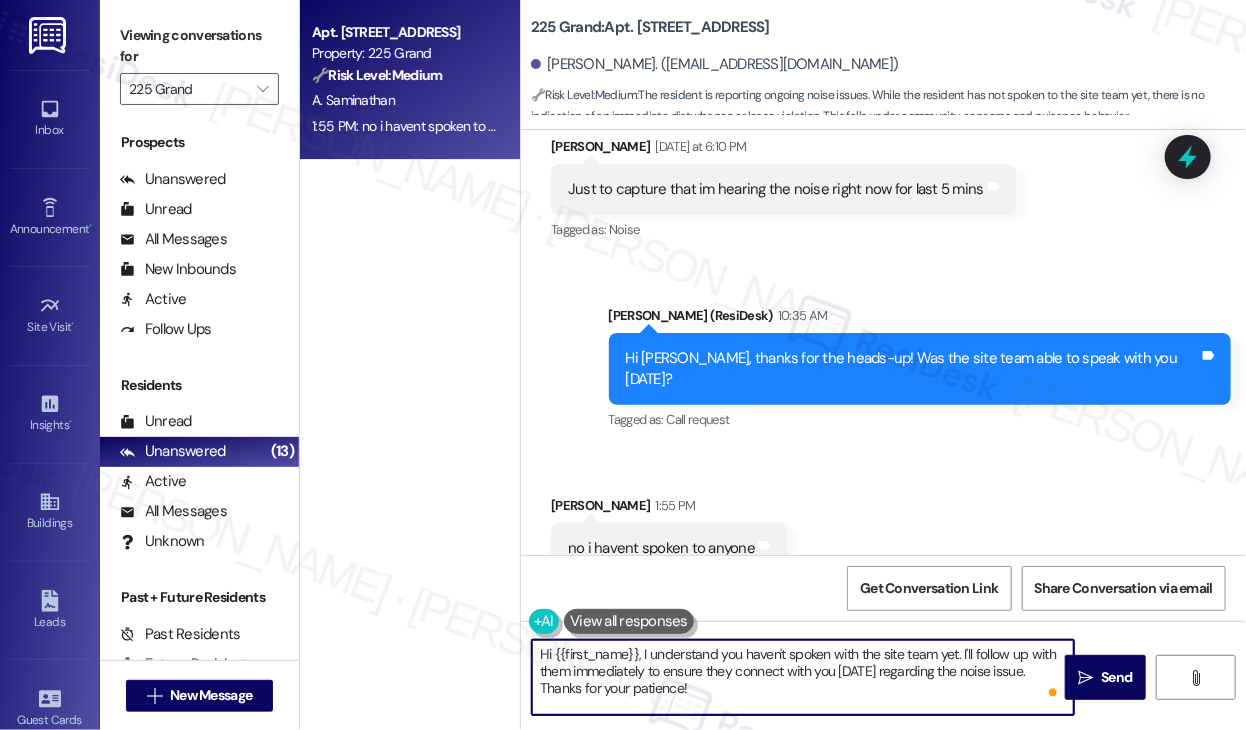click on "Hi {{first_name}}, I understand you haven't spoken with the site team yet. I'll follow up with them immediately to ensure they connect with you today regarding the noise issue. Thanks for your patience!" at bounding box center (803, 677) 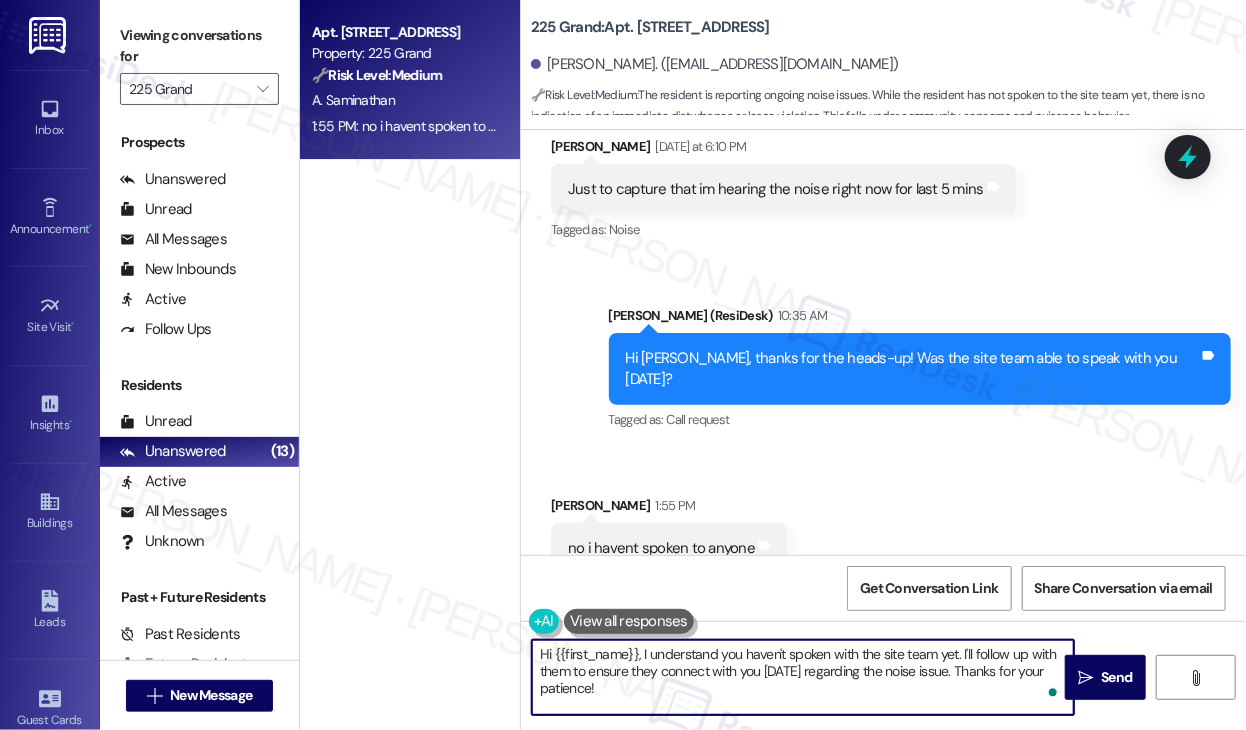 type on "Hi {{first_name}}, I understand you haven't spoken with the site team yet. I'll follow up with them to ensure they connect with you today regarding the noise issue. Thanks for your patience!" 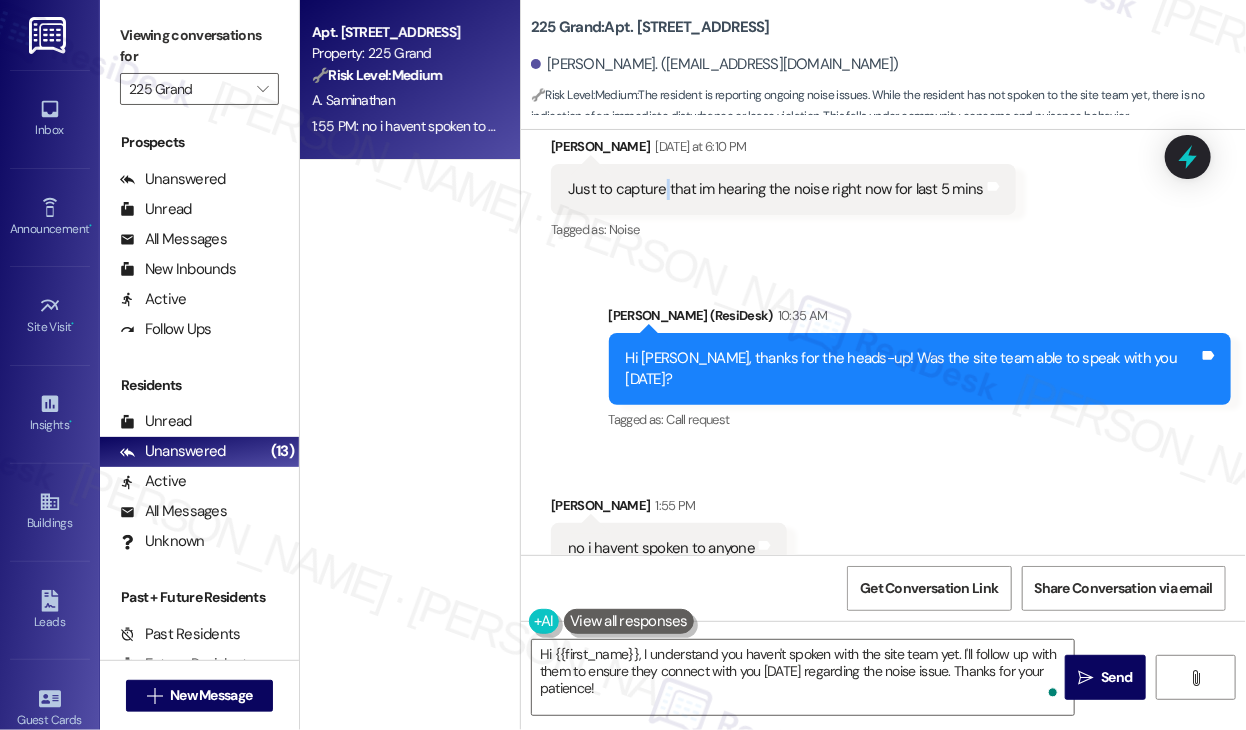 click on "Just to capture that im hearing the noise right now for last 5 mins Tags and notes" at bounding box center [783, 189] 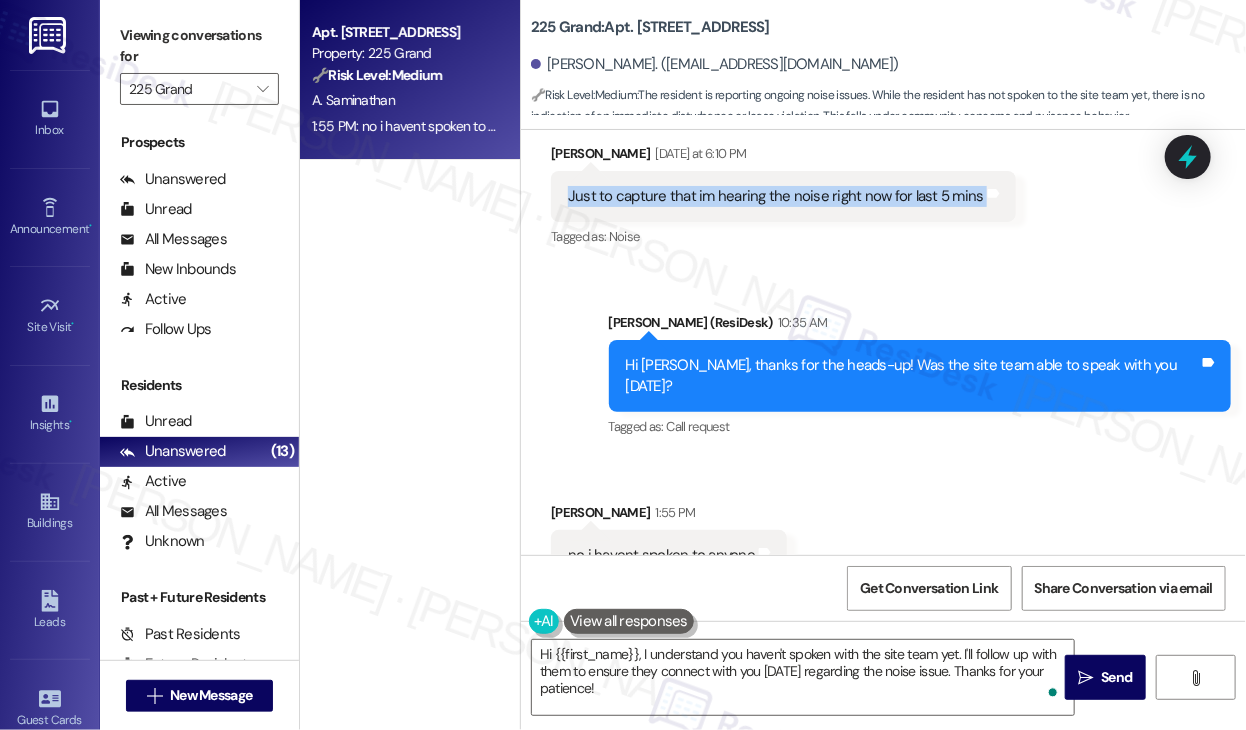 click on "Just to capture that im hearing the noise right now for last 5 mins Tags and notes" at bounding box center [783, 196] 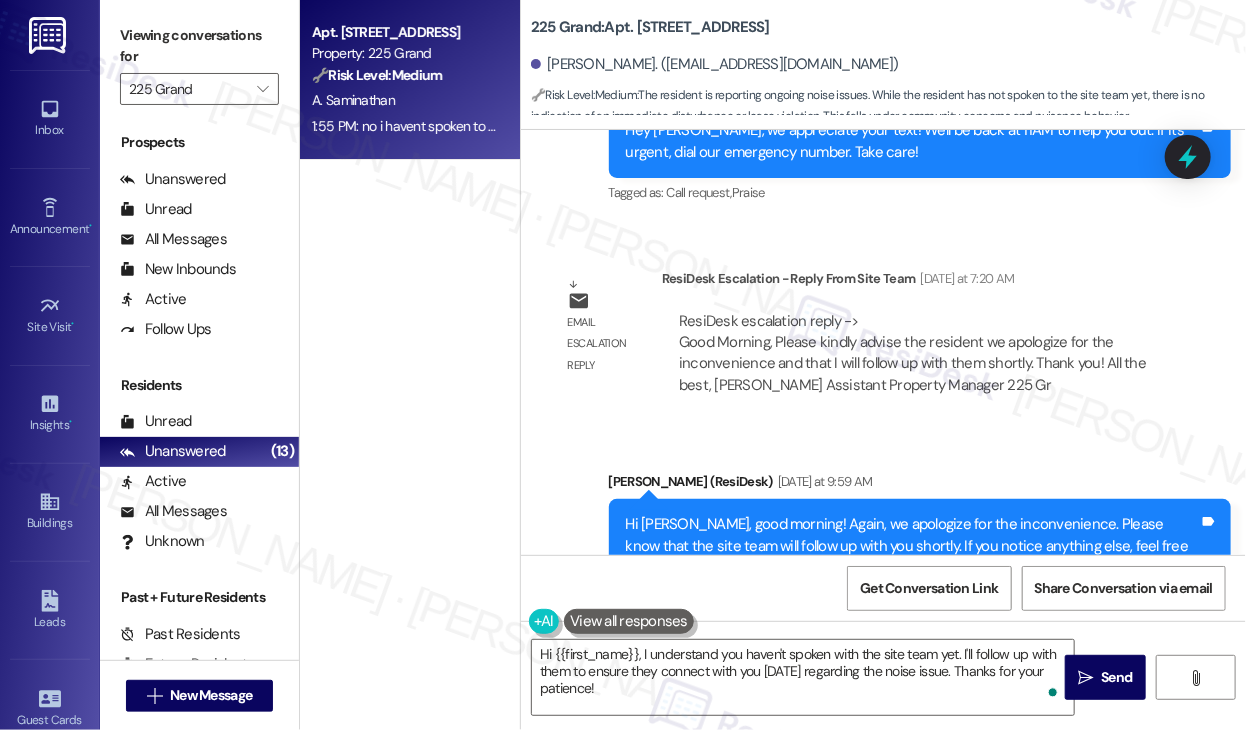 scroll, scrollTop: 4077, scrollLeft: 0, axis: vertical 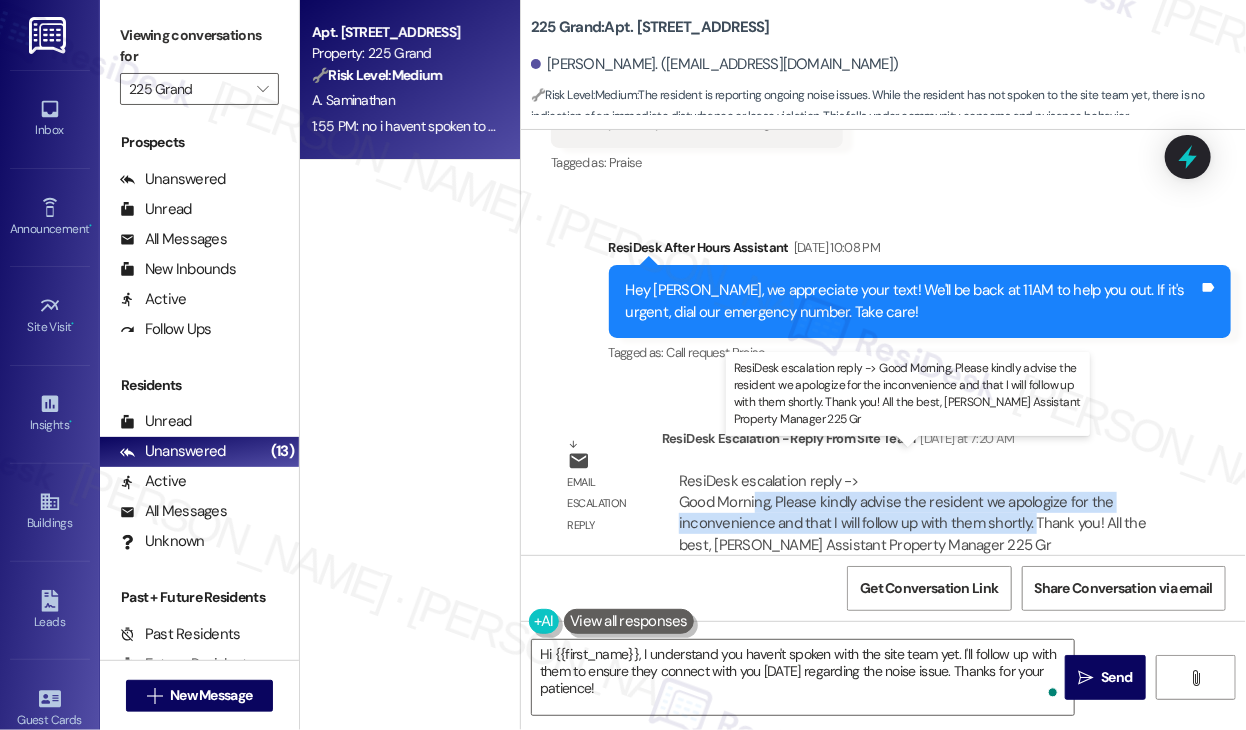 drag, startPoint x: 752, startPoint y: 475, endPoint x: 1029, endPoint y: 500, distance: 278.1259 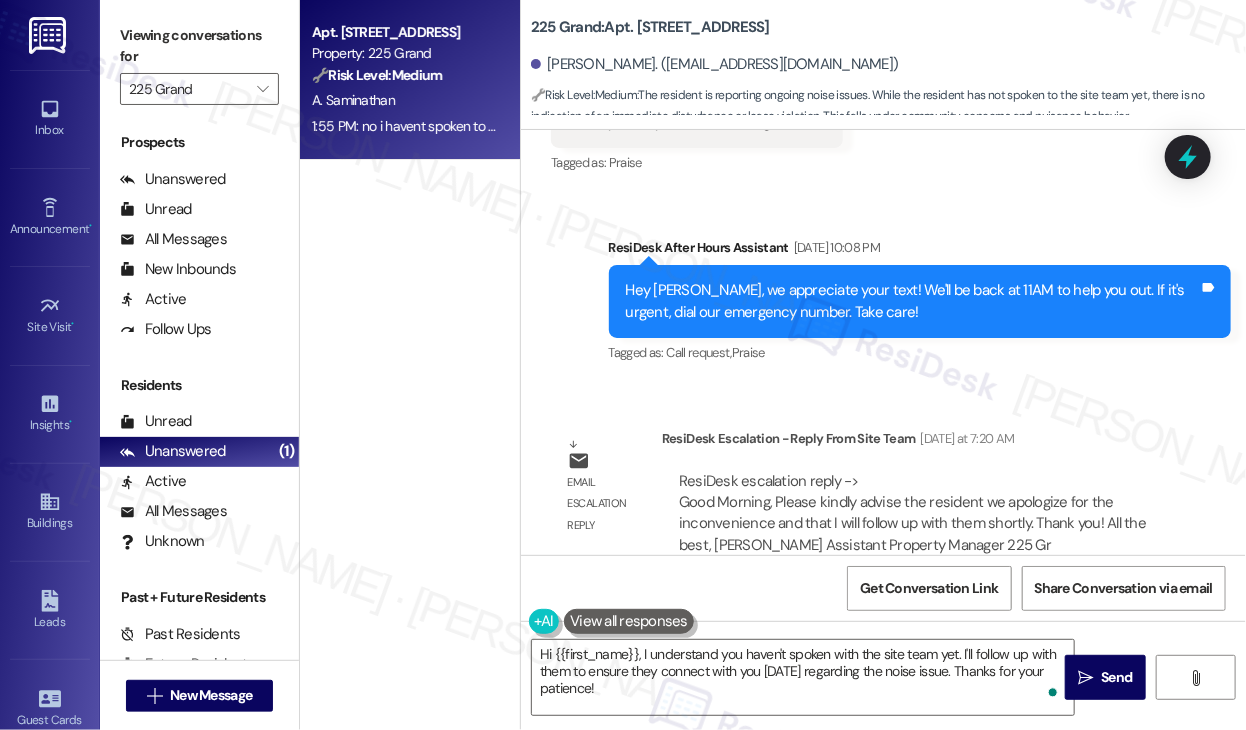 click on "Viewing conversations for 225 Grand " at bounding box center [199, 62] 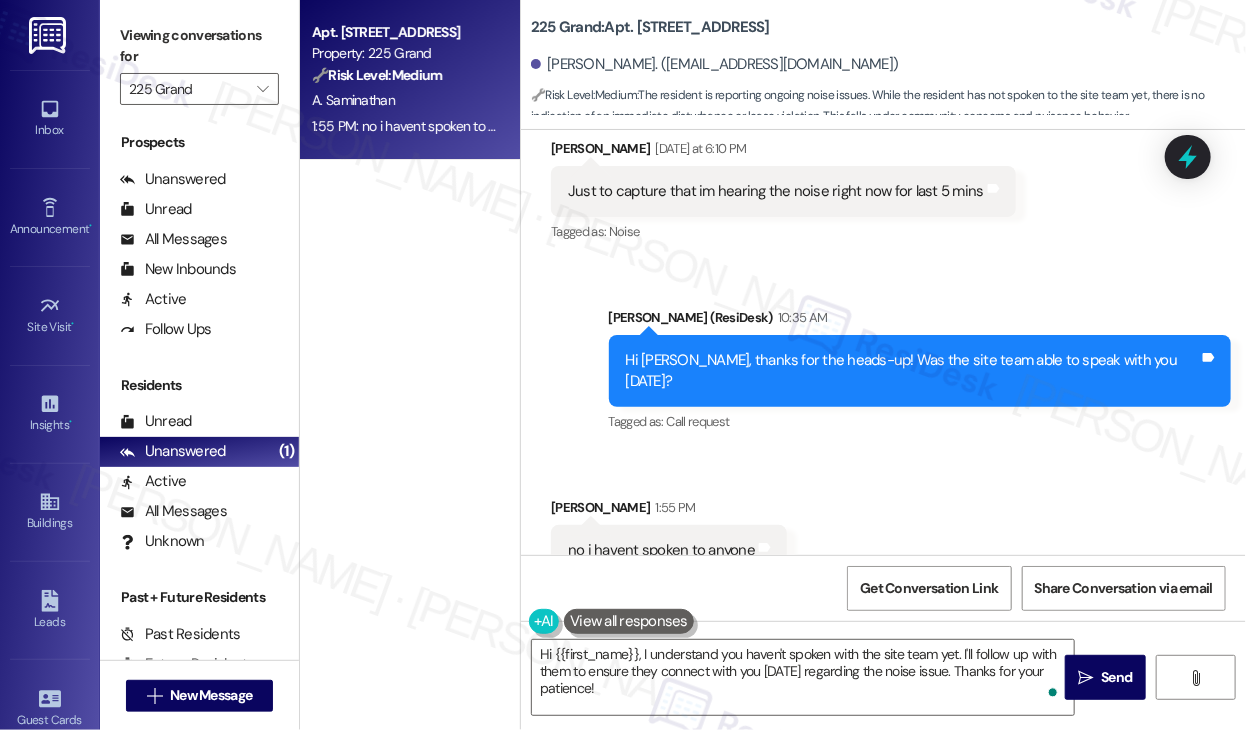 scroll, scrollTop: 4784, scrollLeft: 0, axis: vertical 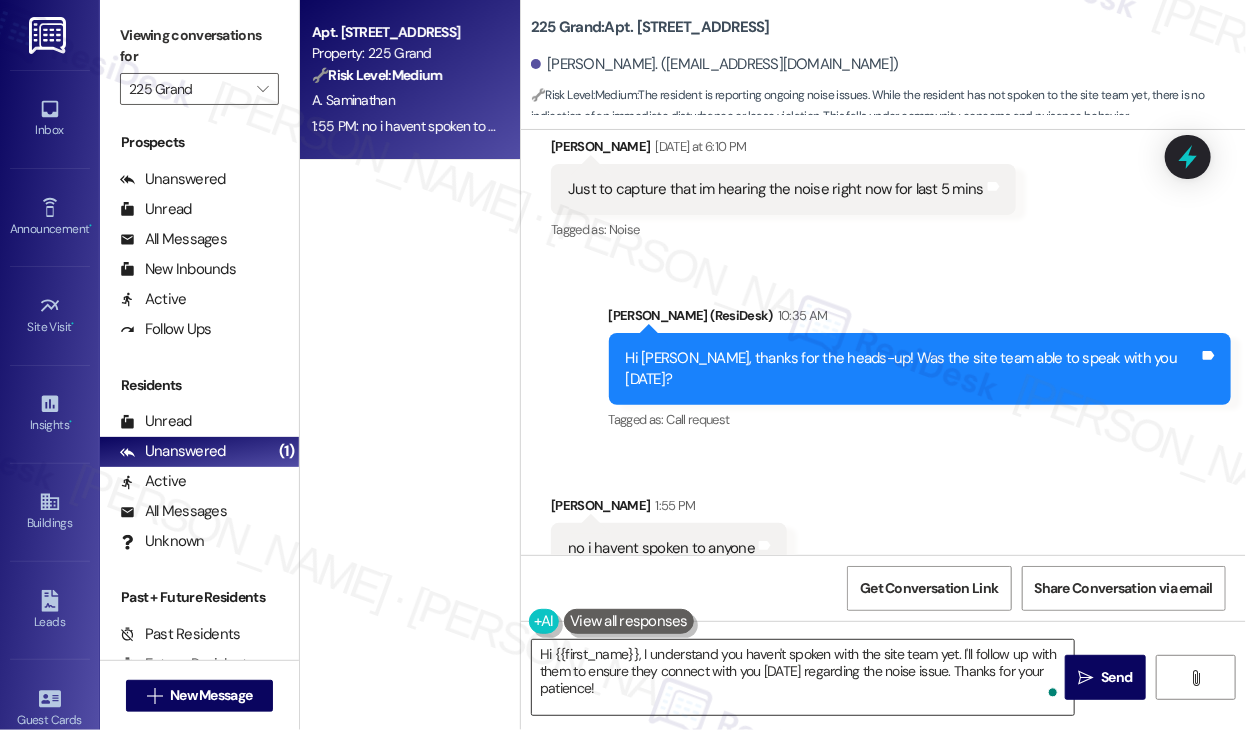 click on "Hi {{first_name}}, I understand you haven't spoken with the site team yet. I'll follow up with them to ensure they connect with you today regarding the noise issue. Thanks for your patience!" at bounding box center [803, 677] 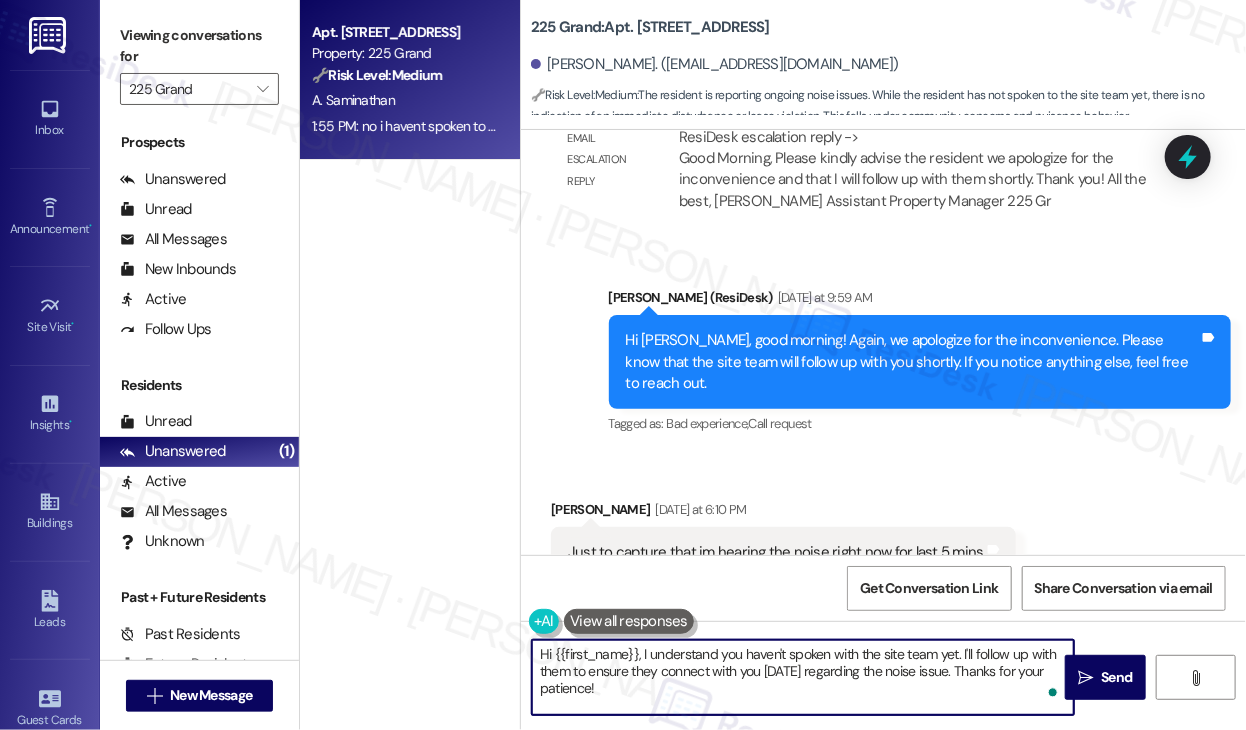 scroll, scrollTop: 4384, scrollLeft: 0, axis: vertical 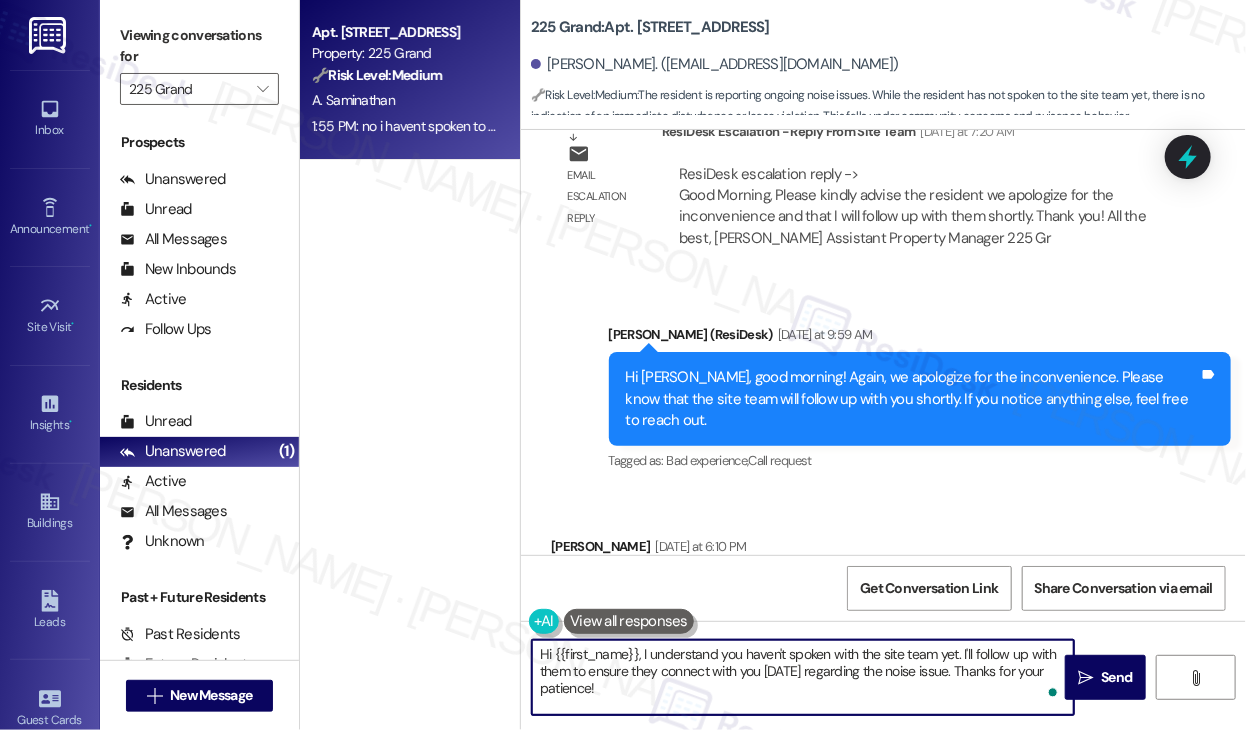 click on "Hi Annam, good morning! Again, we apologize for the inconvenience. Please know that the site team will follow up with you shortly. If you notice anything else, feel free to reach out." at bounding box center [913, 399] 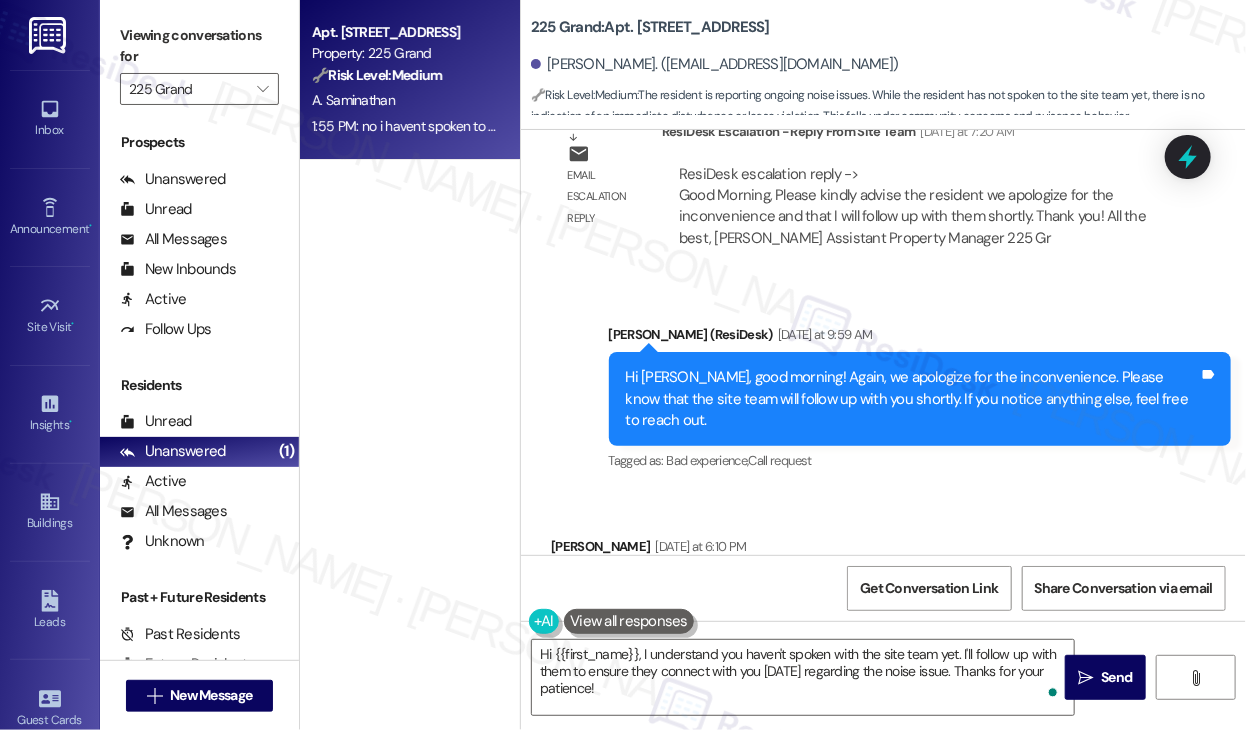 click on "Hi Annam, good morning! Again, we apologize for the inconvenience. Please know that the site team will follow up with you shortly. If you notice anything else, feel free to reach out." at bounding box center [913, 399] 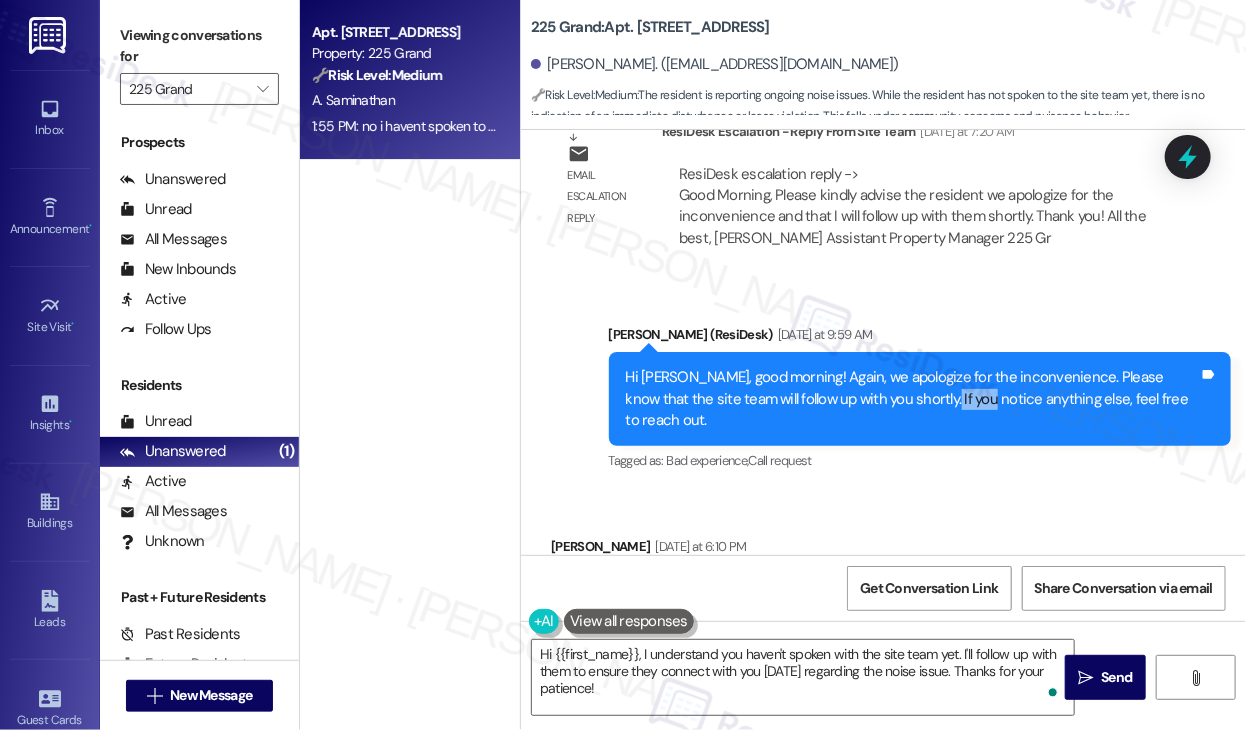 click on "Hi Annam, good morning! Again, we apologize for the inconvenience. Please know that the site team will follow up with you shortly. If you notice anything else, feel free to reach out." at bounding box center [913, 399] 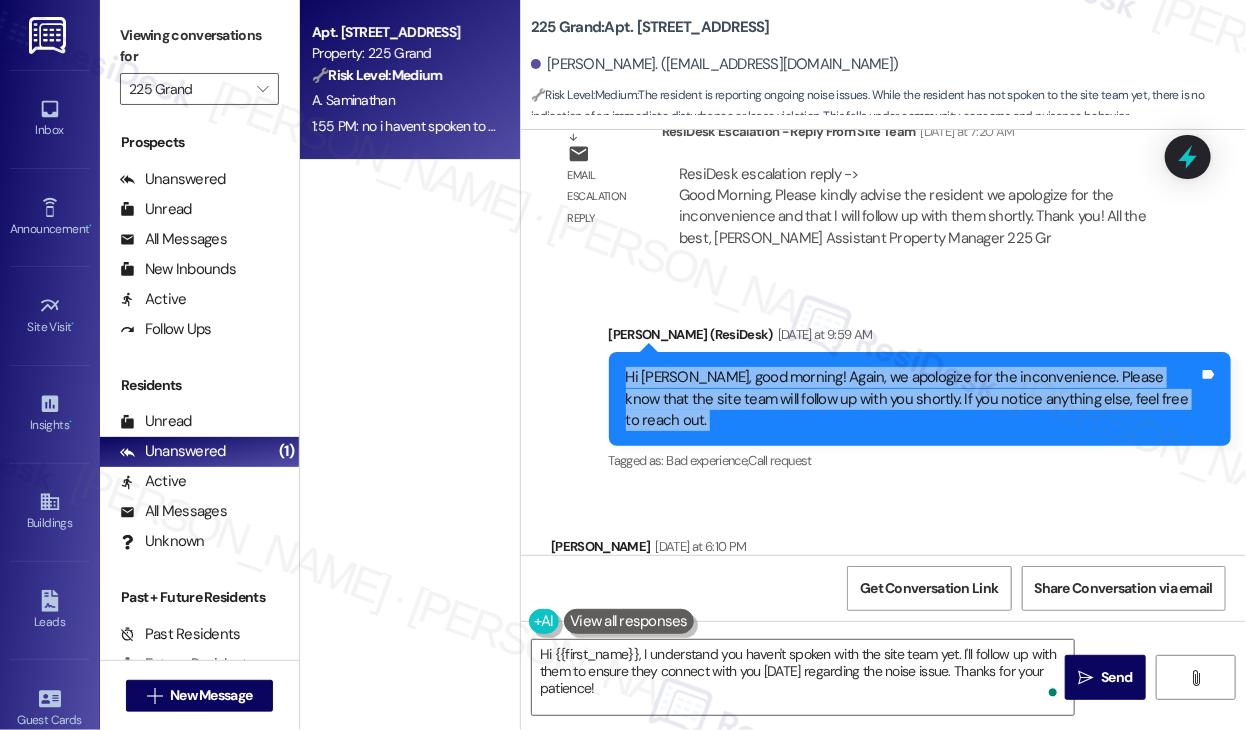 click on "Hi Annam, good morning! Again, we apologize for the inconvenience. Please know that the site team will follow up with you shortly. If you notice anything else, feel free to reach out." at bounding box center [913, 399] 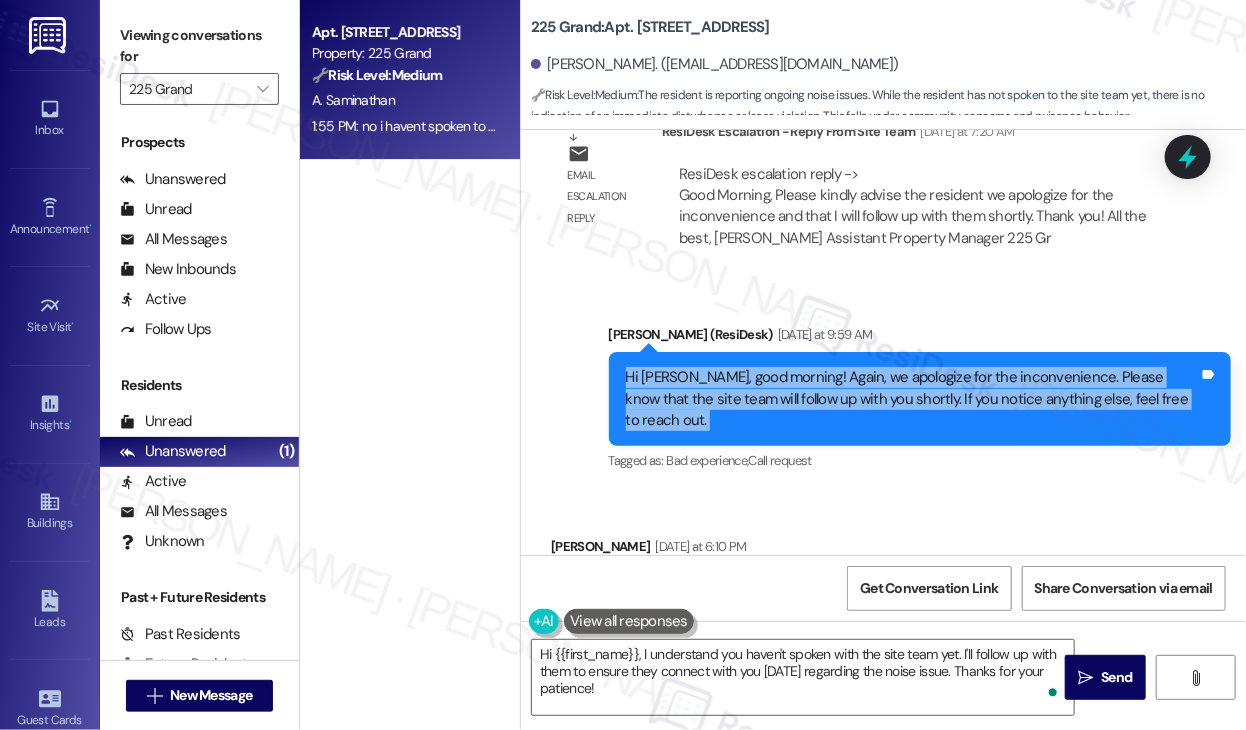scroll, scrollTop: 4784, scrollLeft: 0, axis: vertical 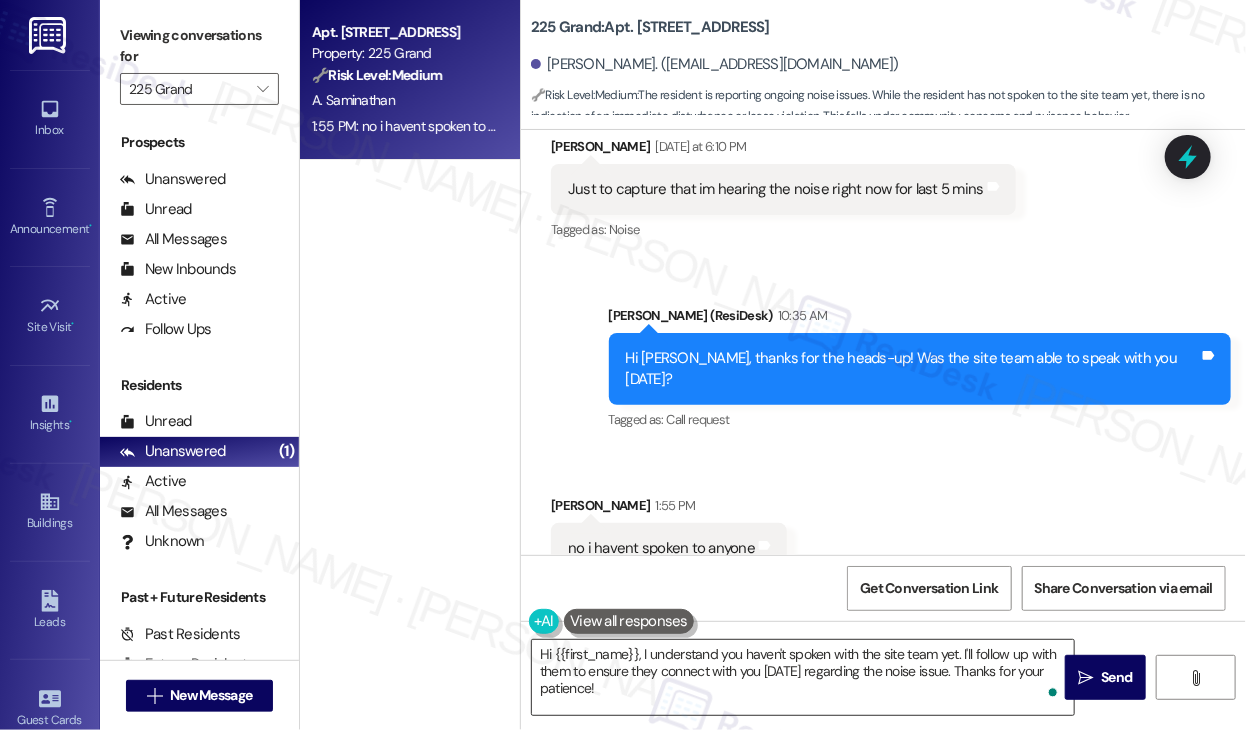 click on "Hi {{first_name}}, I understand you haven't spoken with the site team yet. I'll follow up with them to ensure they connect with you today regarding the noise issue. Thanks for your patience!" at bounding box center [803, 677] 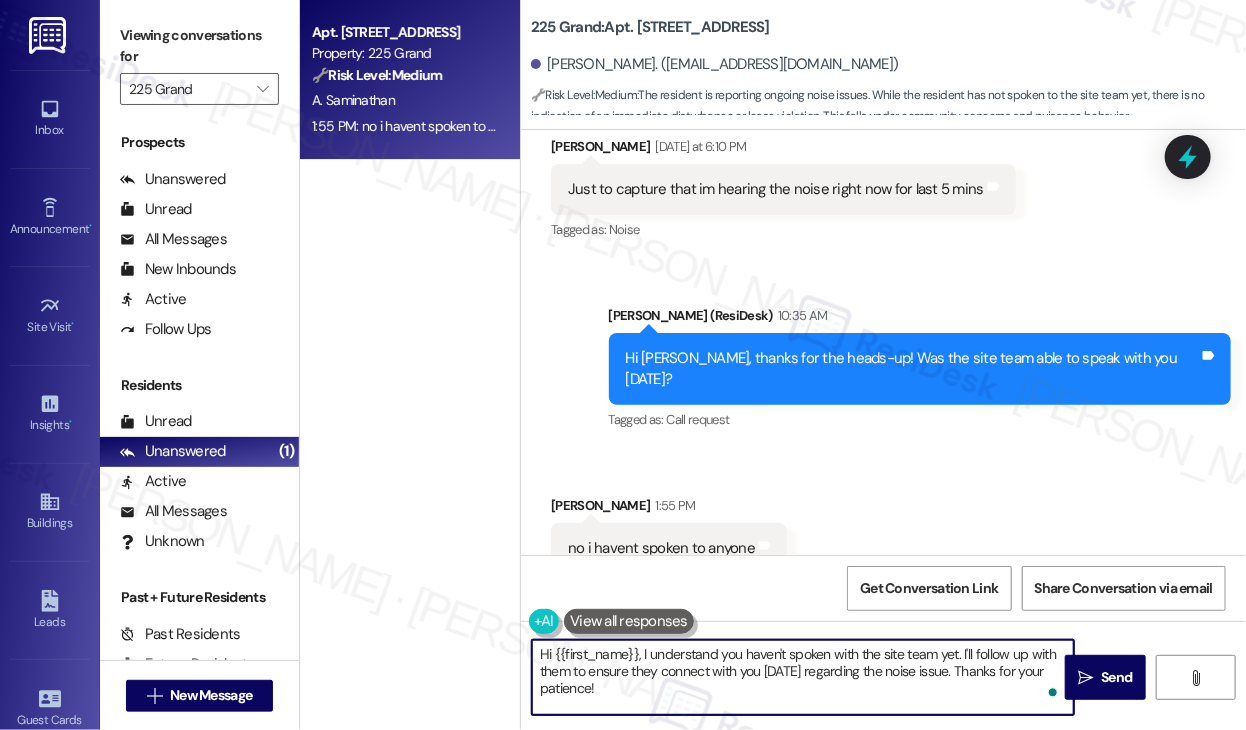 click on "Hi {{first_name}}, I understand you haven't spoken with the site team yet. I'll follow up with them to ensure they connect with you today regarding the noise issue. Thanks for your patience!" at bounding box center (803, 677) 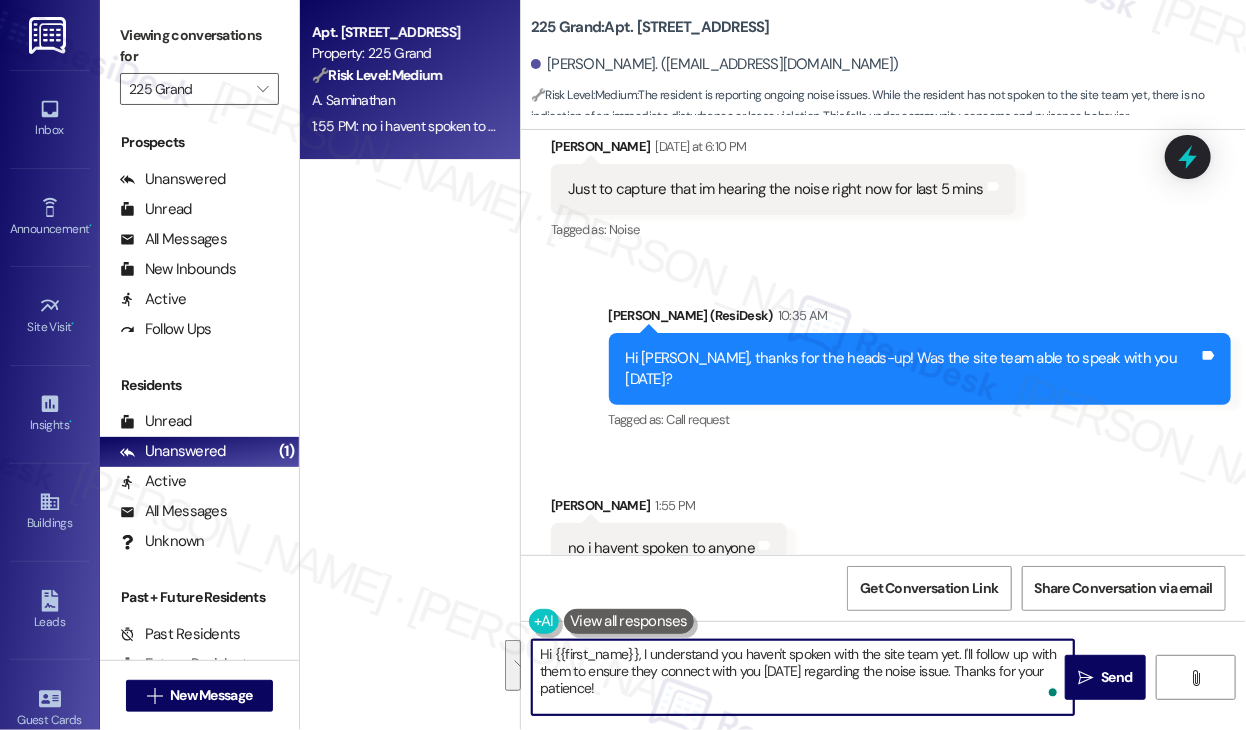 scroll, scrollTop: 4684, scrollLeft: 0, axis: vertical 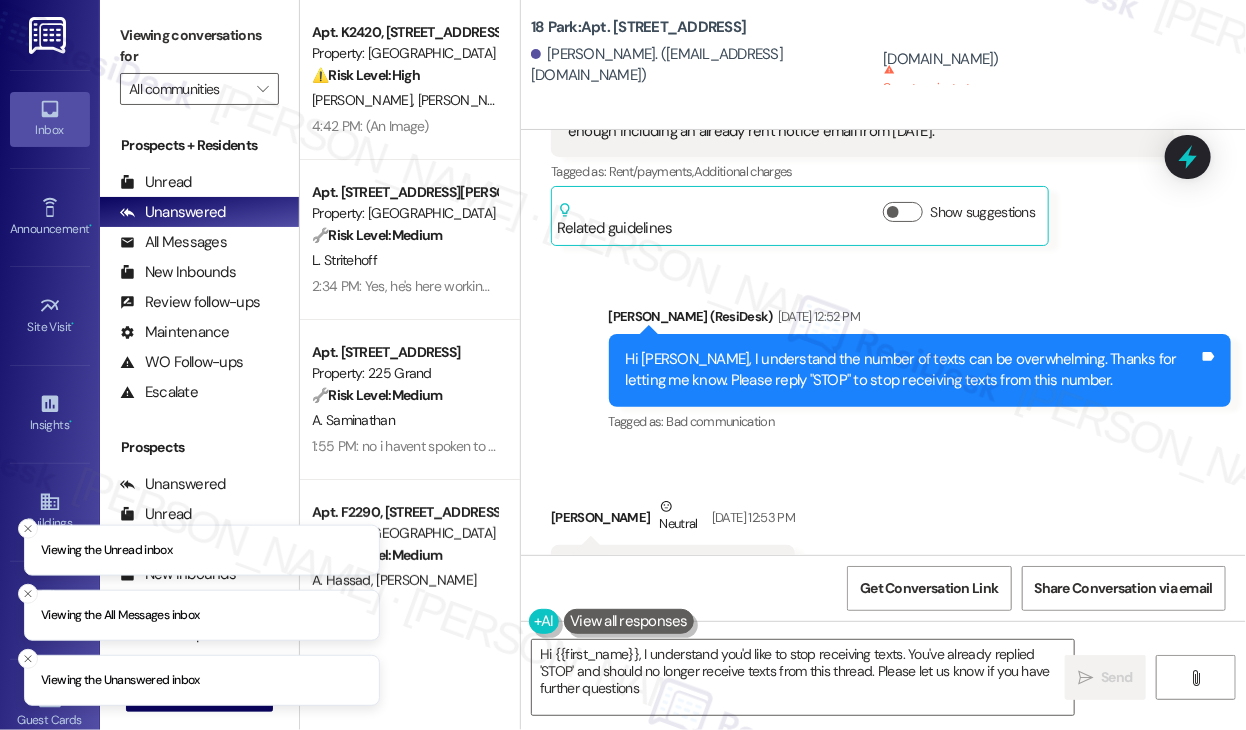 type on "Hi {{first_name}}, I understand you'd like to stop receiving texts. You've already replied 'STOP' and should no longer receive texts from this thread. Please let us know if you have further questions!" 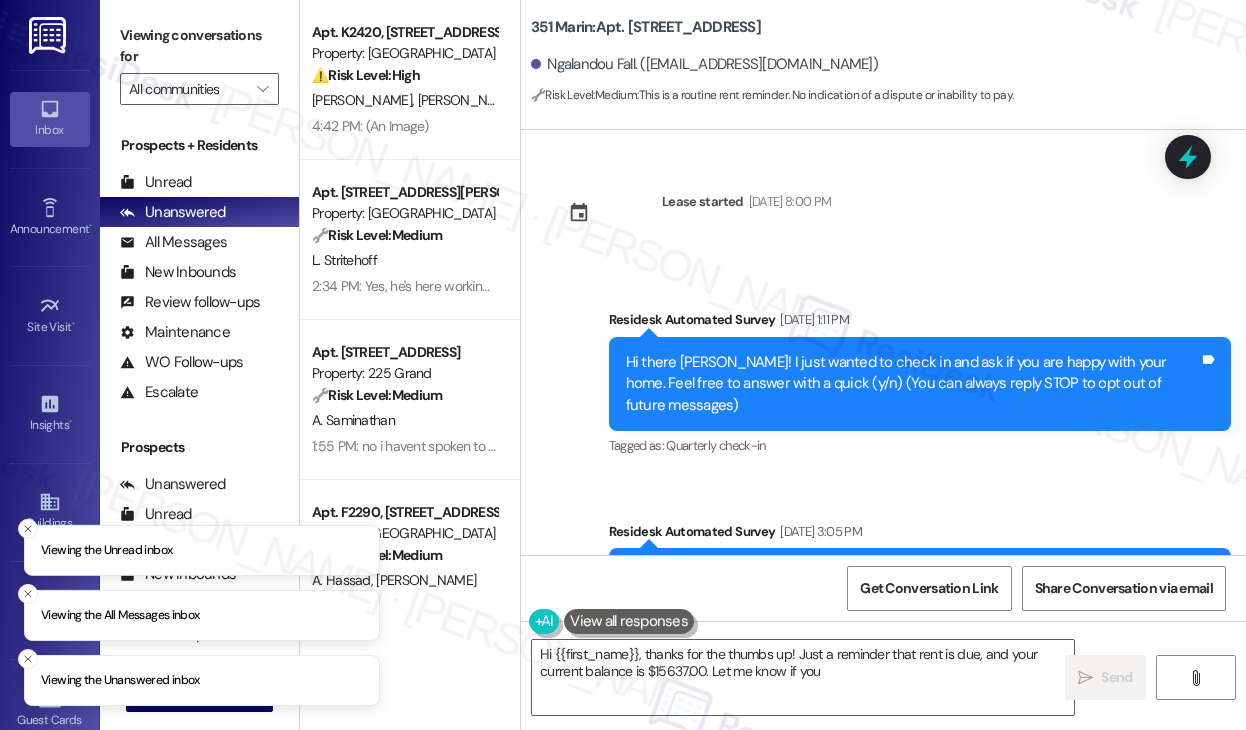 scroll, scrollTop: 0, scrollLeft: 0, axis: both 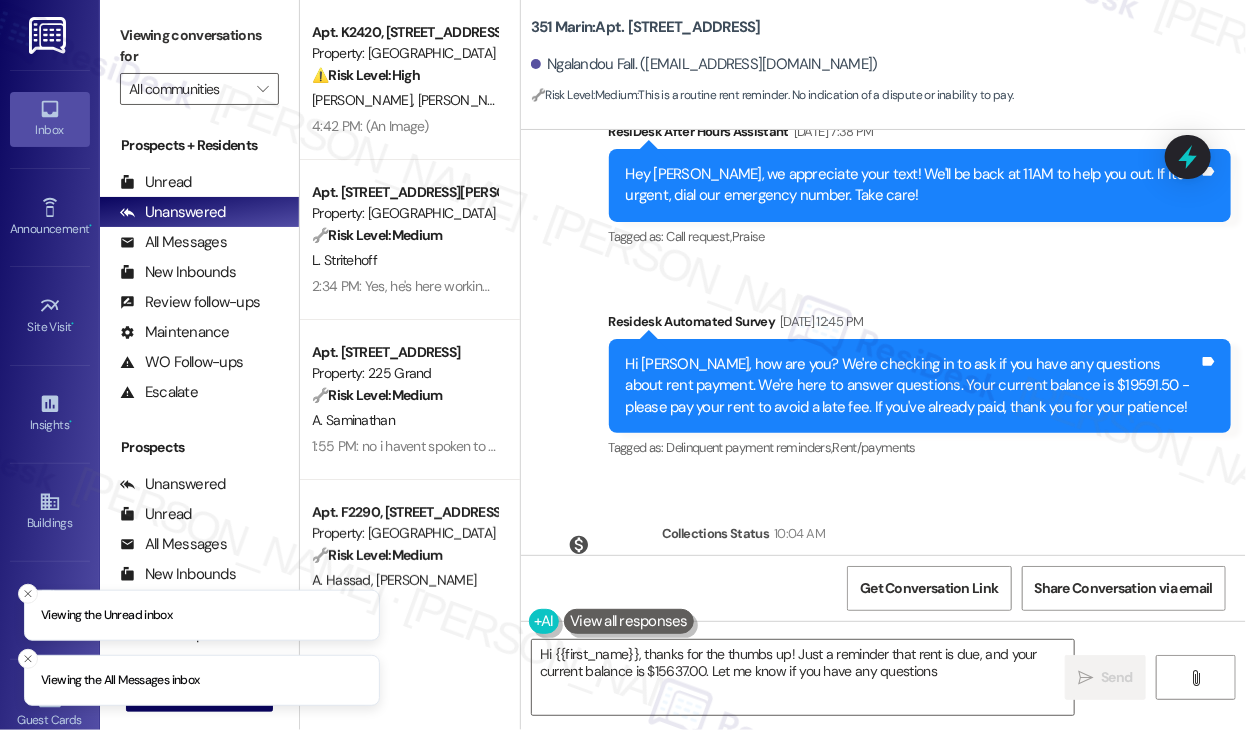 type on "Hi {{first_name}}, thanks for the thumbs up! Just a reminder that rent is due, and your current balance is $15637.00. Let me know if you have any questions!" 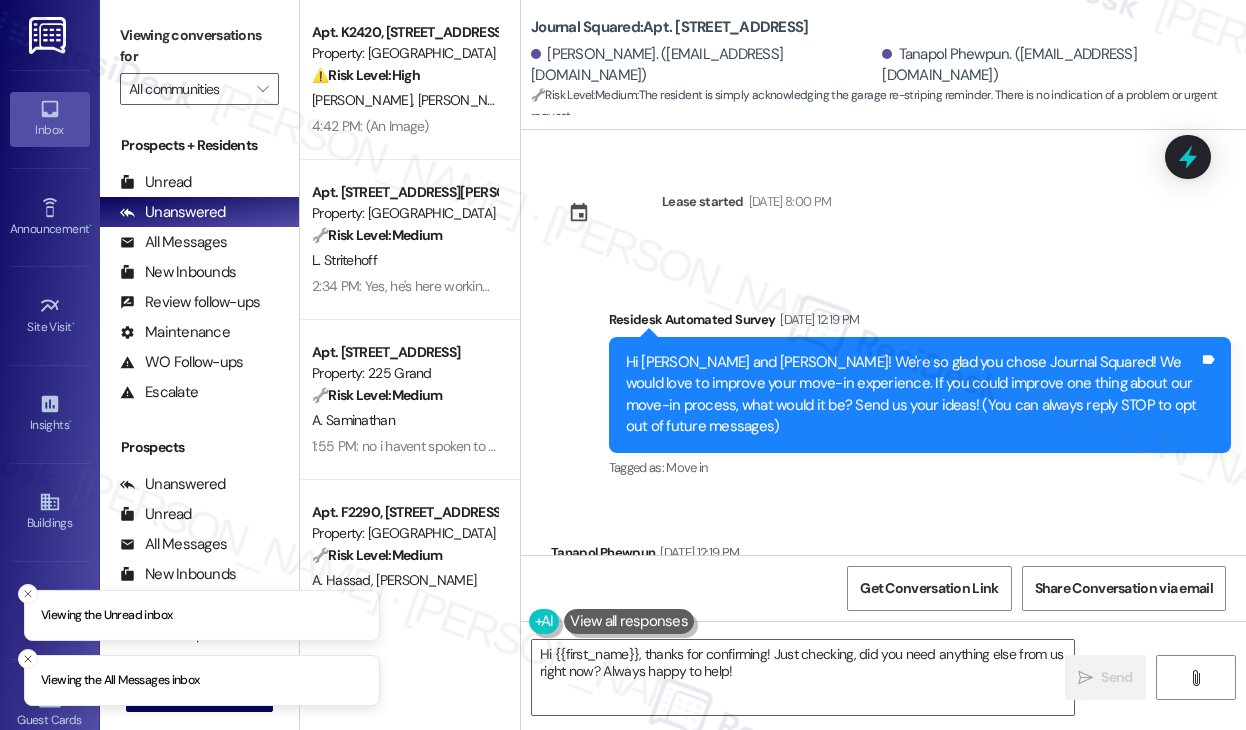 scroll, scrollTop: 0, scrollLeft: 0, axis: both 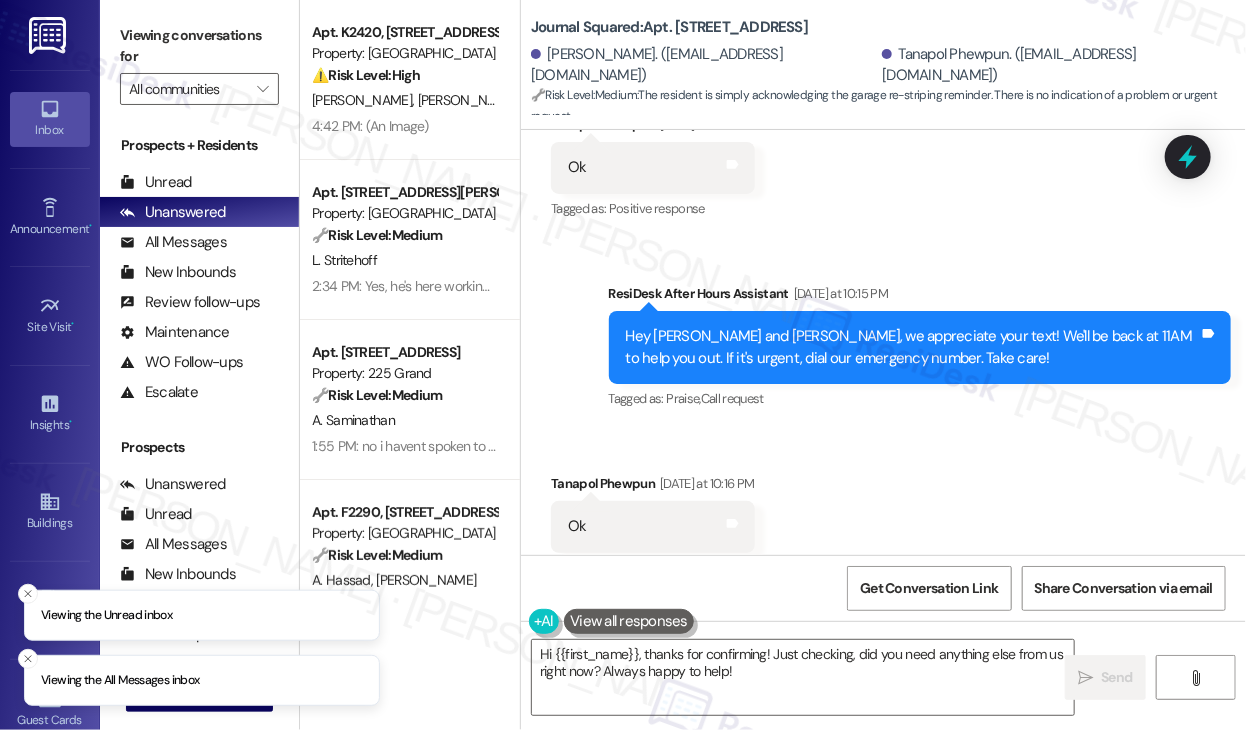 click on "Hey Cameron and Tanapol, we appreciate your text! We'll be back at 11AM to help you out. If it's urgent, dial our emergency number. Take care!" at bounding box center [913, 347] 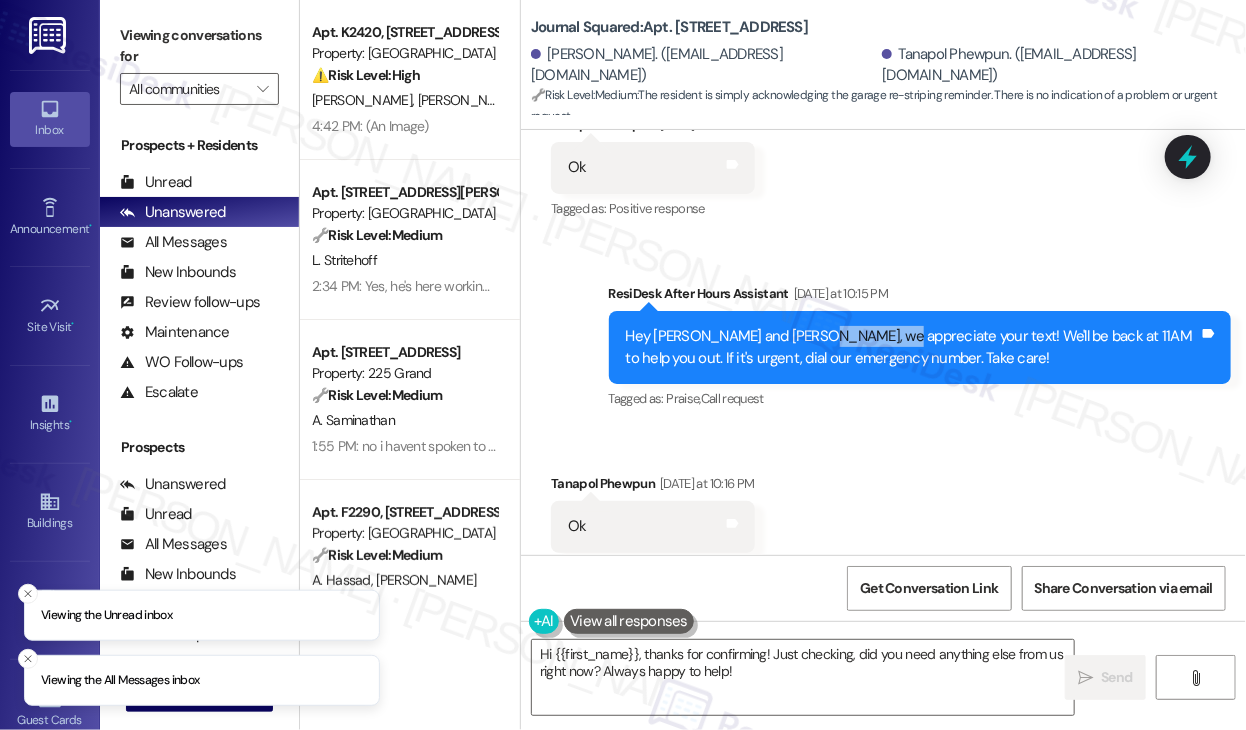 click on "Hey Cameron and Tanapol, we appreciate your text! We'll be back at 11AM to help you out. If it's urgent, dial our emergency number. Take care!" at bounding box center (913, 347) 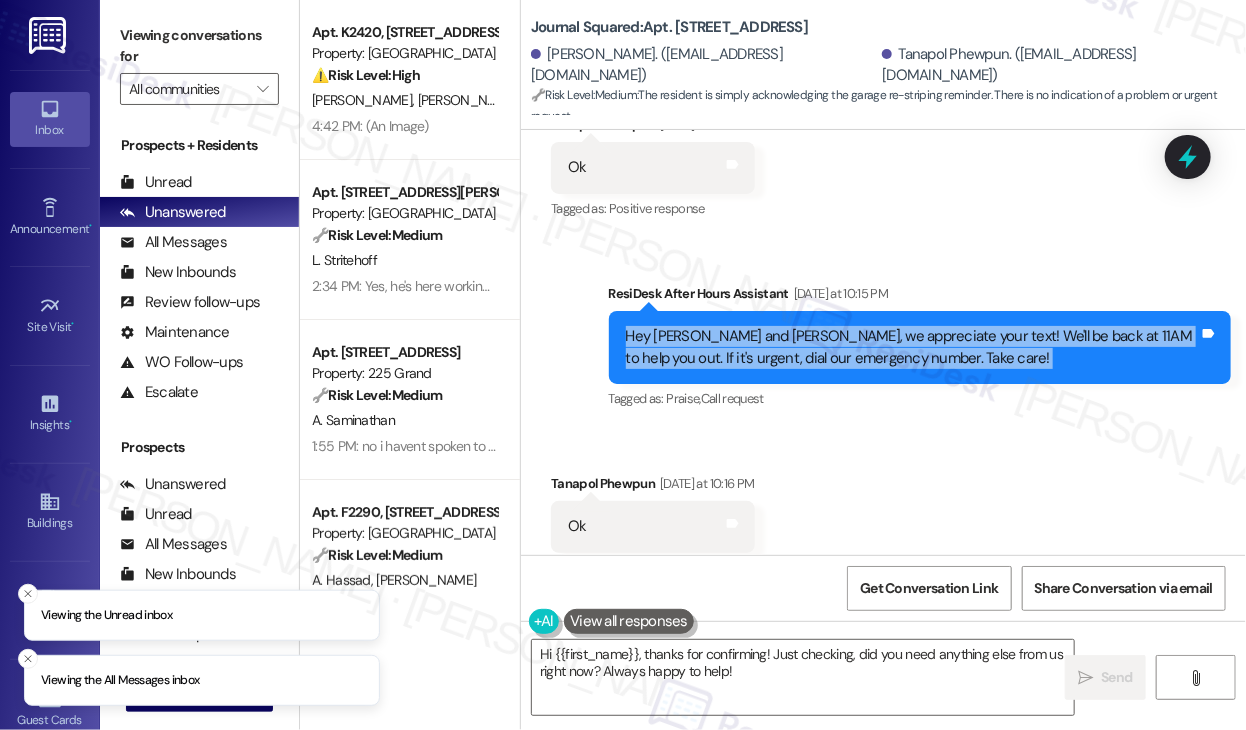 click on "Hey Cameron and Tanapol, we appreciate your text! We'll be back at 11AM to help you out. If it's urgent, dial our emergency number. Take care!" at bounding box center (913, 347) 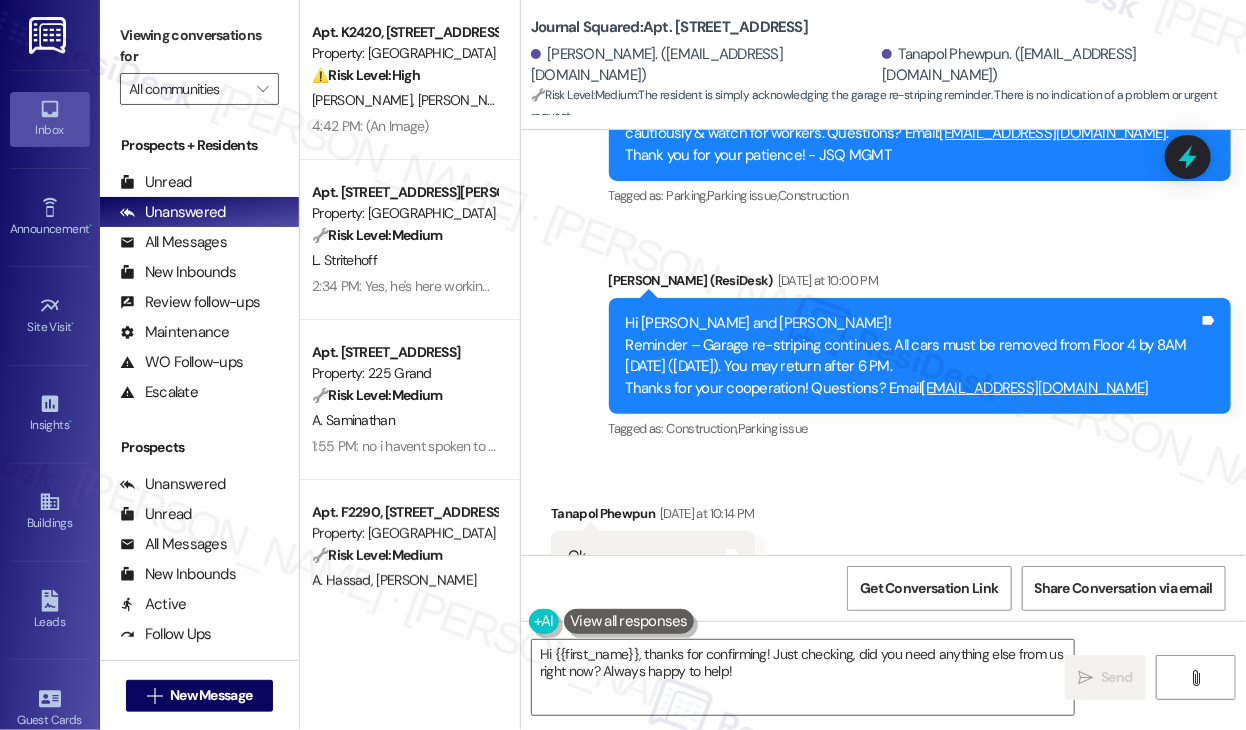 scroll, scrollTop: 7087, scrollLeft: 0, axis: vertical 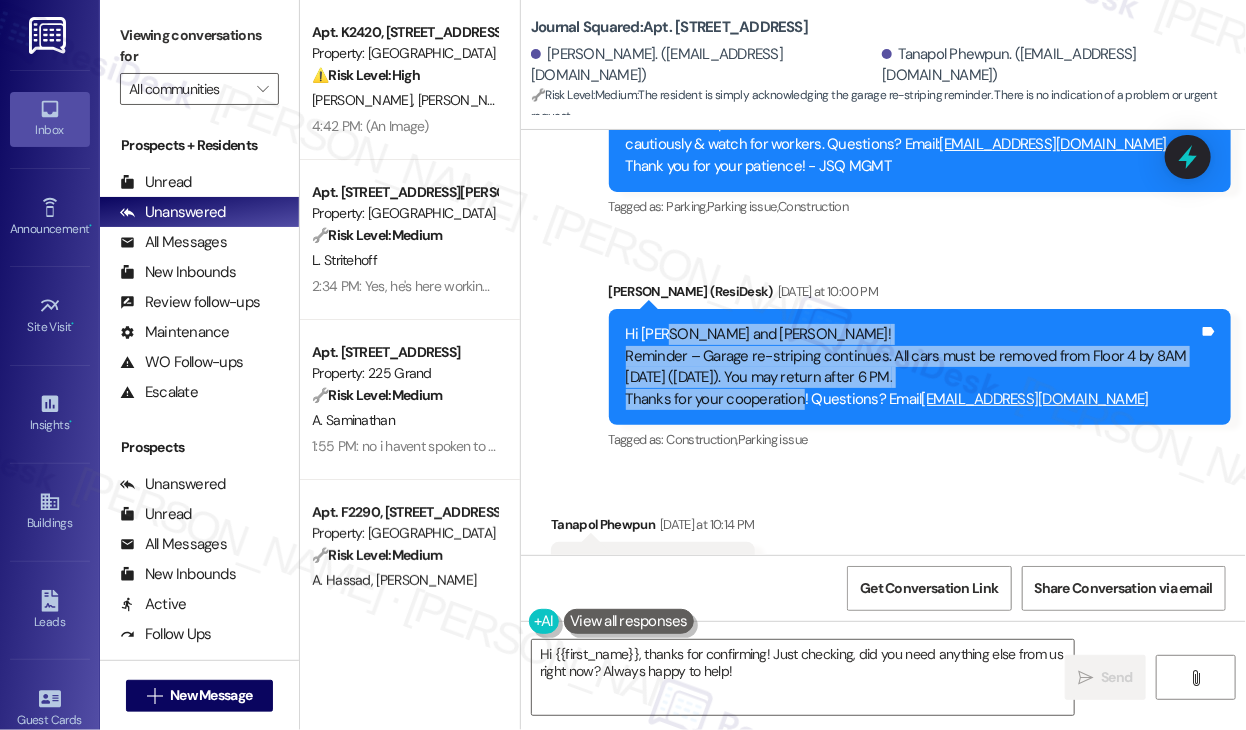 drag, startPoint x: 676, startPoint y: 297, endPoint x: 800, endPoint y: 377, distance: 147.56694 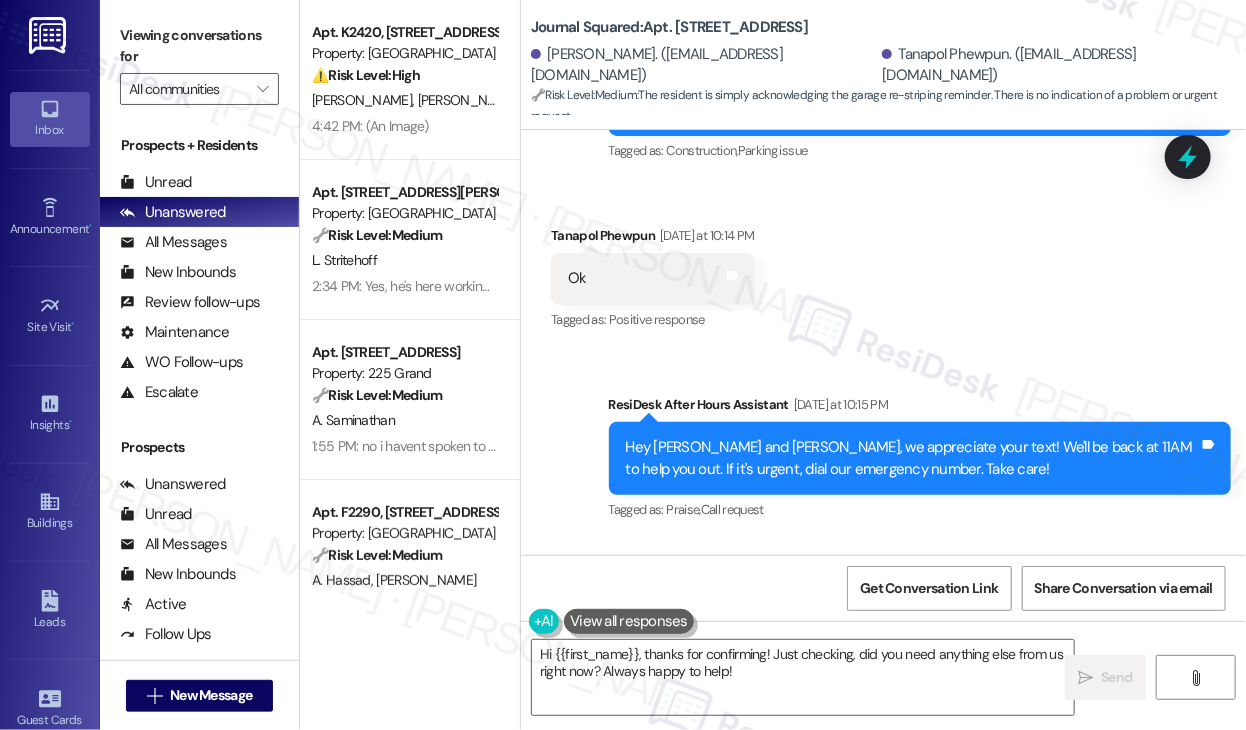 scroll, scrollTop: 7487, scrollLeft: 0, axis: vertical 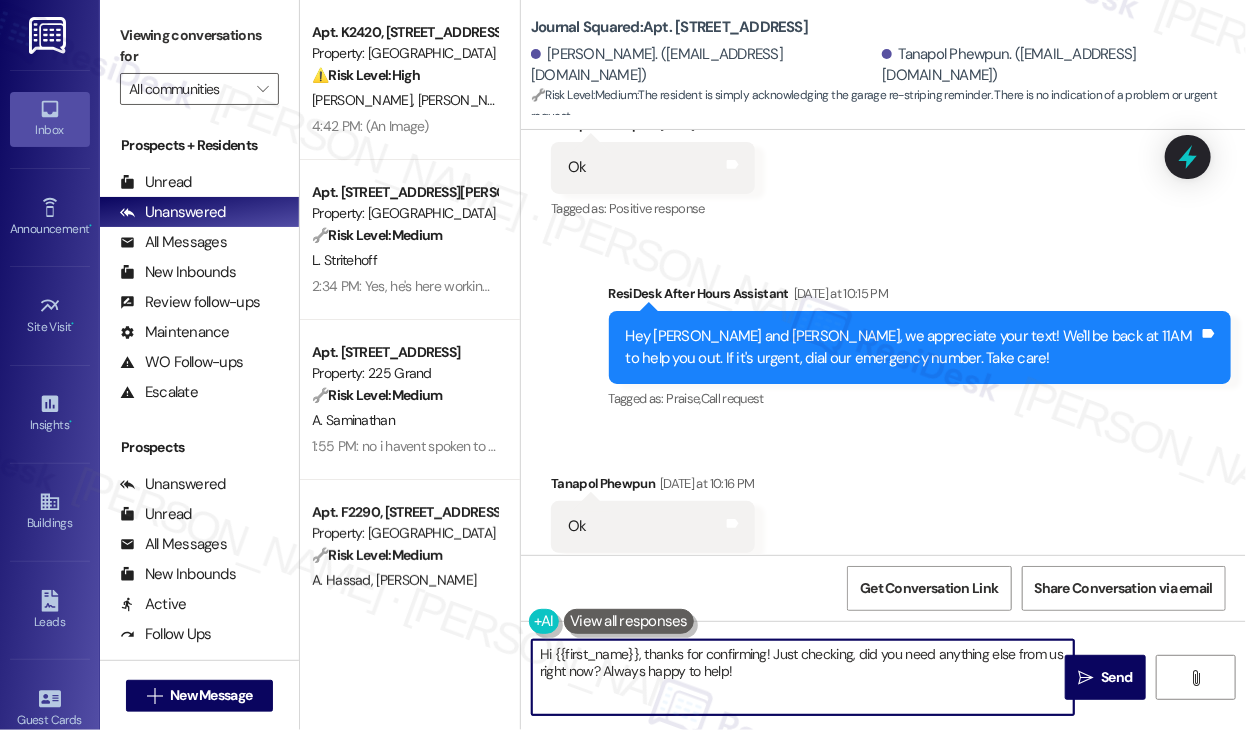click on "Hi {{first_name}}, thanks for confirming! Just checking, did you need anything else from us right now? Always happy to help!" at bounding box center [803, 677] 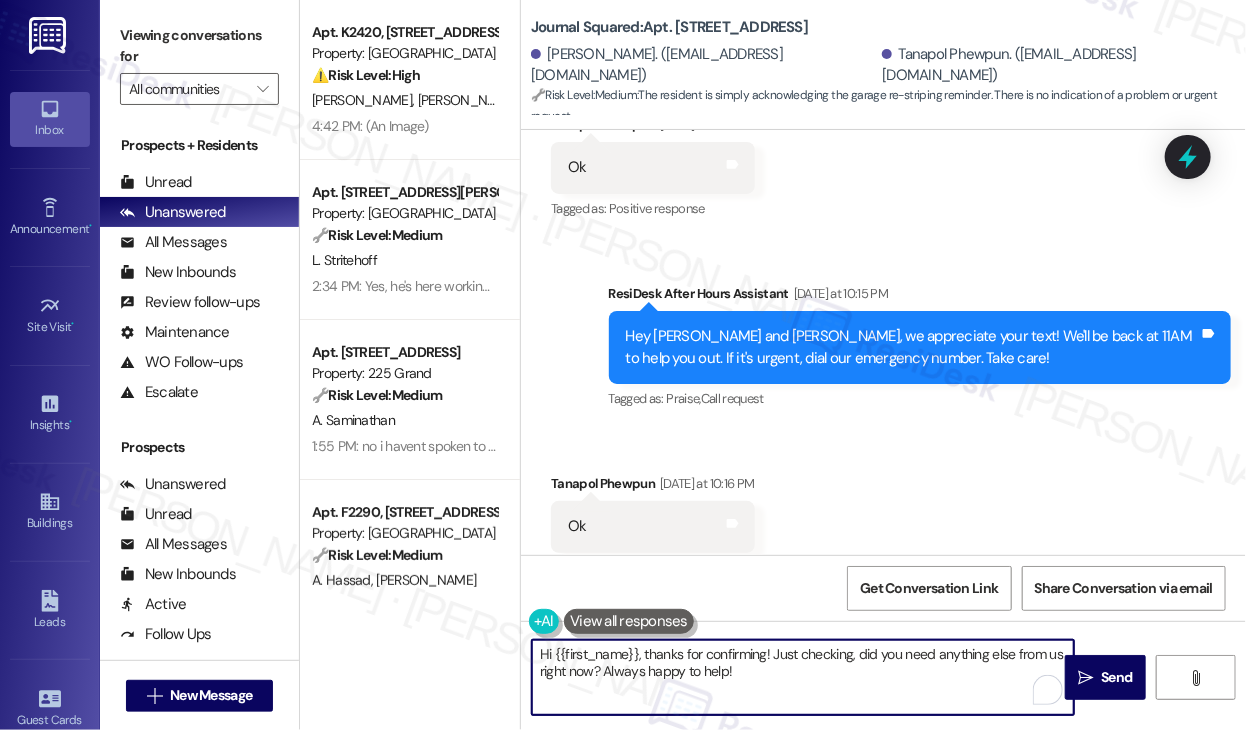 click on "Hi {{first_name}}, thanks for confirming! Just checking, did you need anything else from us right now? Always happy to help!" at bounding box center (803, 677) 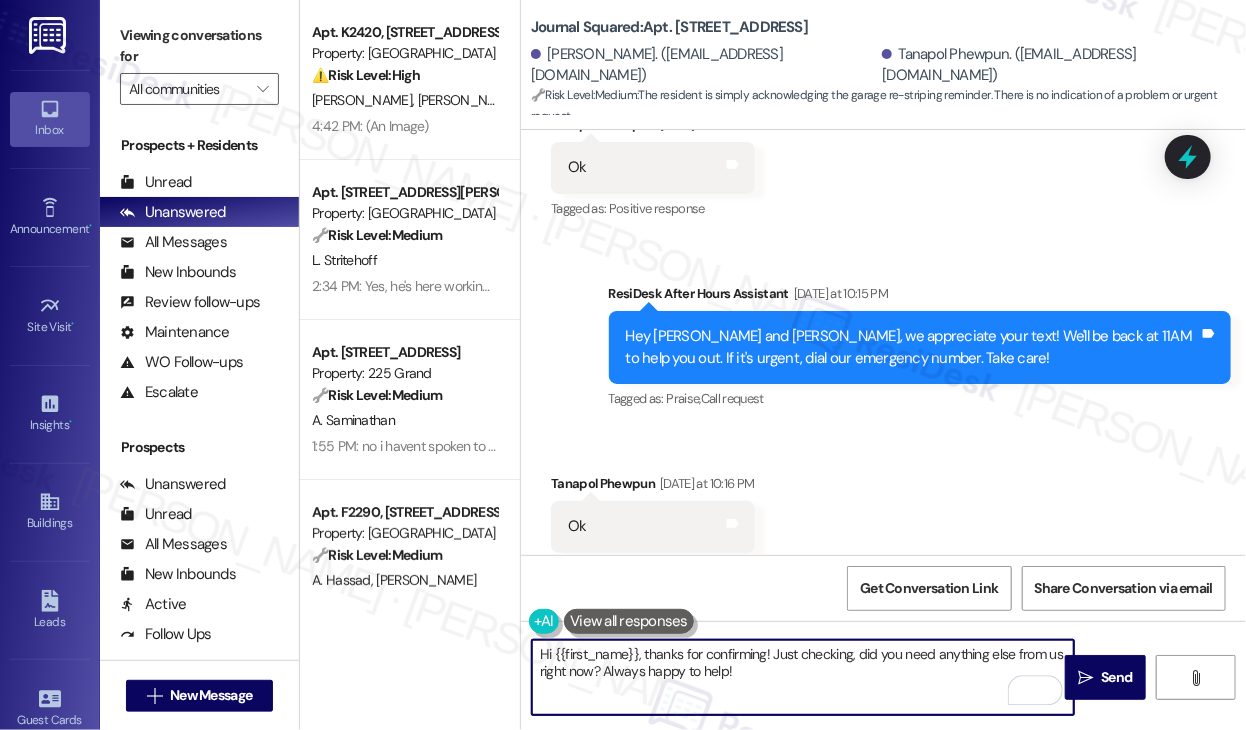 click on "Hi {{first_name}}, thanks for confirming! Just checking, did you need anything else from us right now? Always happy to help!" at bounding box center [803, 677] 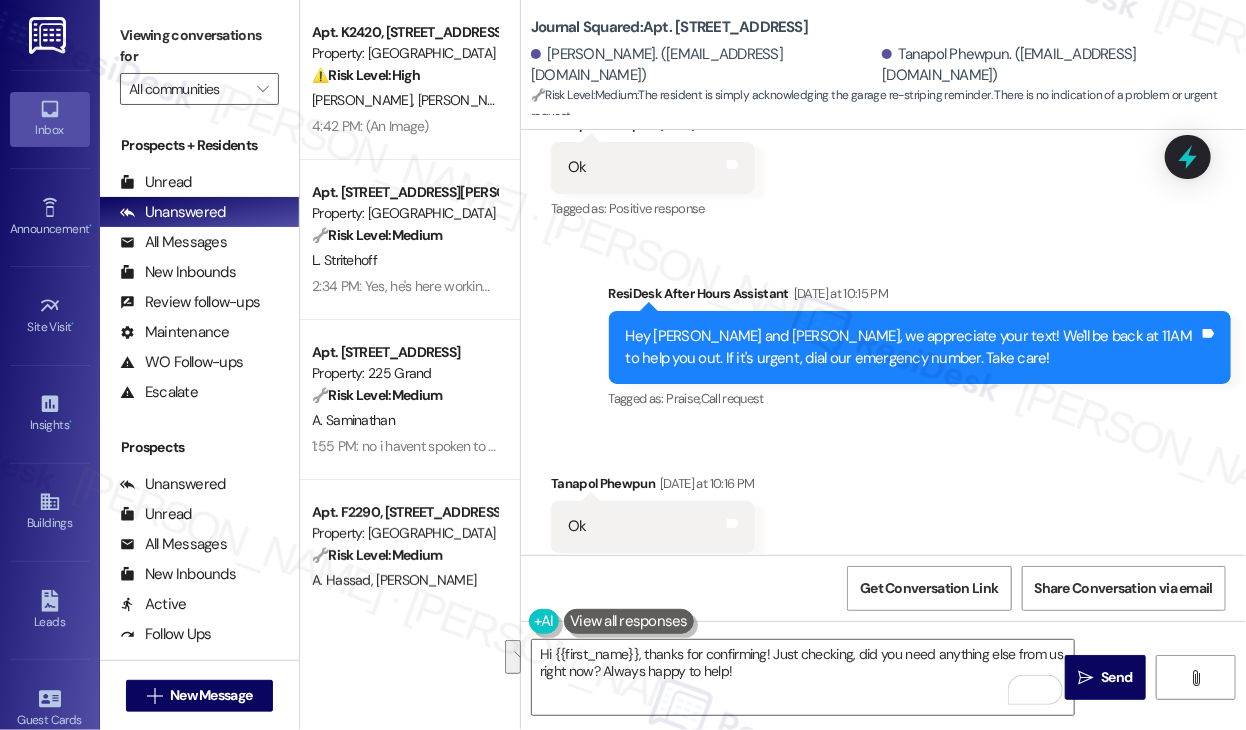 click on "Tanapol Phewpun Yesterday at 10:16 PM" at bounding box center (653, 487) 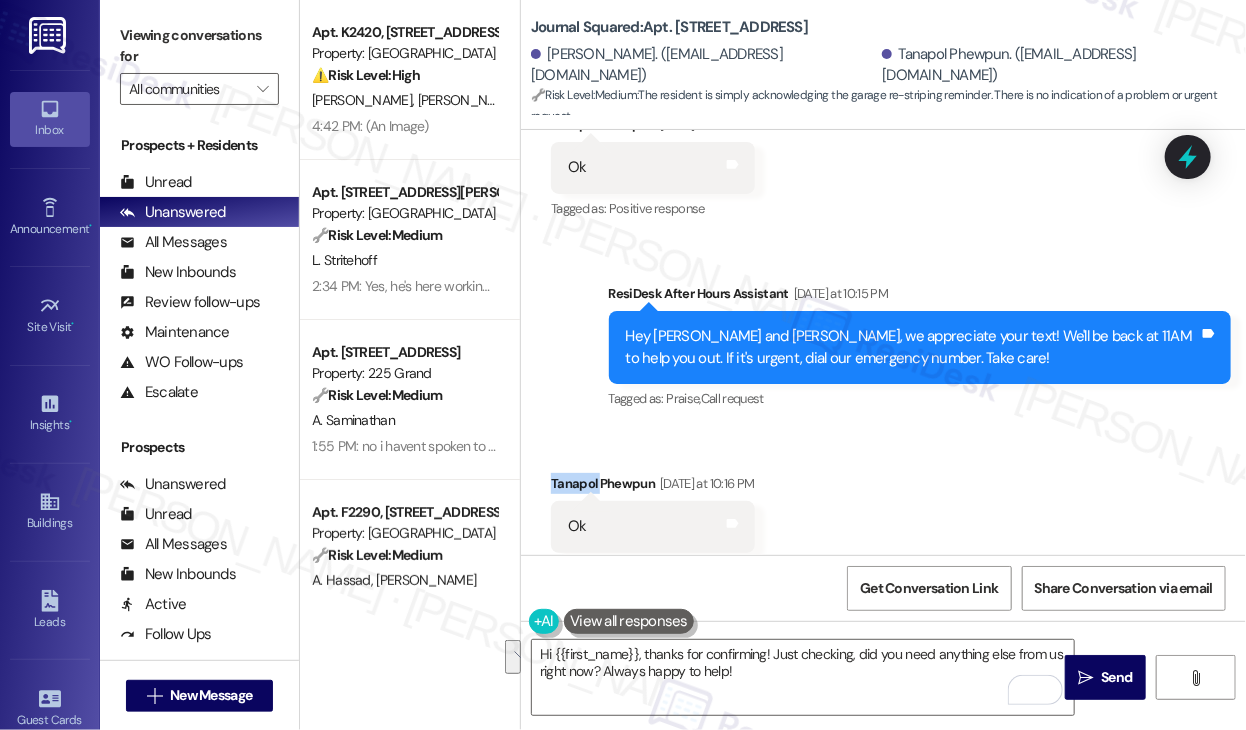click on "Tanapol Phewpun Yesterday at 10:16 PM" at bounding box center [653, 487] 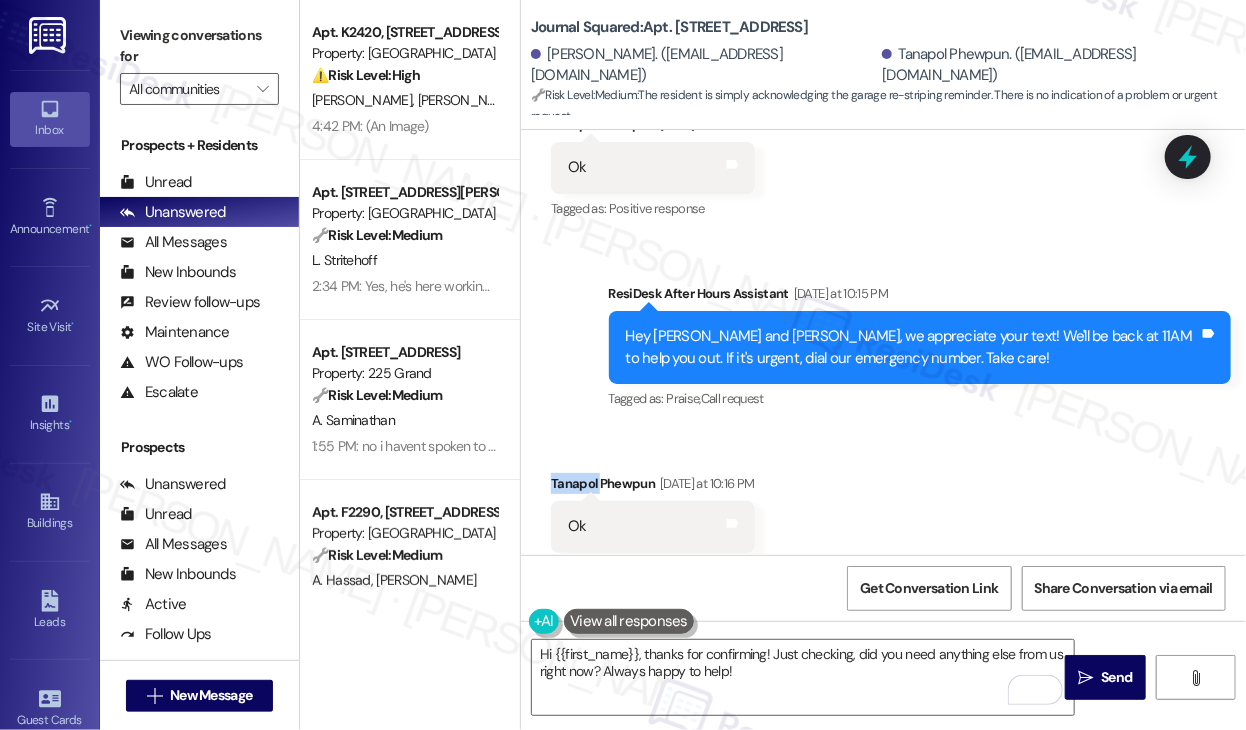 click on "Tanapol Phewpun Yesterday at 10:16 PM" at bounding box center (653, 487) 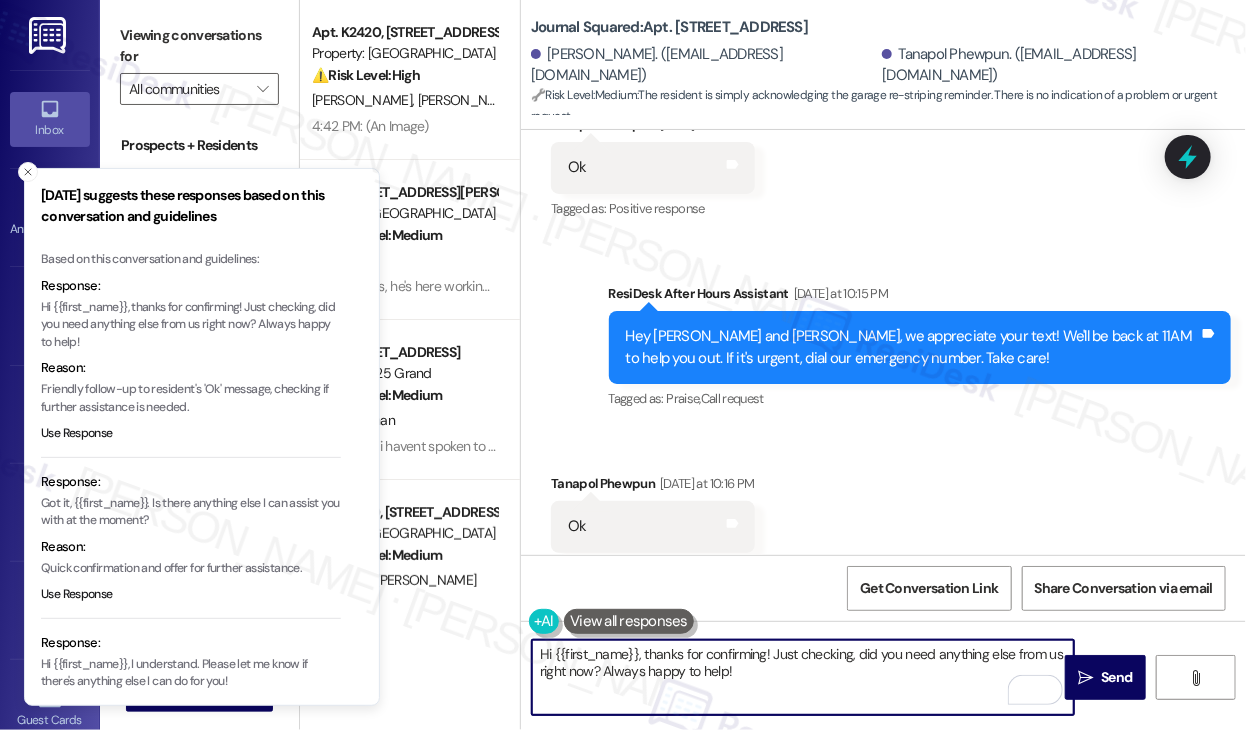 drag, startPoint x: 552, startPoint y: 654, endPoint x: 637, endPoint y: 650, distance: 85.09406 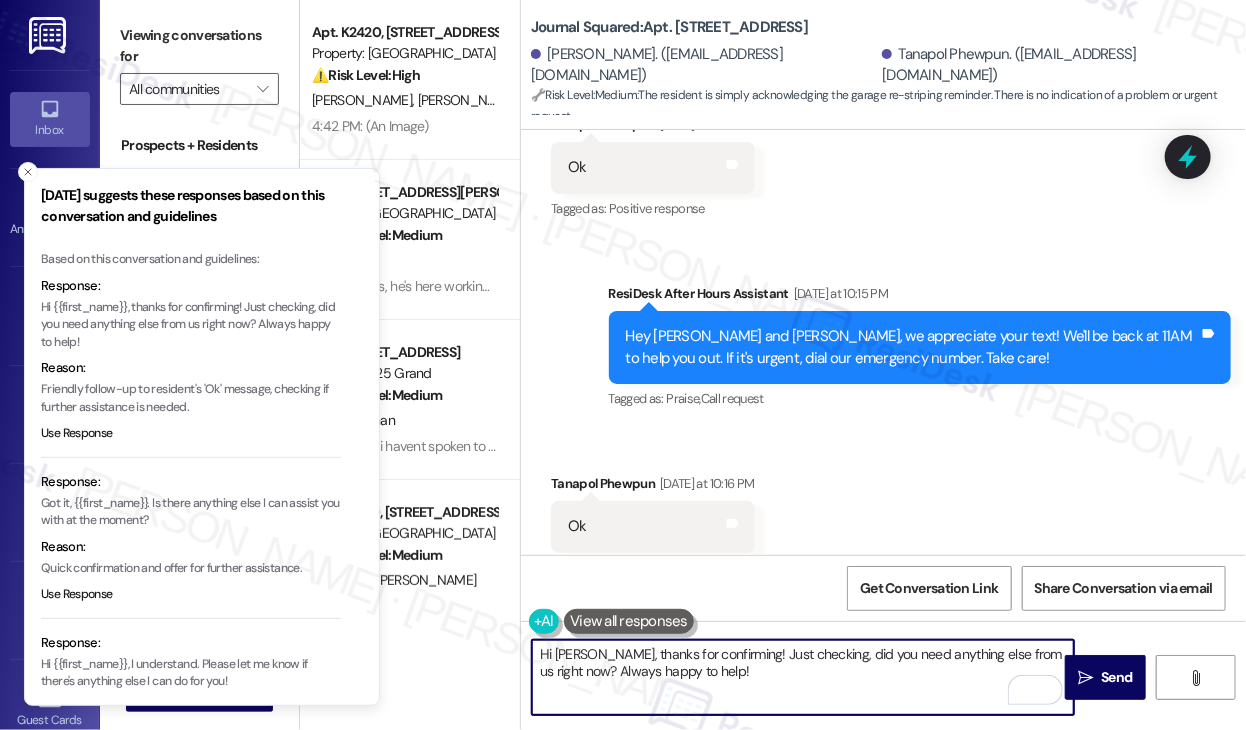 click on "Hi Tanapol, thanks for confirming! Just checking, did you need anything else from us right now? Always happy to help!" at bounding box center [803, 677] 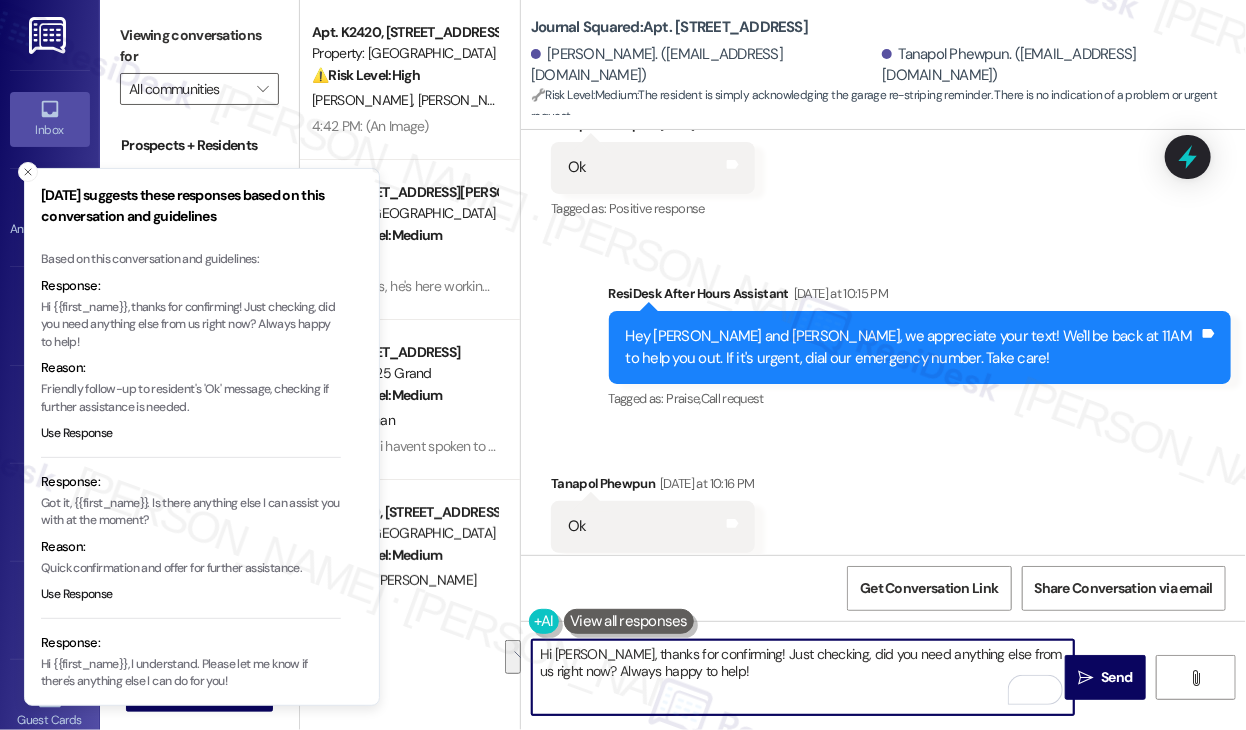 drag, startPoint x: 875, startPoint y: 682, endPoint x: 767, endPoint y: 651, distance: 112.36102 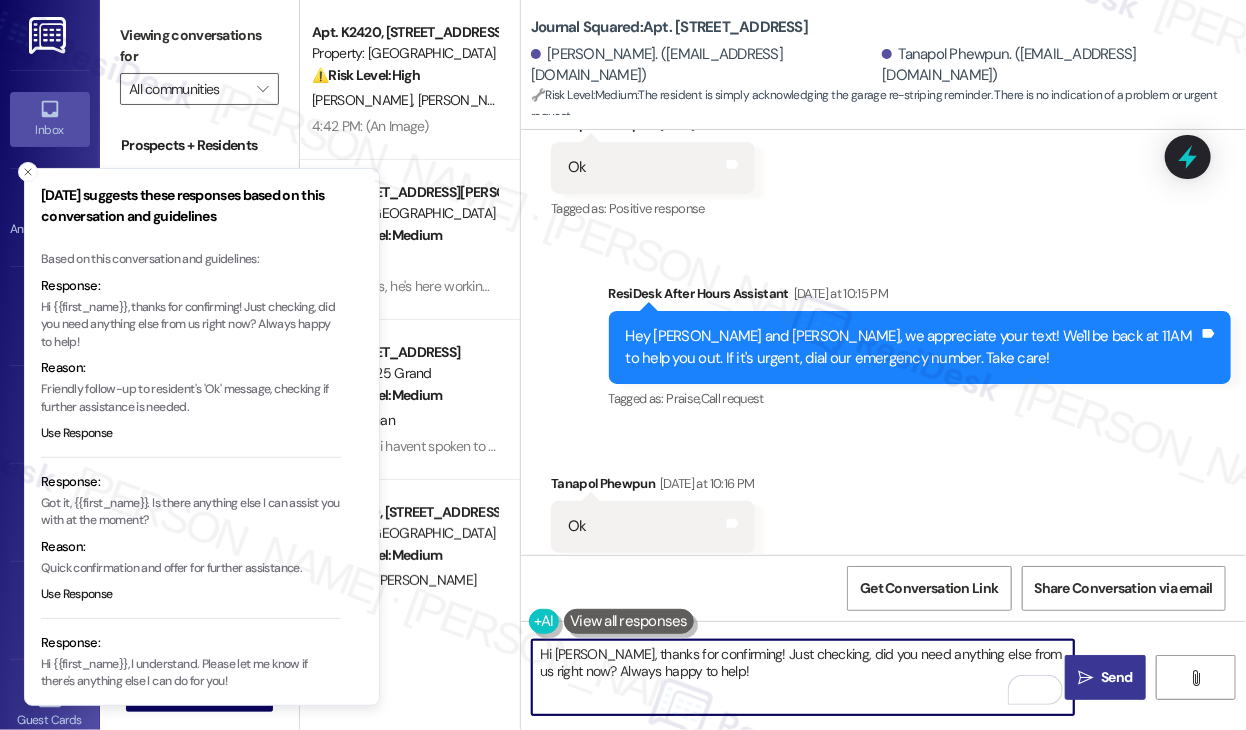 type on "Hi Tanapol, thanks for confirming! Just checking, did you need anything else from us right now? Always happy to help!" 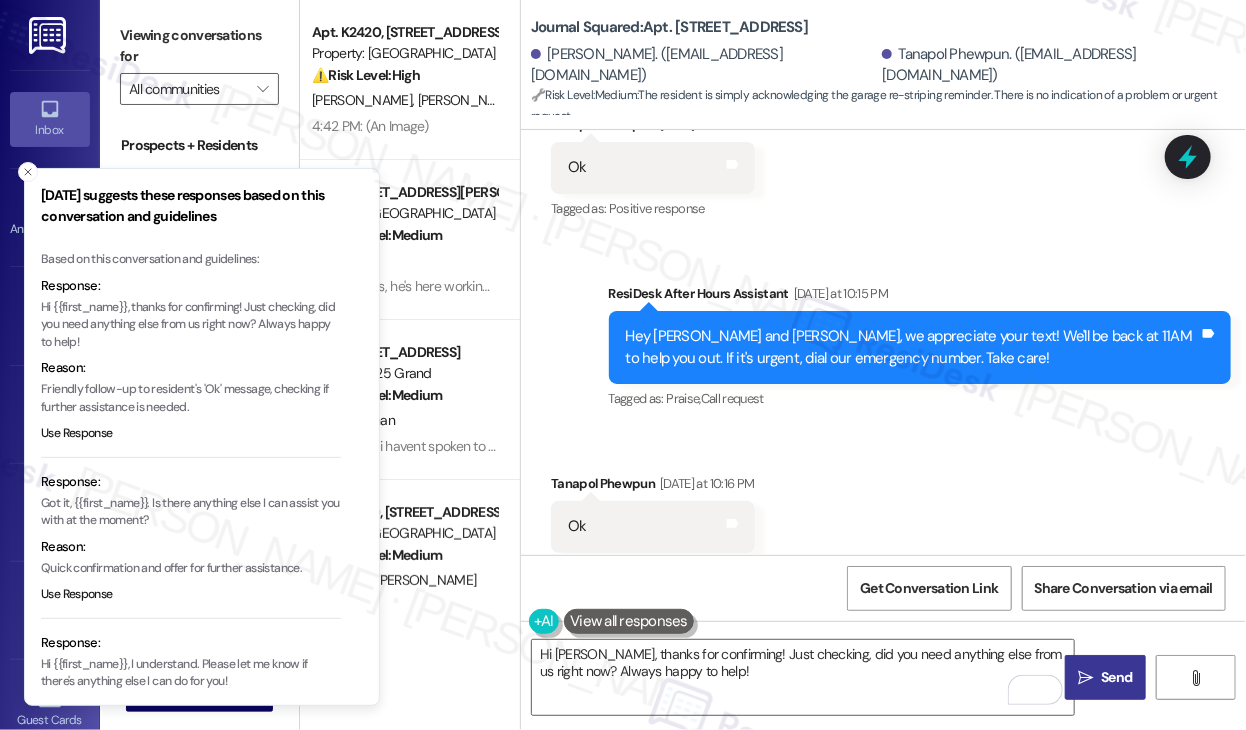 click on "" at bounding box center [1085, 678] 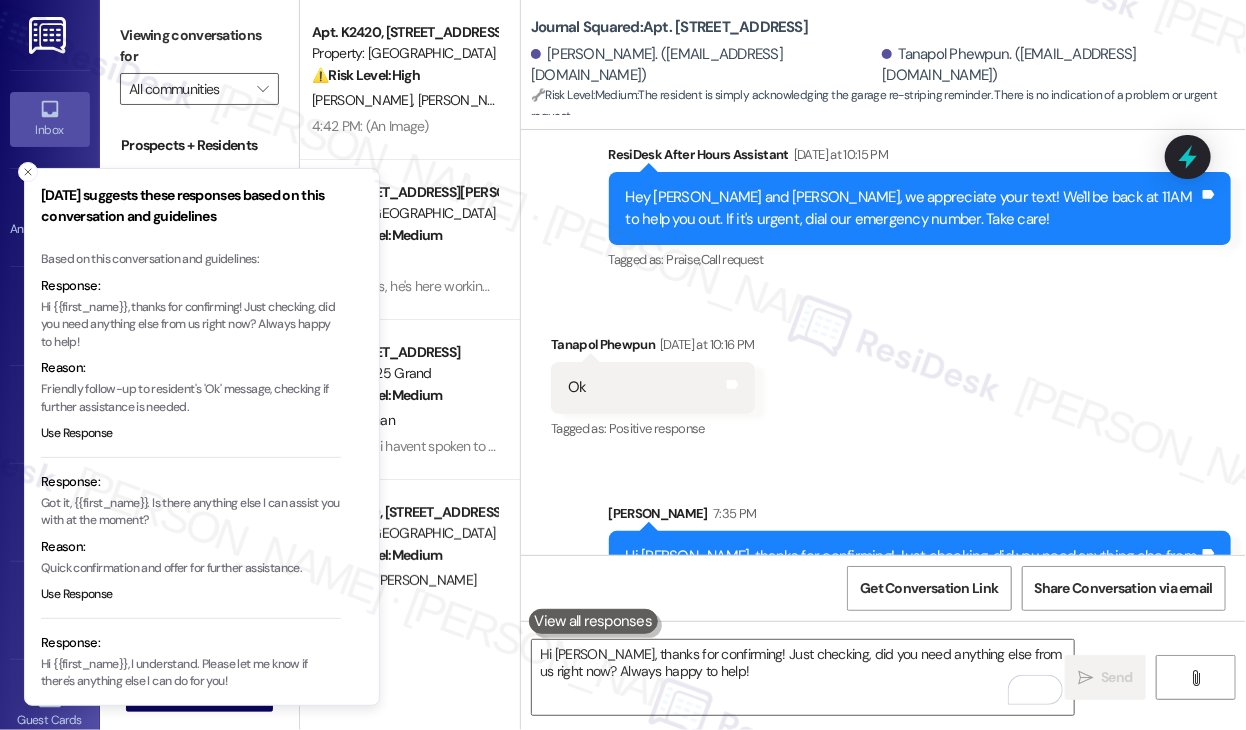 scroll, scrollTop: 7648, scrollLeft: 0, axis: vertical 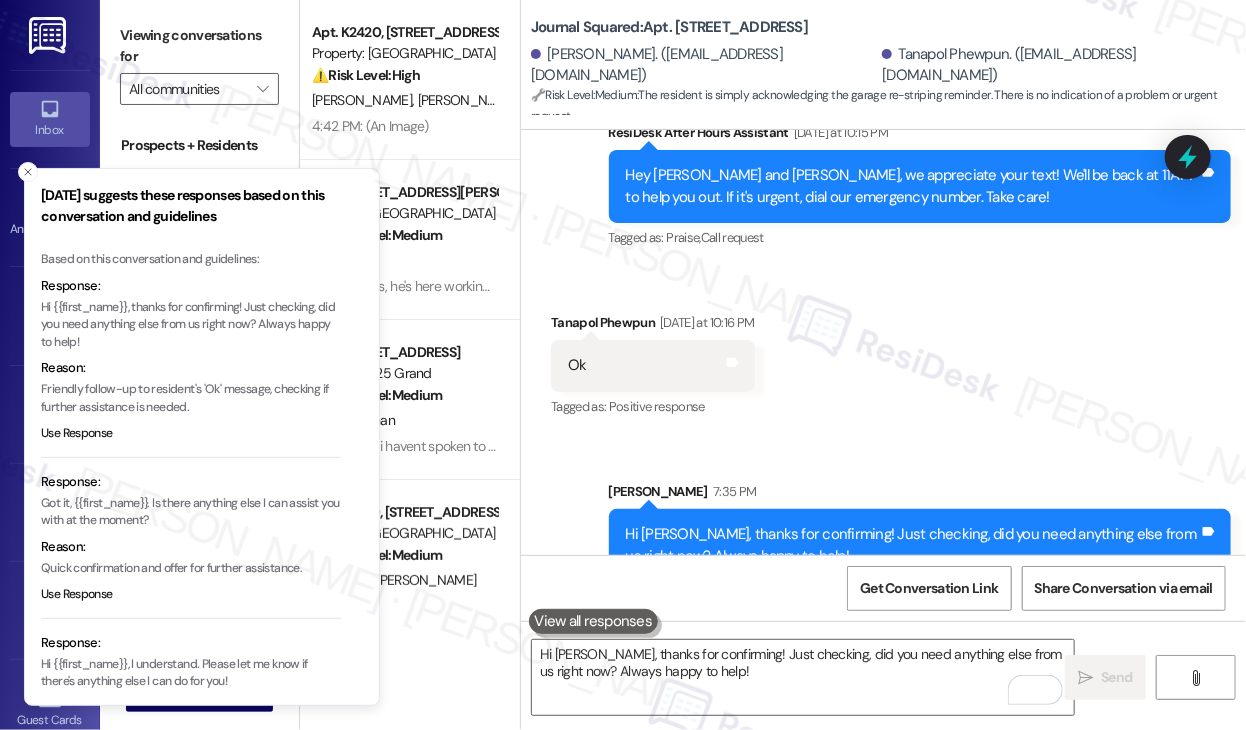 click on "Hi Tanapol, thanks for confirming! Just checking, did you need anything else from us right now? Always happy to help!" at bounding box center (913, 545) 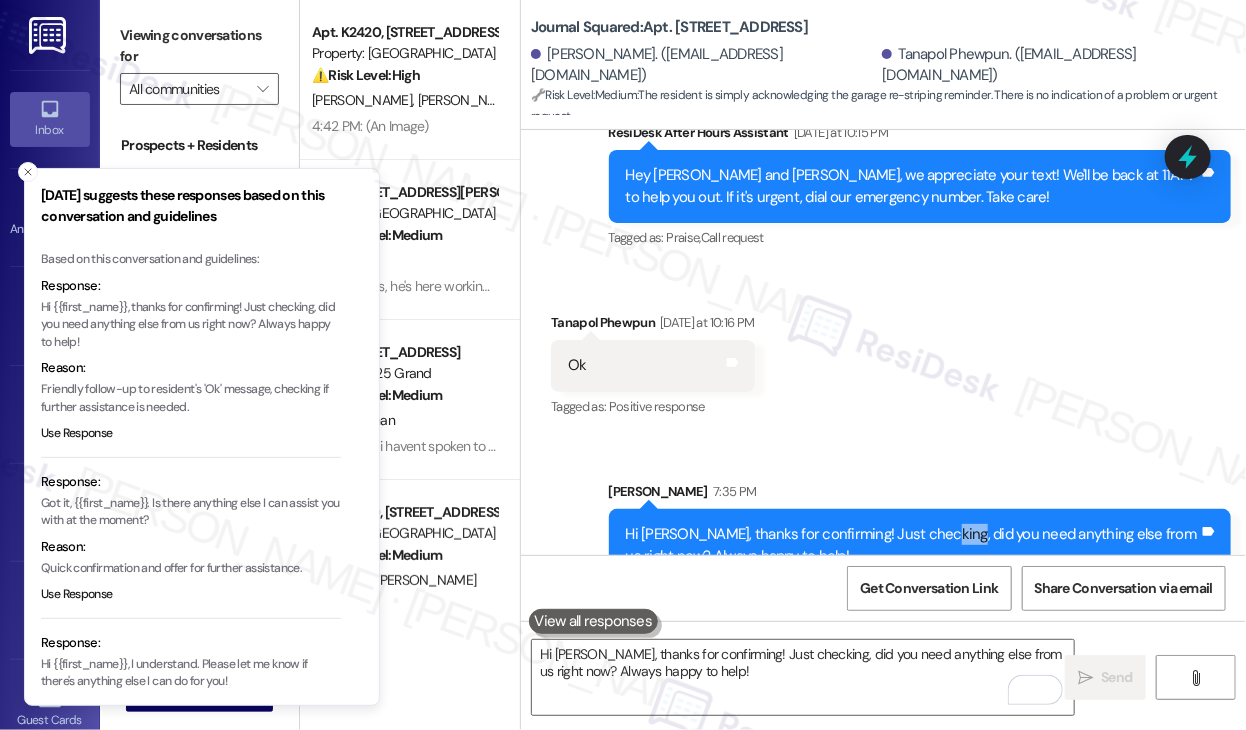 click on "Hi Tanapol, thanks for confirming! Just checking, did you need anything else from us right now? Always happy to help!" at bounding box center (913, 545) 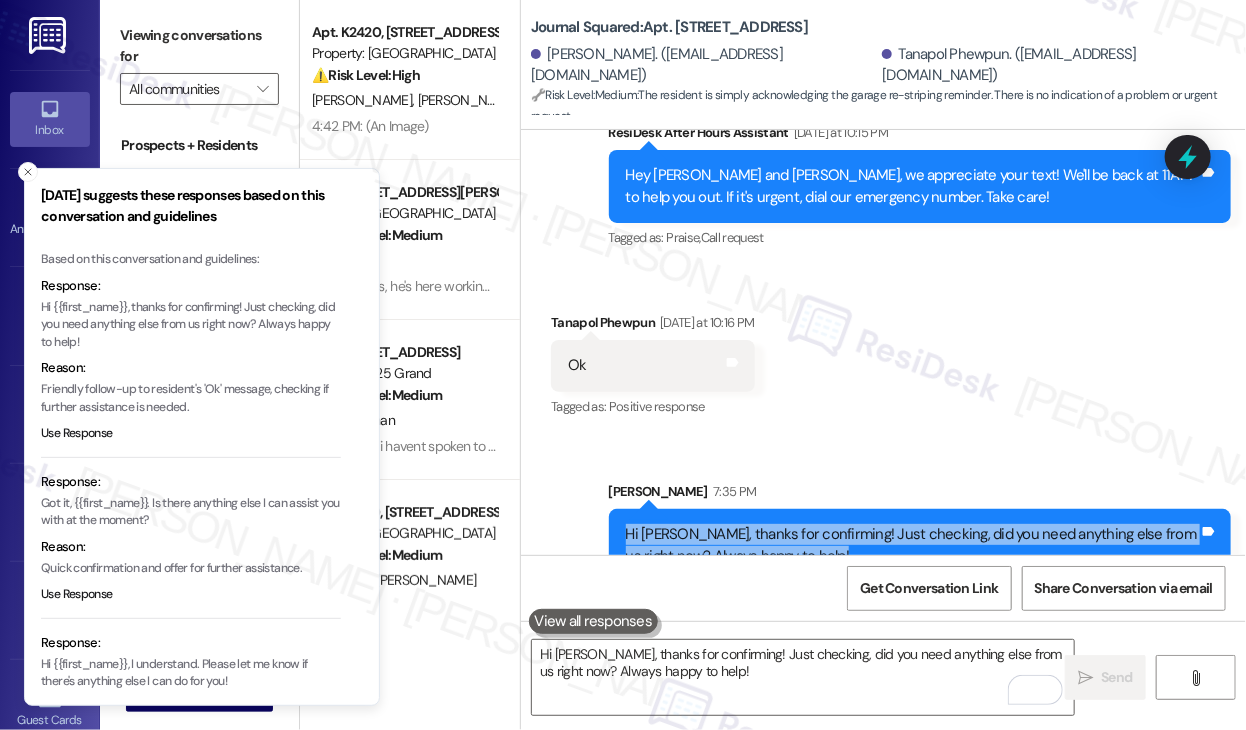click on "Hi Tanapol, thanks for confirming! Just checking, did you need anything else from us right now? Always happy to help!" at bounding box center (913, 545) 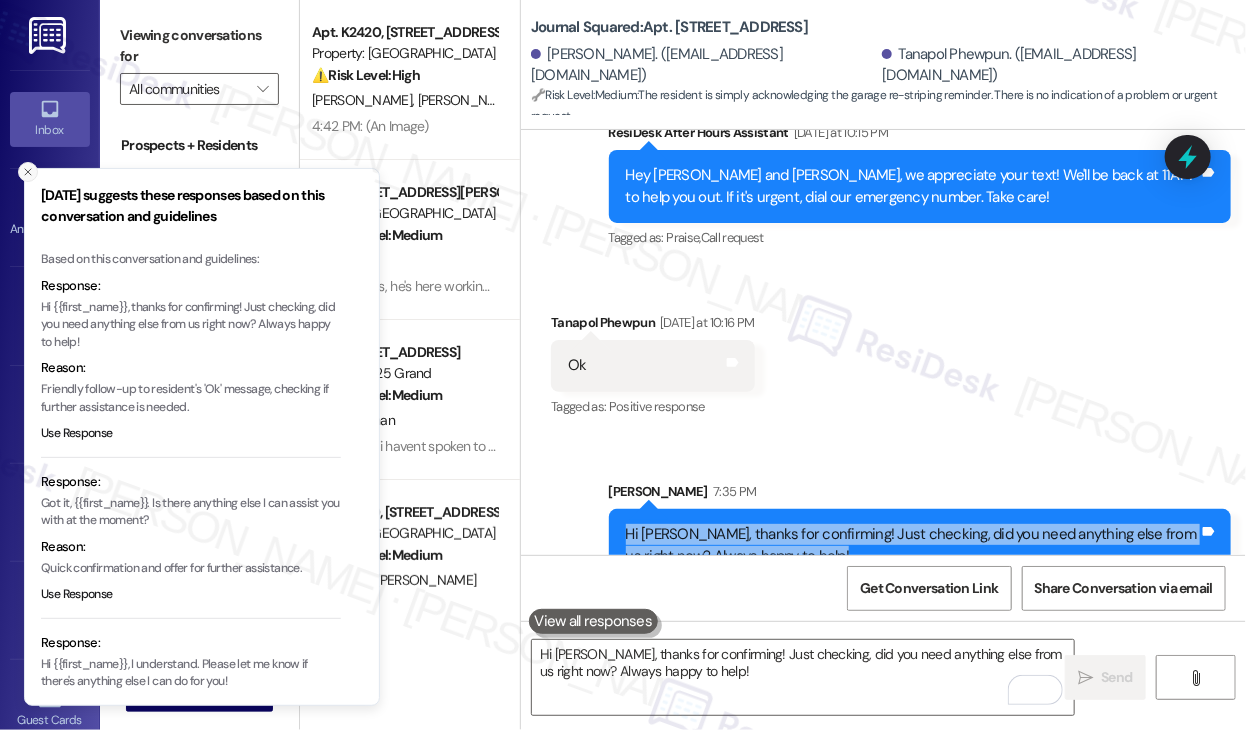 click 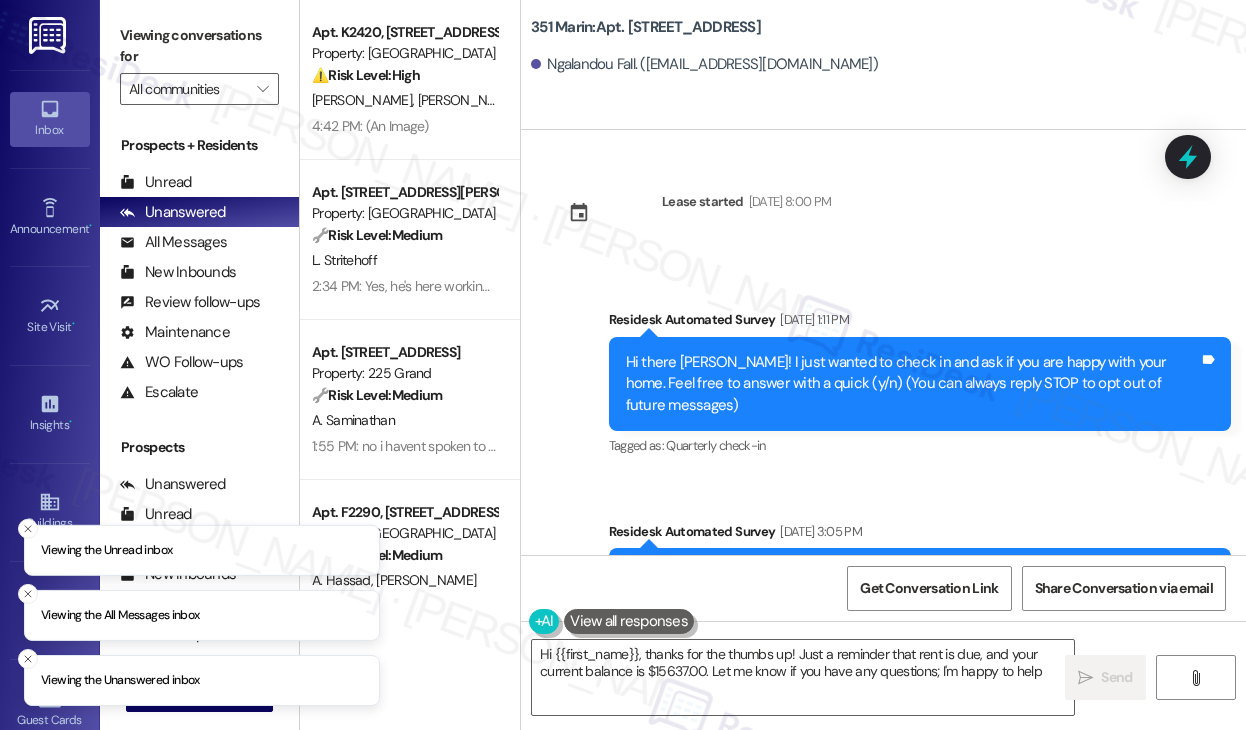type on "Hi {{first_name}}, thanks for the thumbs up! Just a reminder that rent is due, and your current balance is $15637.00. Let me know if you have any questions; I'm happy to help!" 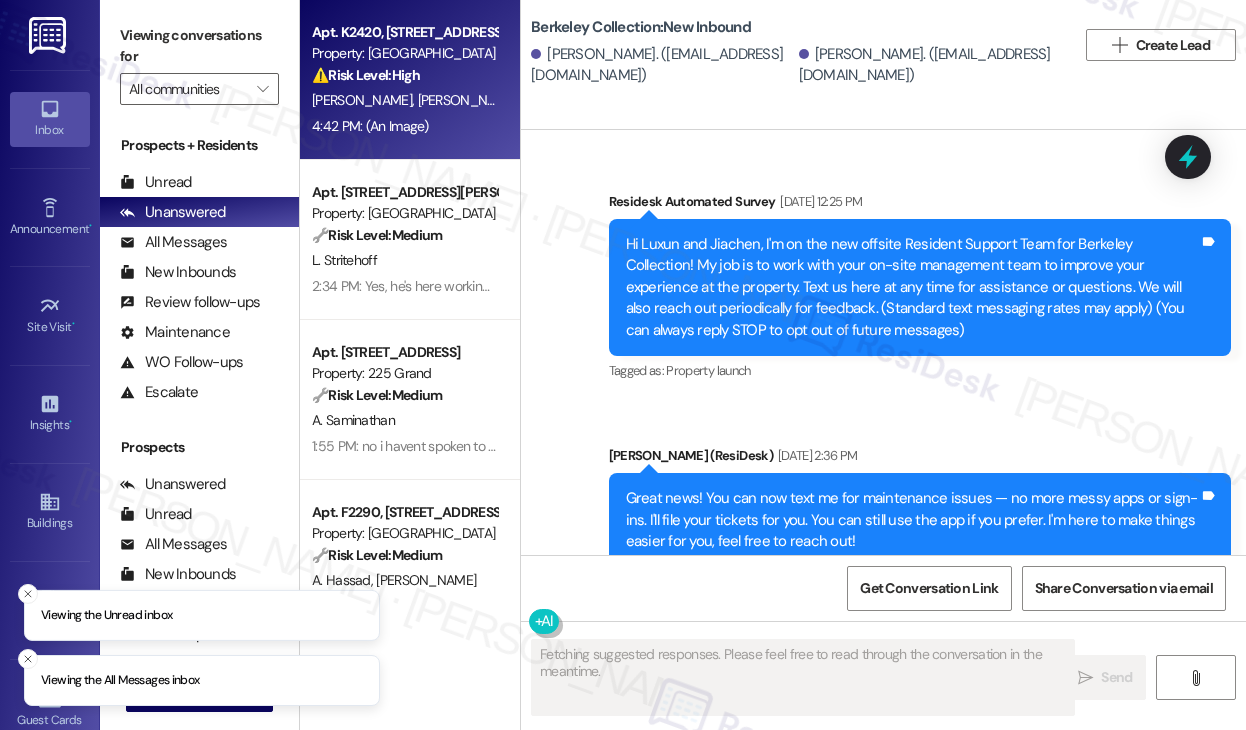 scroll, scrollTop: 0, scrollLeft: 0, axis: both 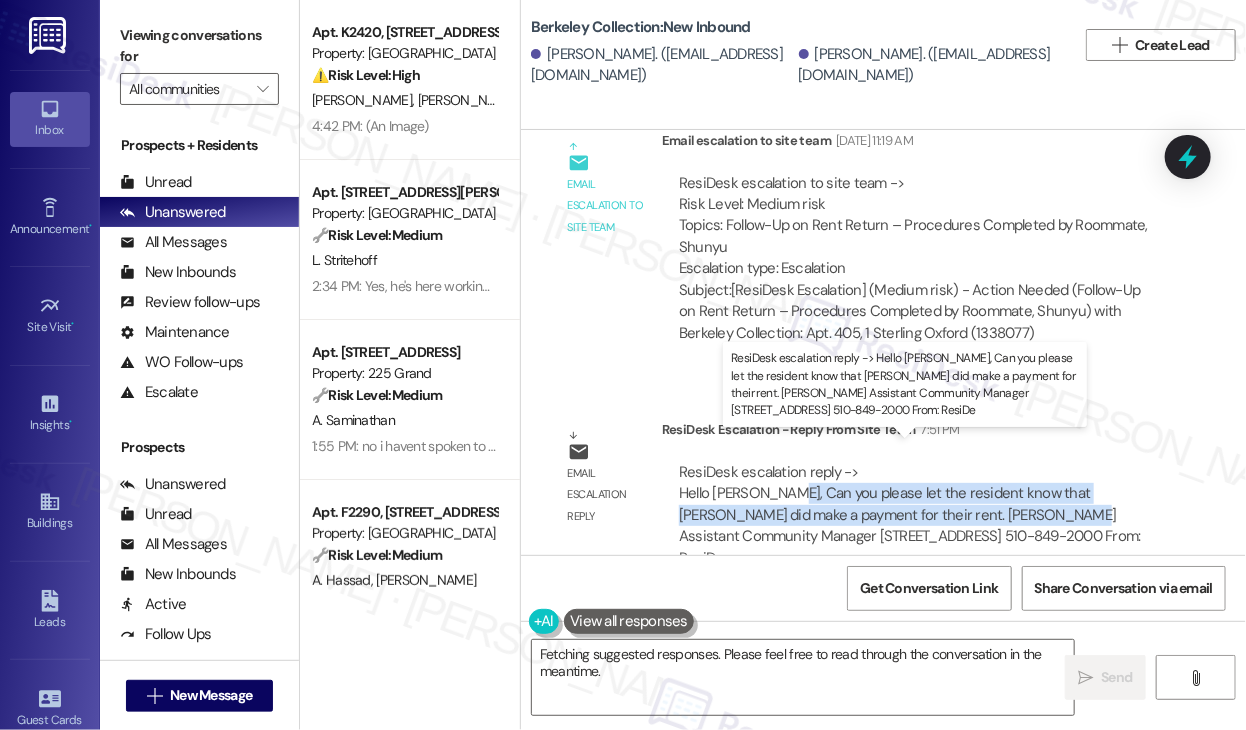 drag, startPoint x: 780, startPoint y: 464, endPoint x: 1004, endPoint y: 481, distance: 224.64417 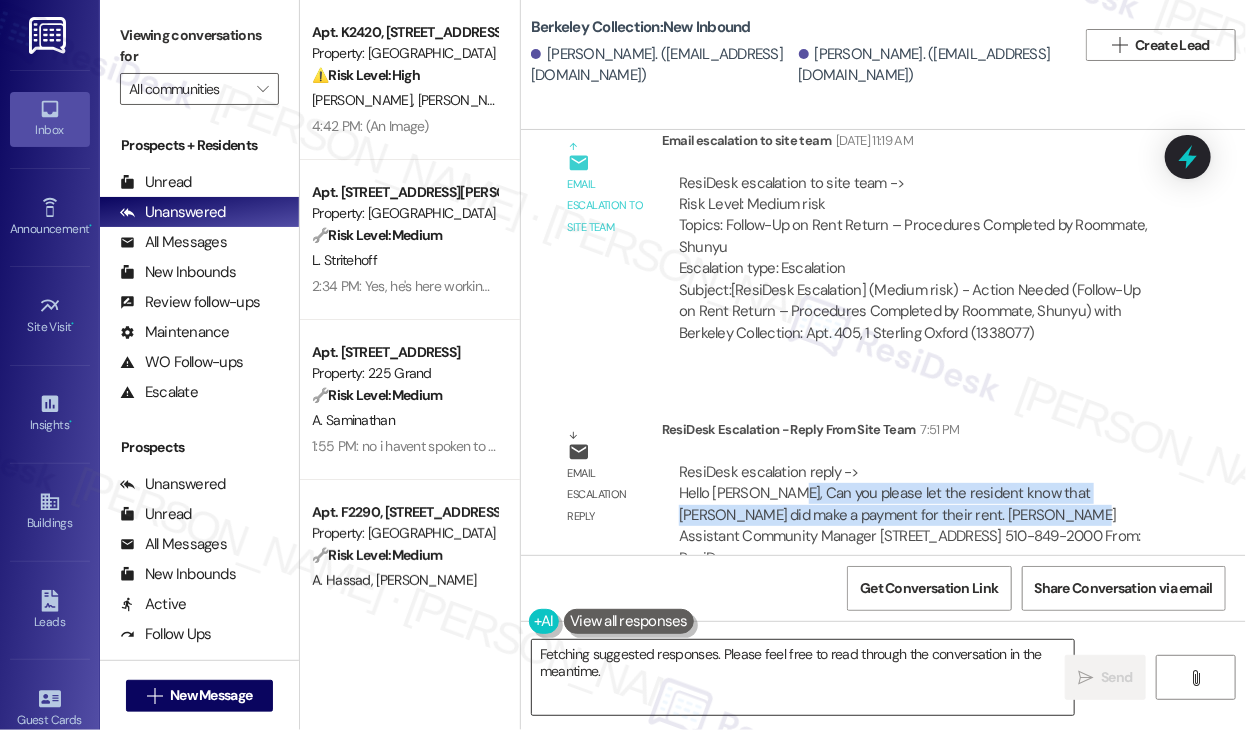 click on "Hi {{first_name}}, thanks for letting us know! I'll follow up with the team to confirm [PERSON_NAME]'s payment and will update you as soon as possible." at bounding box center (803, 677) 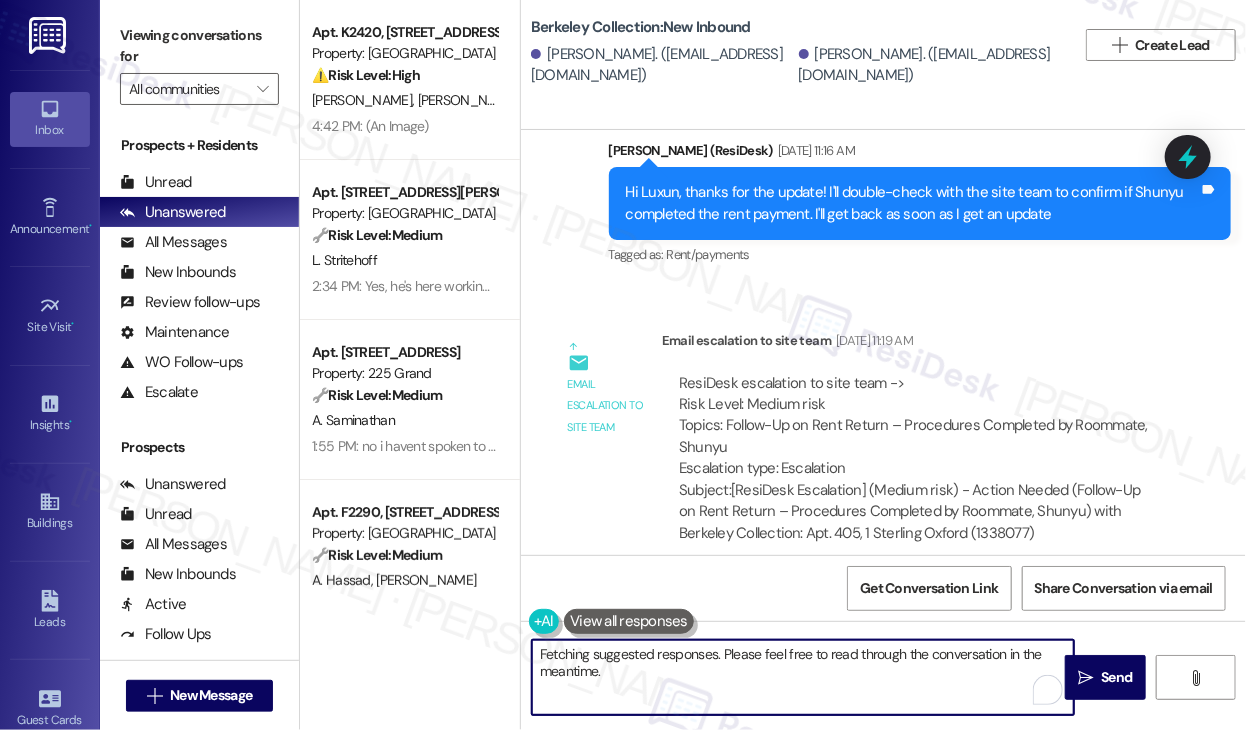 scroll, scrollTop: 4748, scrollLeft: 0, axis: vertical 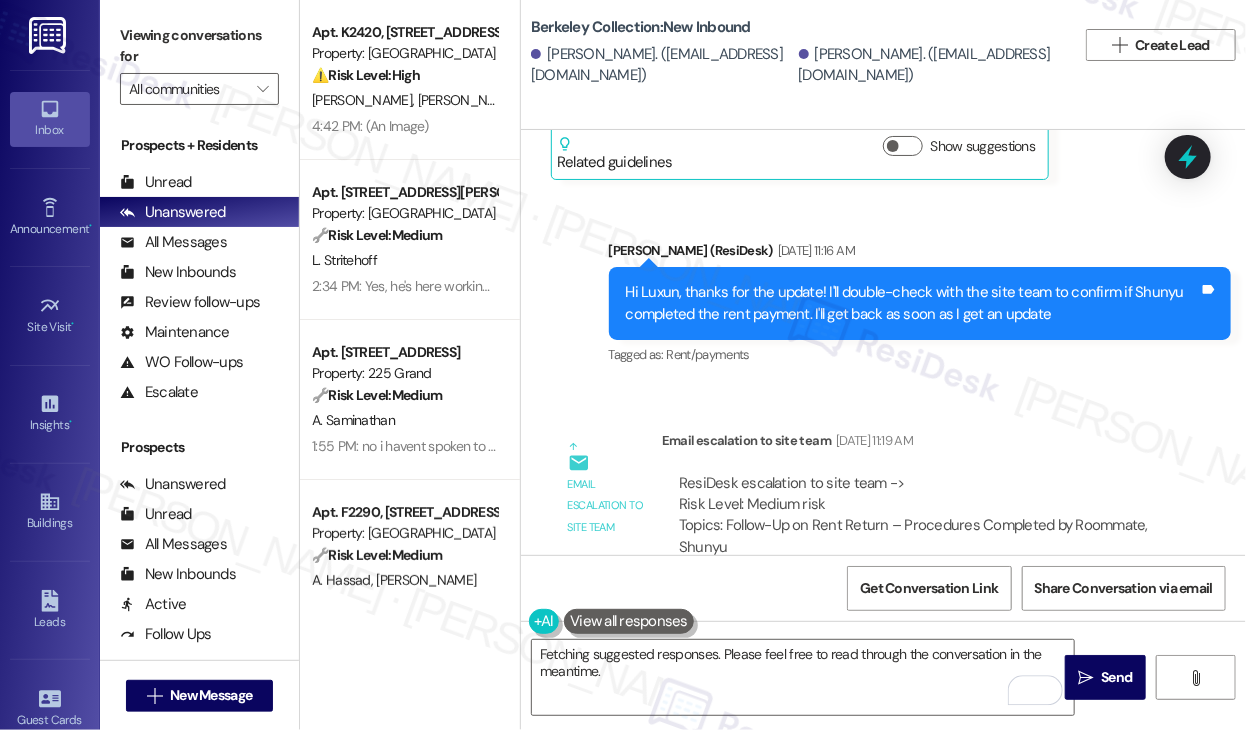 click on "Hi Luxun, thanks for the update! I'll double-check with the site team to confirm if Shunyu completed the rent payment. I'll get back as soon as I get an update" at bounding box center [913, 303] 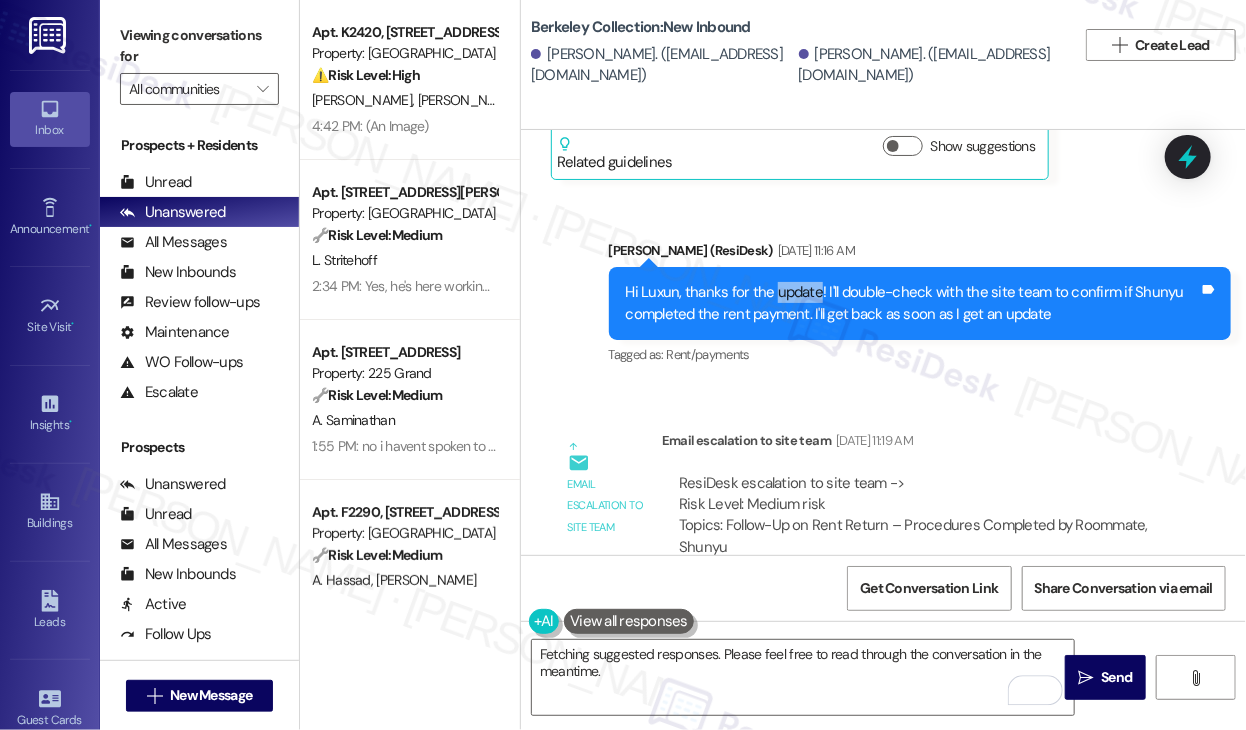 click on "Hi Luxun, thanks for the update! I'll double-check with the site team to confirm if Shunyu completed the rent payment. I'll get back as soon as I get an update" at bounding box center [913, 303] 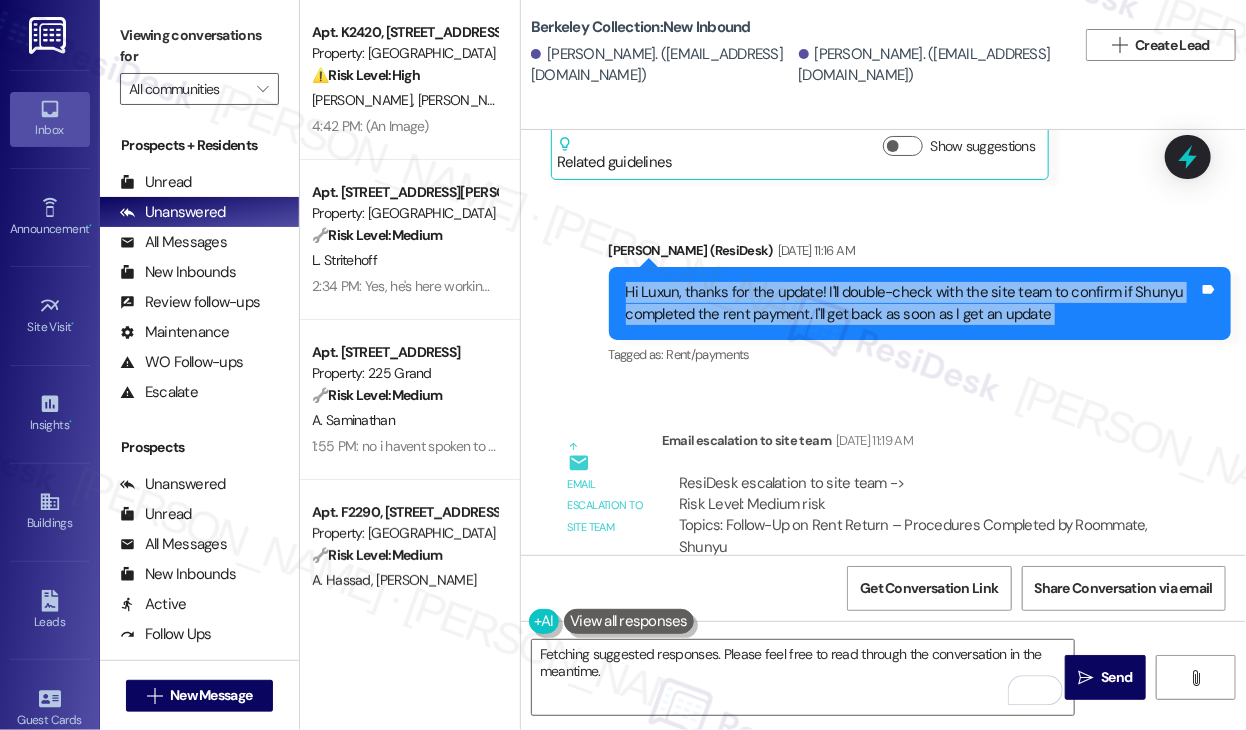 click on "Hi Luxun, thanks for the update! I'll double-check with the site team to confirm if Shunyu completed the rent payment. I'll get back as soon as I get an update" at bounding box center (913, 303) 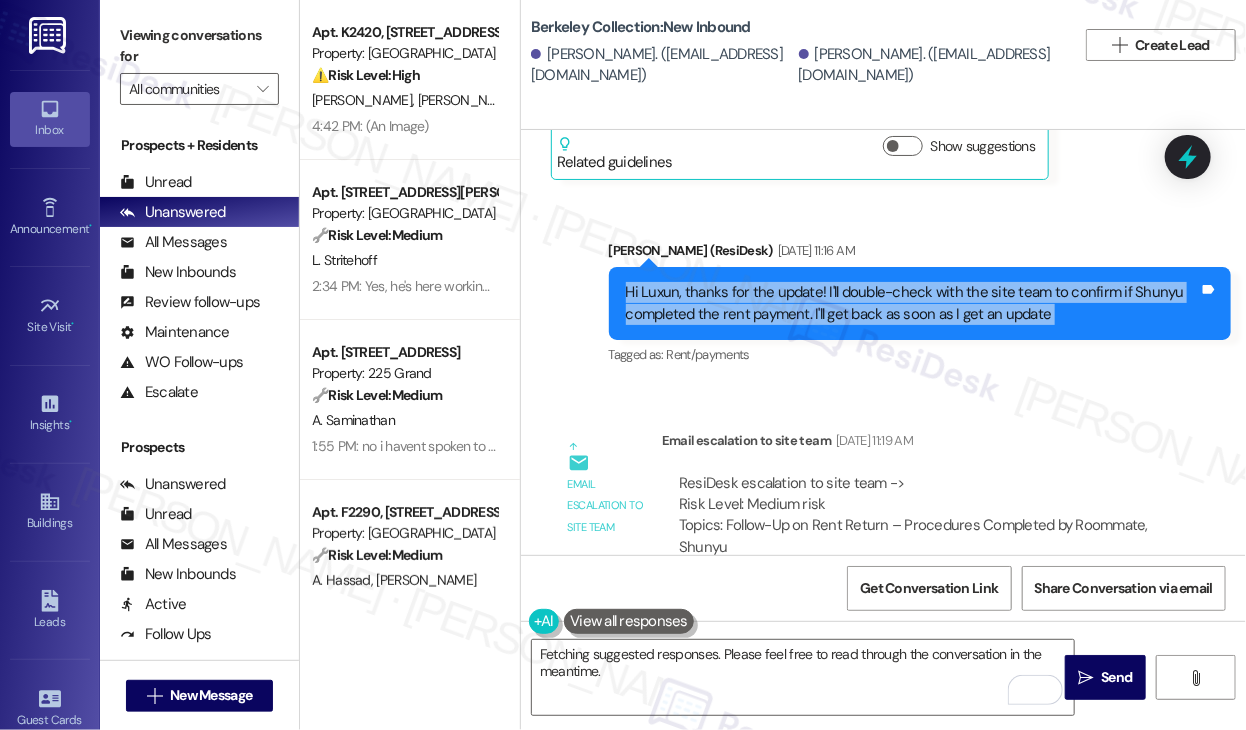 click on "Hi Luxun, thanks for the update! I'll double-check with the site team to confirm if Shunyu completed the rent payment. I'll get back as soon as I get an update" at bounding box center [913, 303] 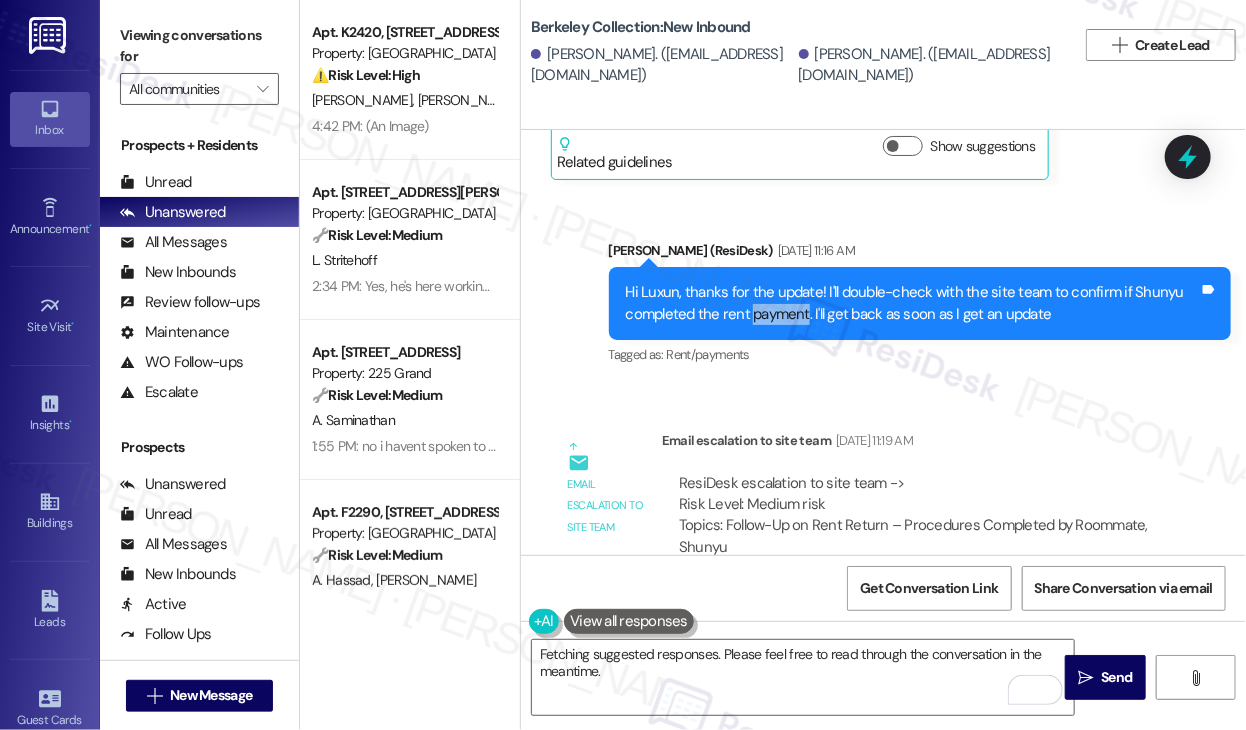 click on "Hi Luxun, thanks for the update! I'll double-check with the site team to confirm if Shunyu completed the rent payment. I'll get back as soon as I get an update" at bounding box center [913, 303] 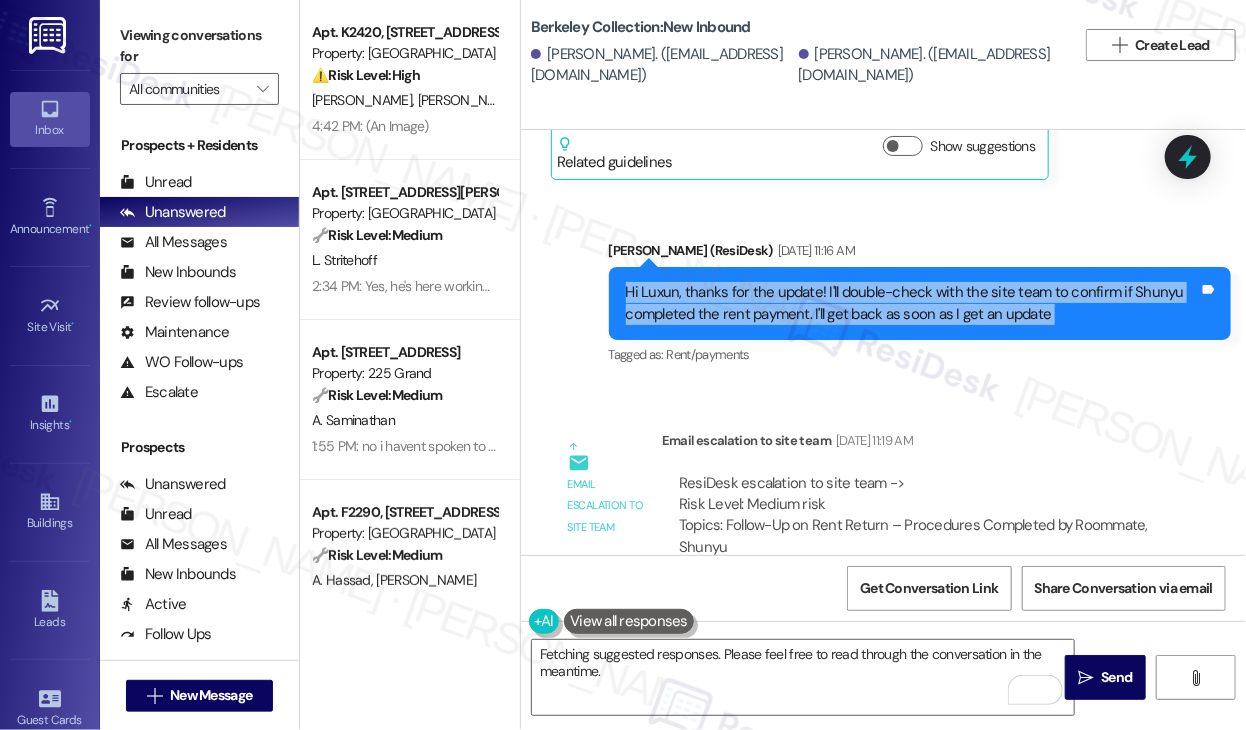 click on "Hi Luxun, thanks for the update! I'll double-check with the site team to confirm if Shunyu completed the rent payment. I'll get back as soon as I get an update" at bounding box center (913, 303) 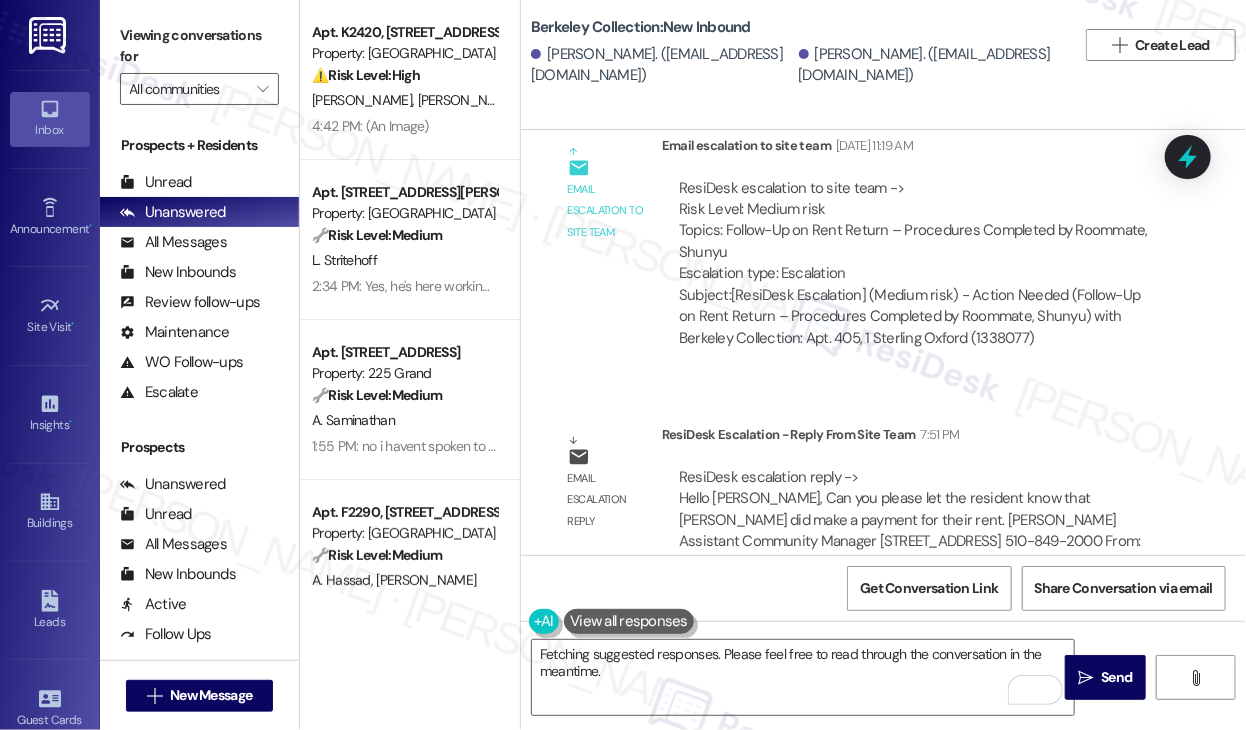 scroll, scrollTop: 5048, scrollLeft: 0, axis: vertical 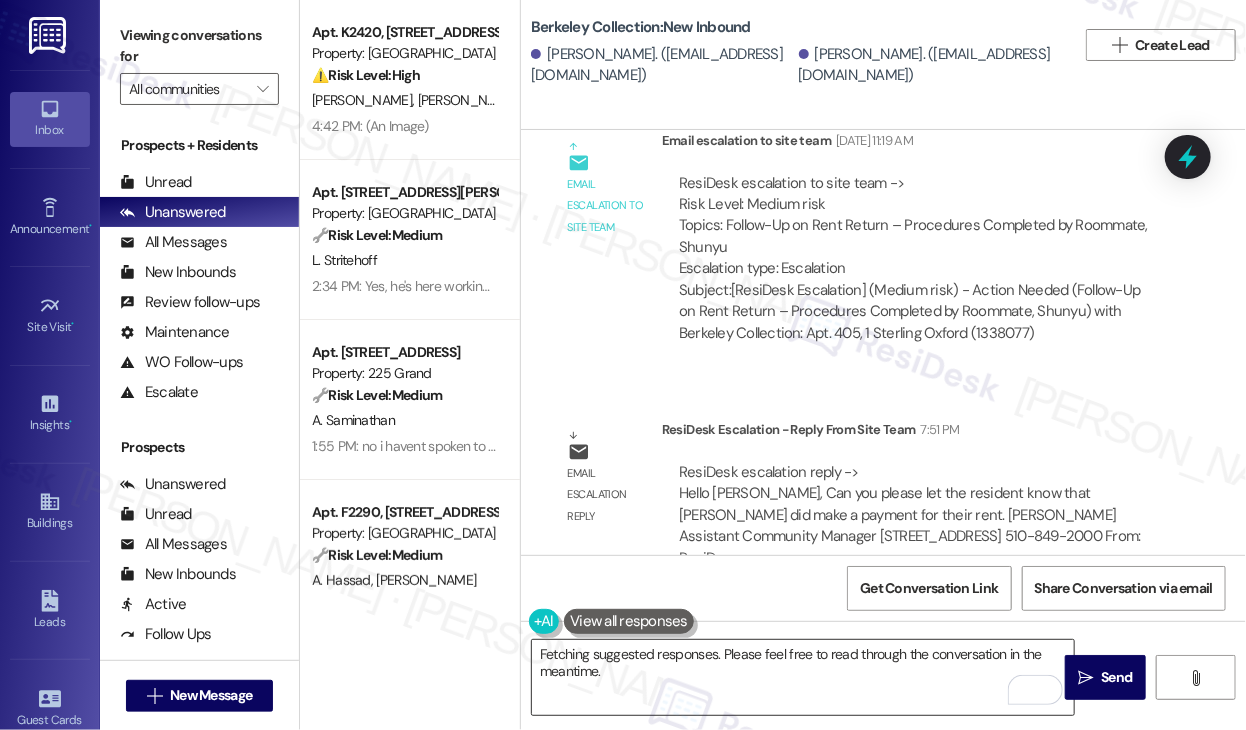 click on "Hi {{first_name}}, thanks for letting us know! I'll follow up with the team to confirm [PERSON_NAME]'s payment and will update you as soon as possible." at bounding box center (803, 677) 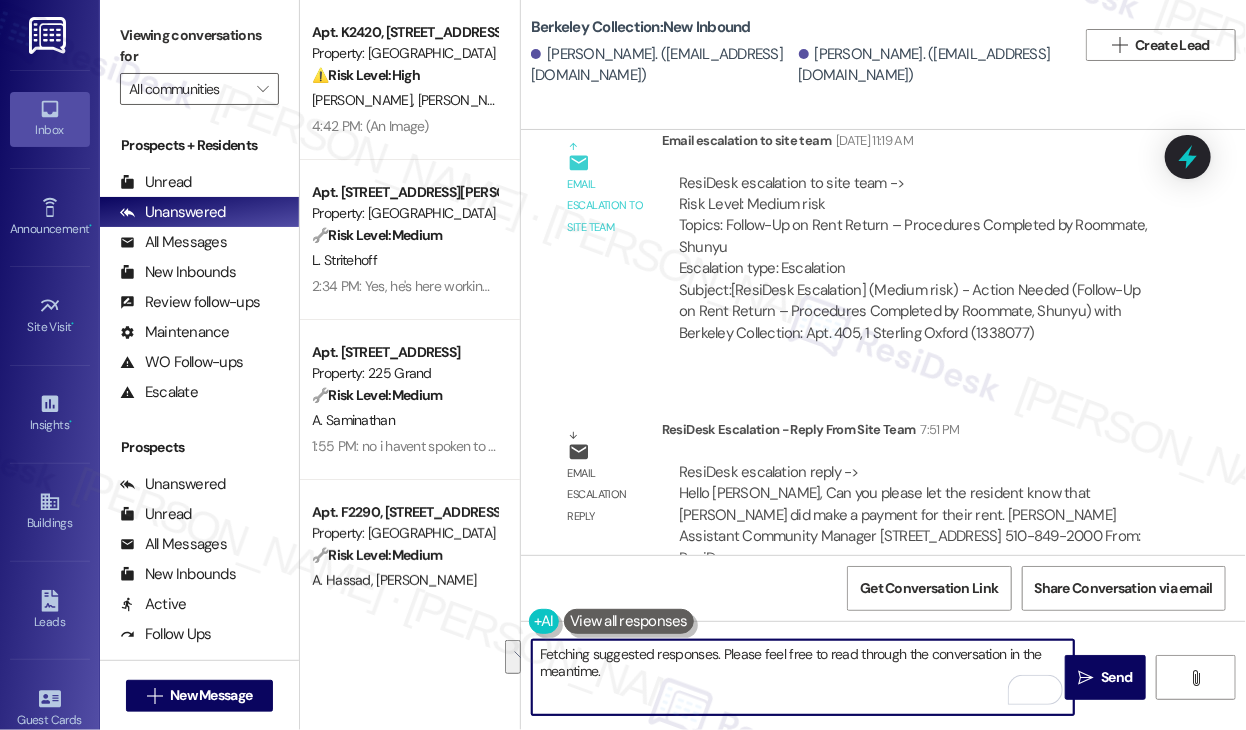 drag, startPoint x: 868, startPoint y: 664, endPoint x: 671, endPoint y: 657, distance: 197.12433 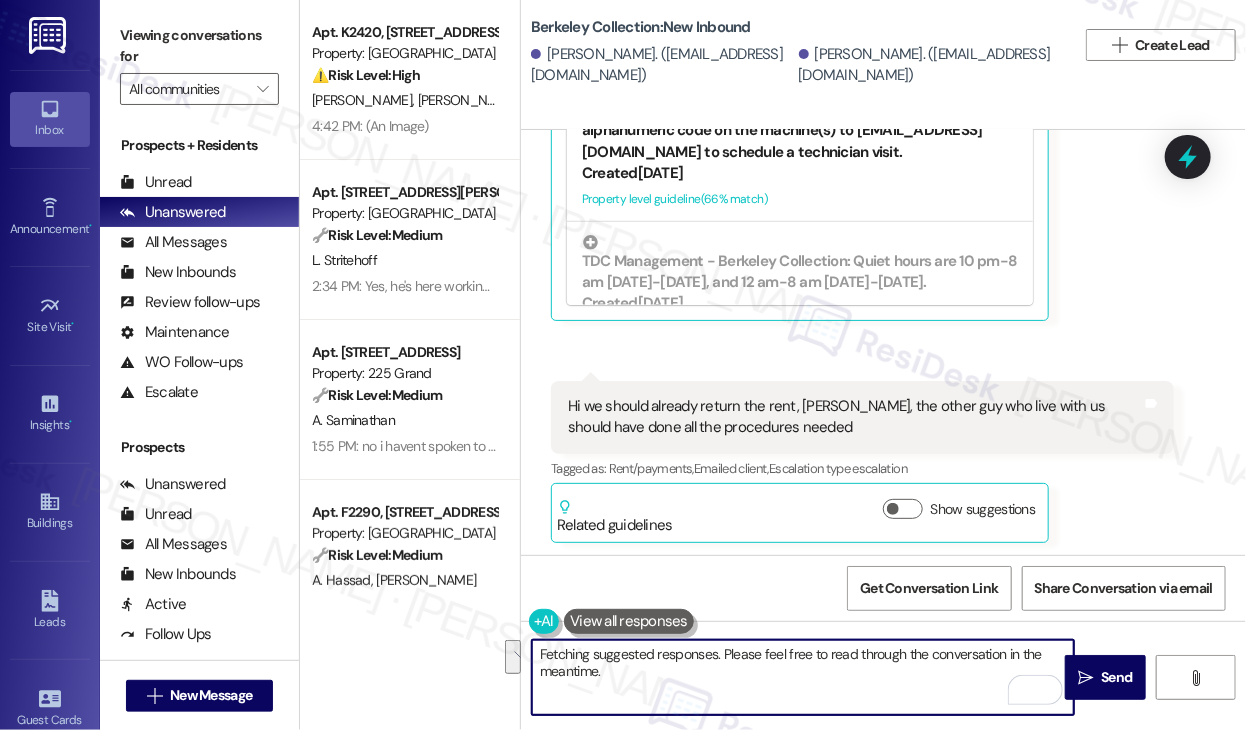 scroll, scrollTop: 4248, scrollLeft: 0, axis: vertical 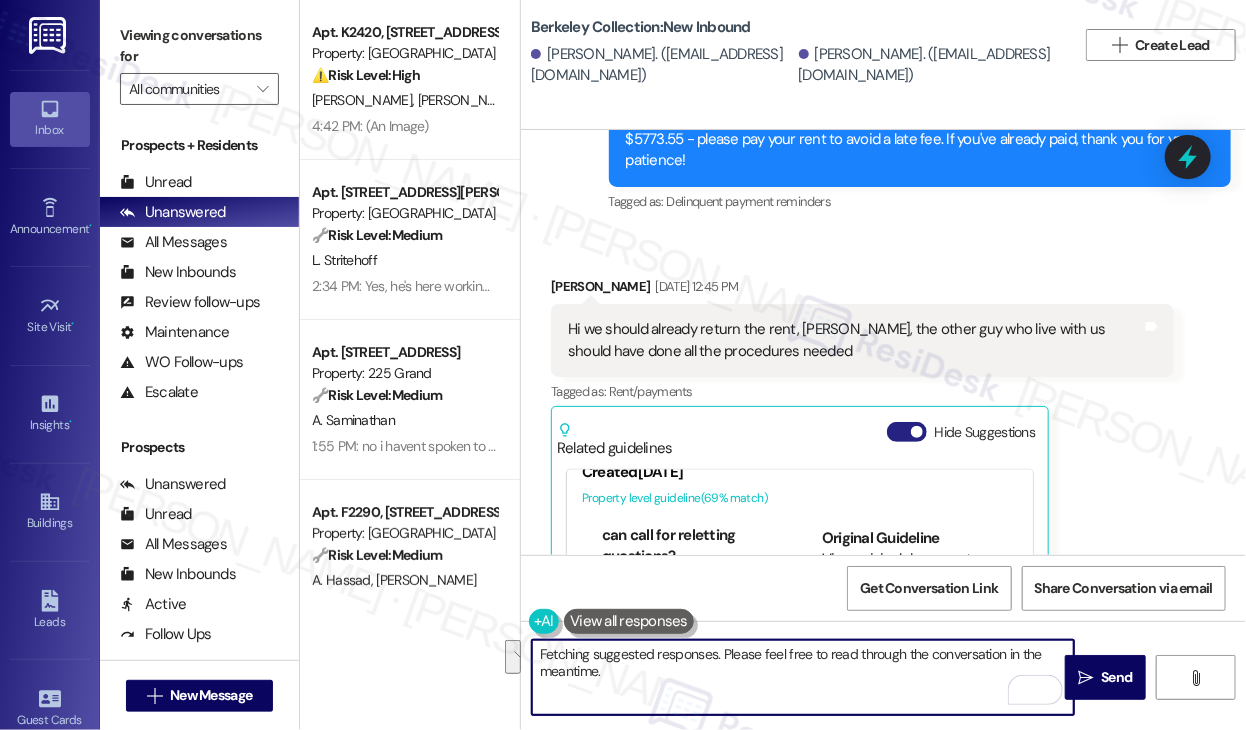 click on "Hide Suggestions" at bounding box center (907, 432) 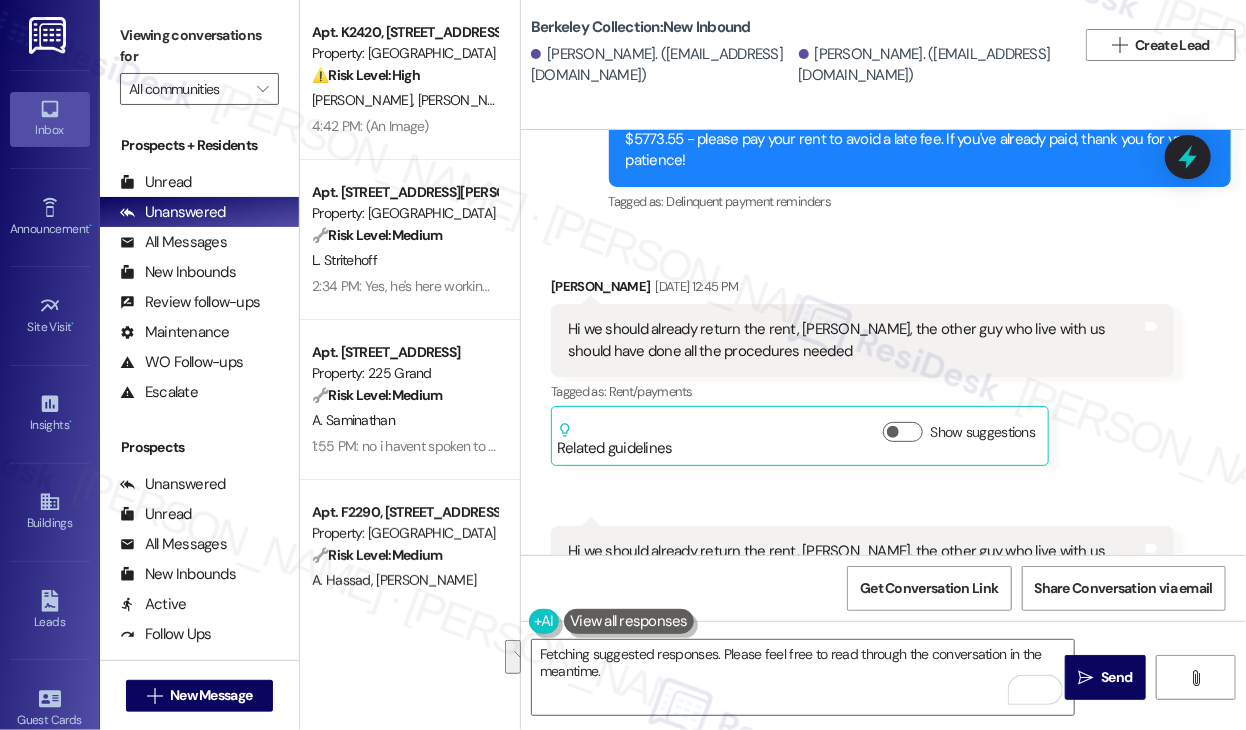 click on "Hi we should already return the rent, [PERSON_NAME], the other guy who live with us should have done all the procedures needed" at bounding box center (855, 340) 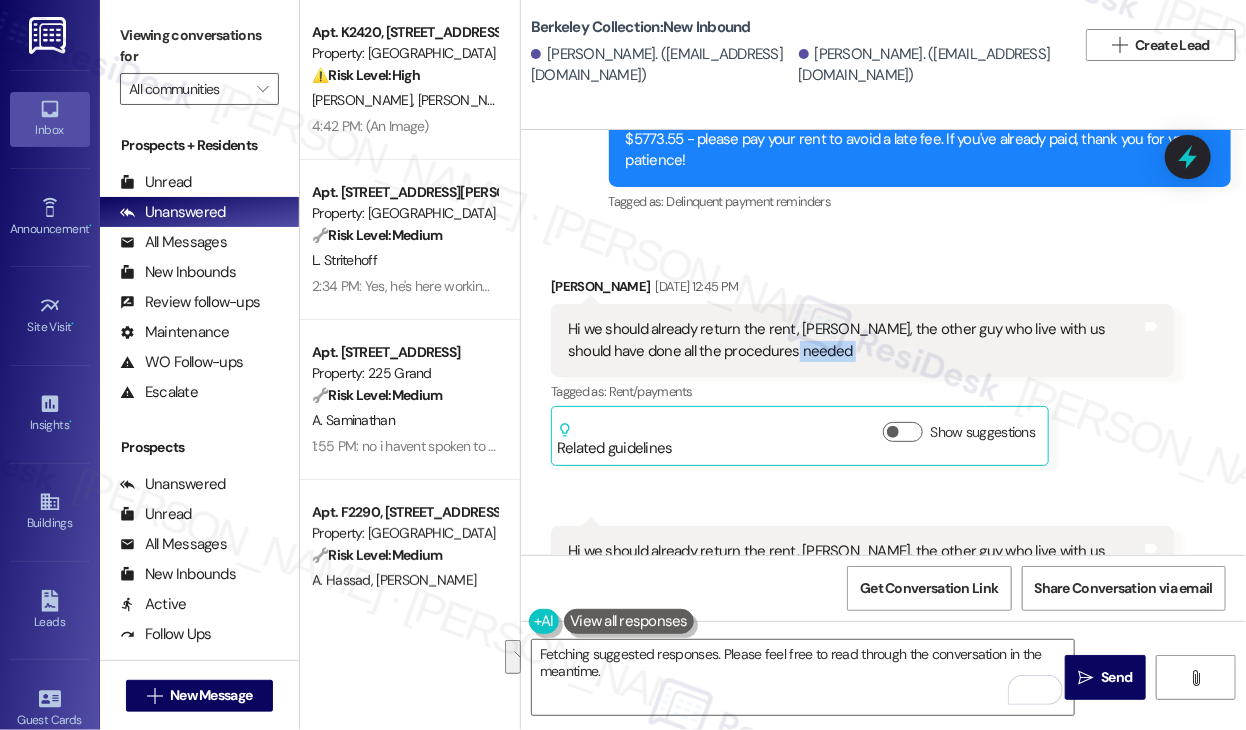 click on "Hi we should already return the rent, [PERSON_NAME], the other guy who live with us should have done all the procedures needed" at bounding box center [855, 340] 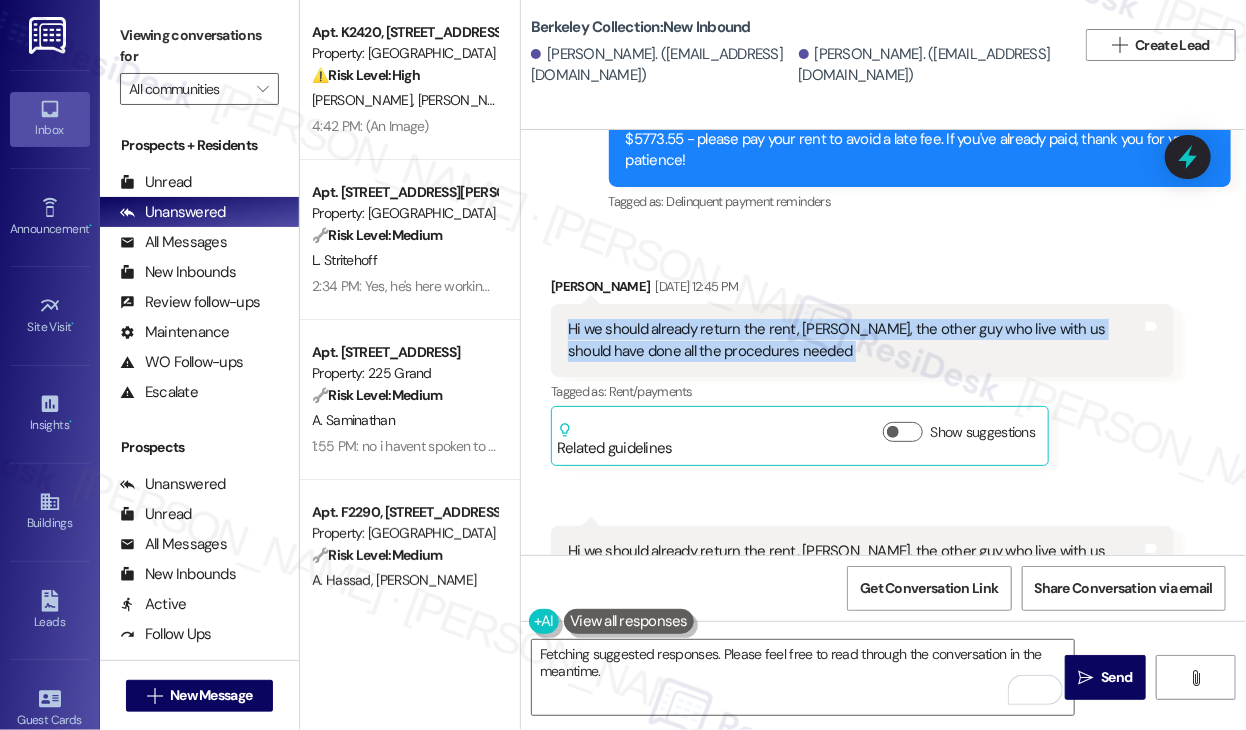 click on "Hi we should already return the rent, [PERSON_NAME], the other guy who live with us should have done all the procedures needed" at bounding box center [855, 340] 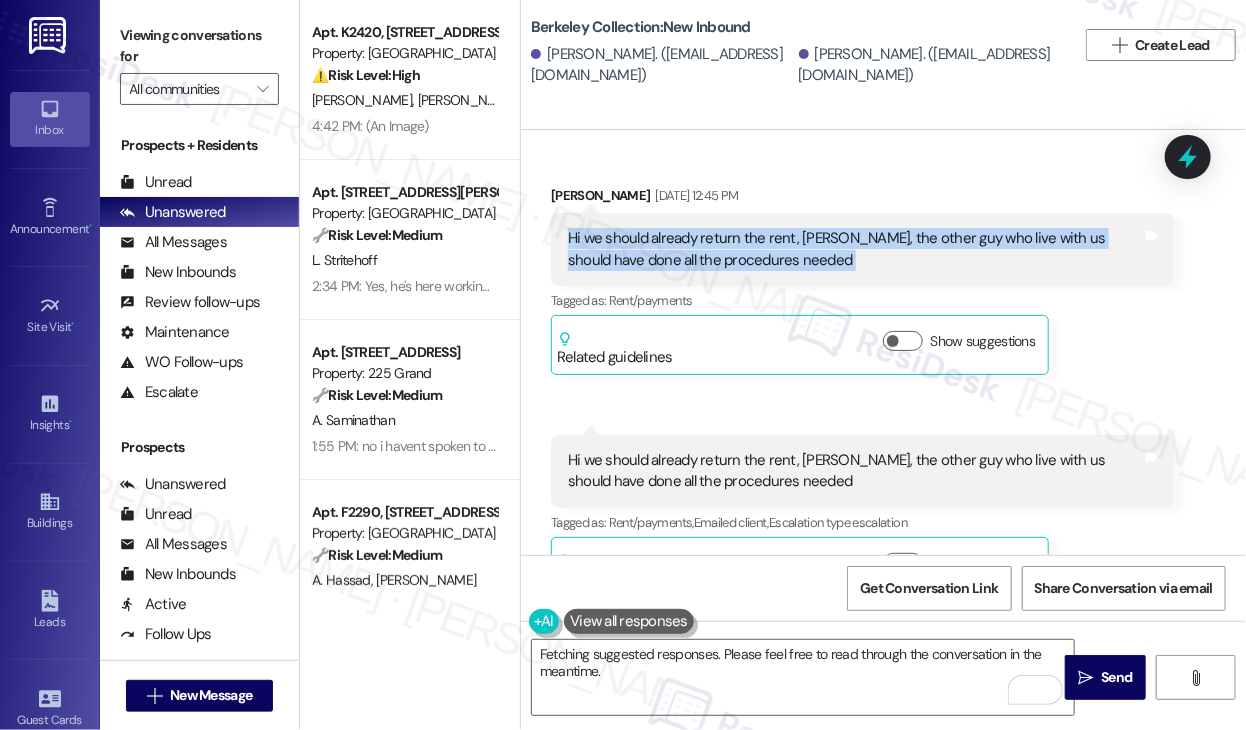scroll, scrollTop: 4148, scrollLeft: 0, axis: vertical 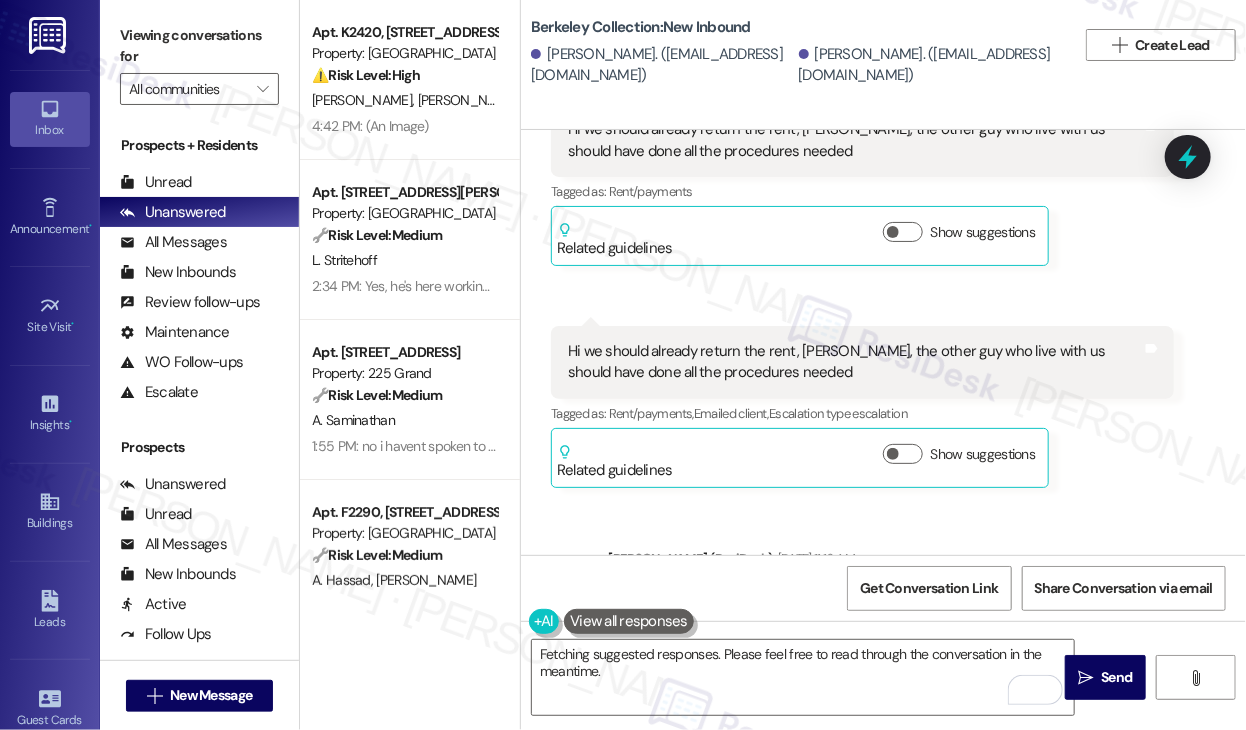 click on "Hi we should already return the rent, [PERSON_NAME], the other guy who live with us should have done all the procedures needed" at bounding box center [855, 362] 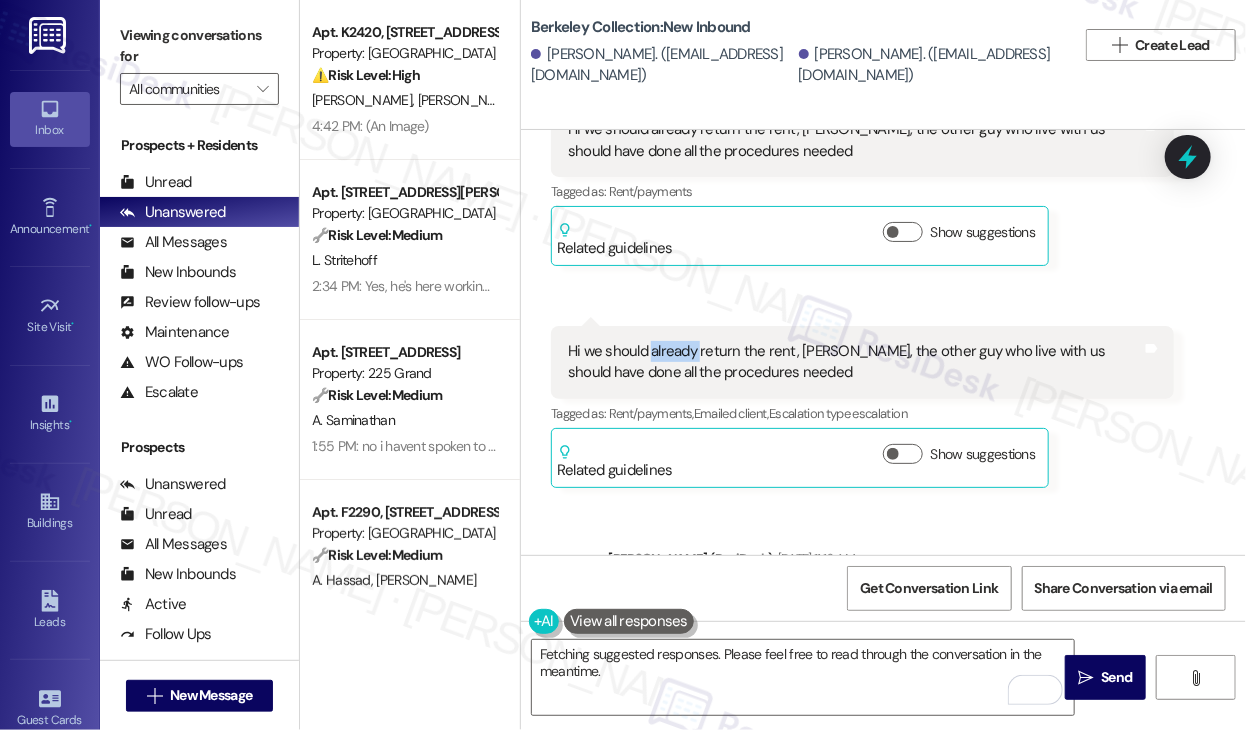 click on "Hi we should already return the rent, [PERSON_NAME], the other guy who live with us should have done all the procedures needed" at bounding box center [855, 362] 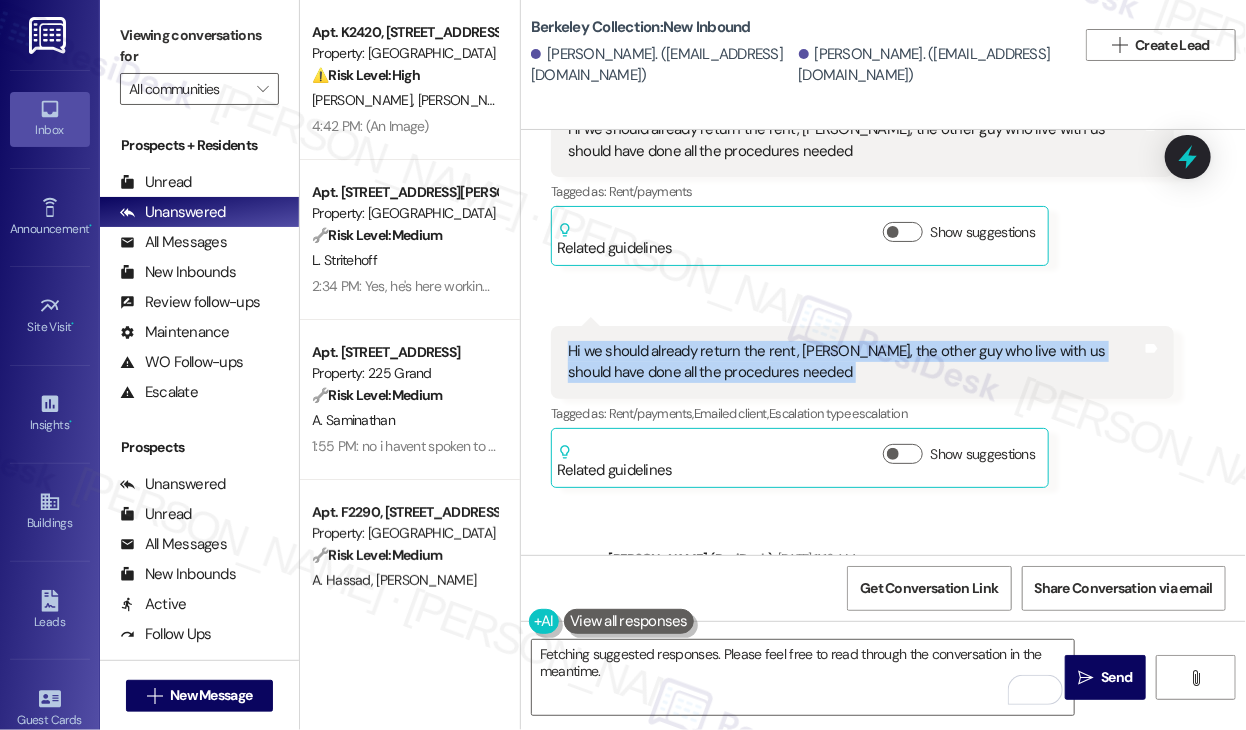 click on "Hi we should already return the rent, [PERSON_NAME], the other guy who live with us should have done all the procedures needed" at bounding box center (855, 362) 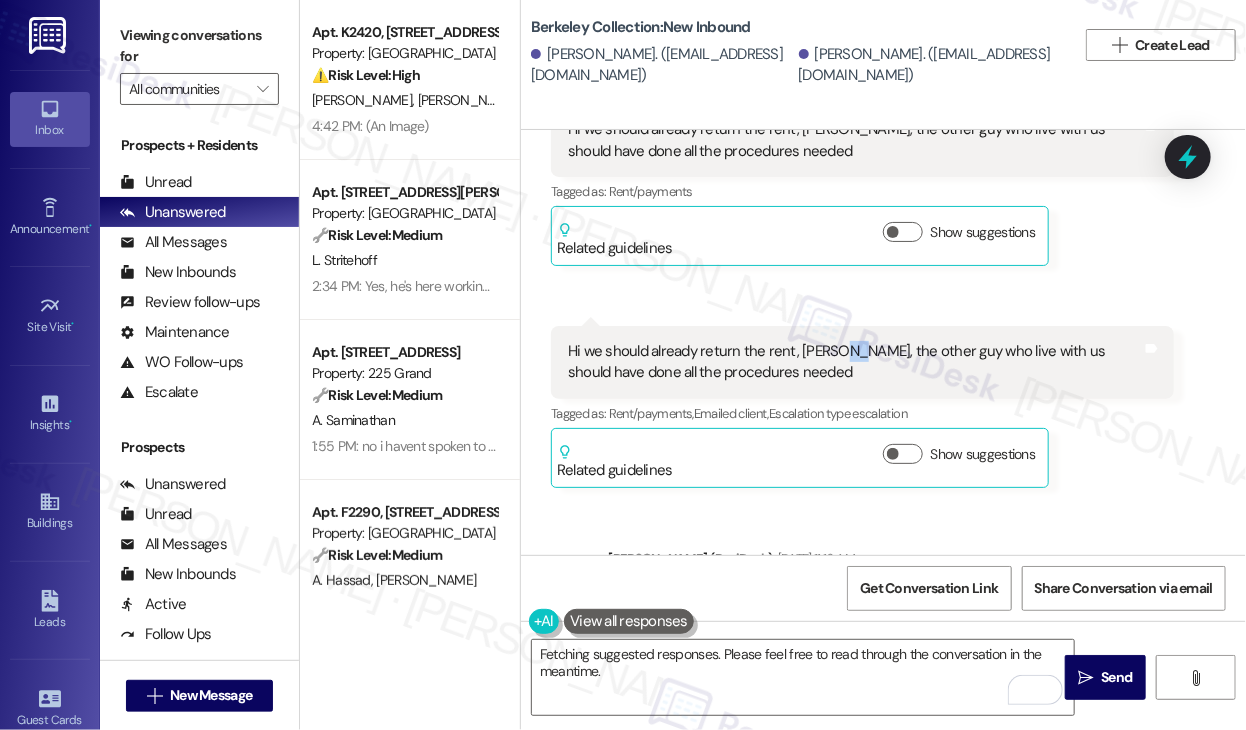 click on "Hi we should already return the rent, [PERSON_NAME], the other guy who live with us should have done all the procedures needed" at bounding box center [855, 362] 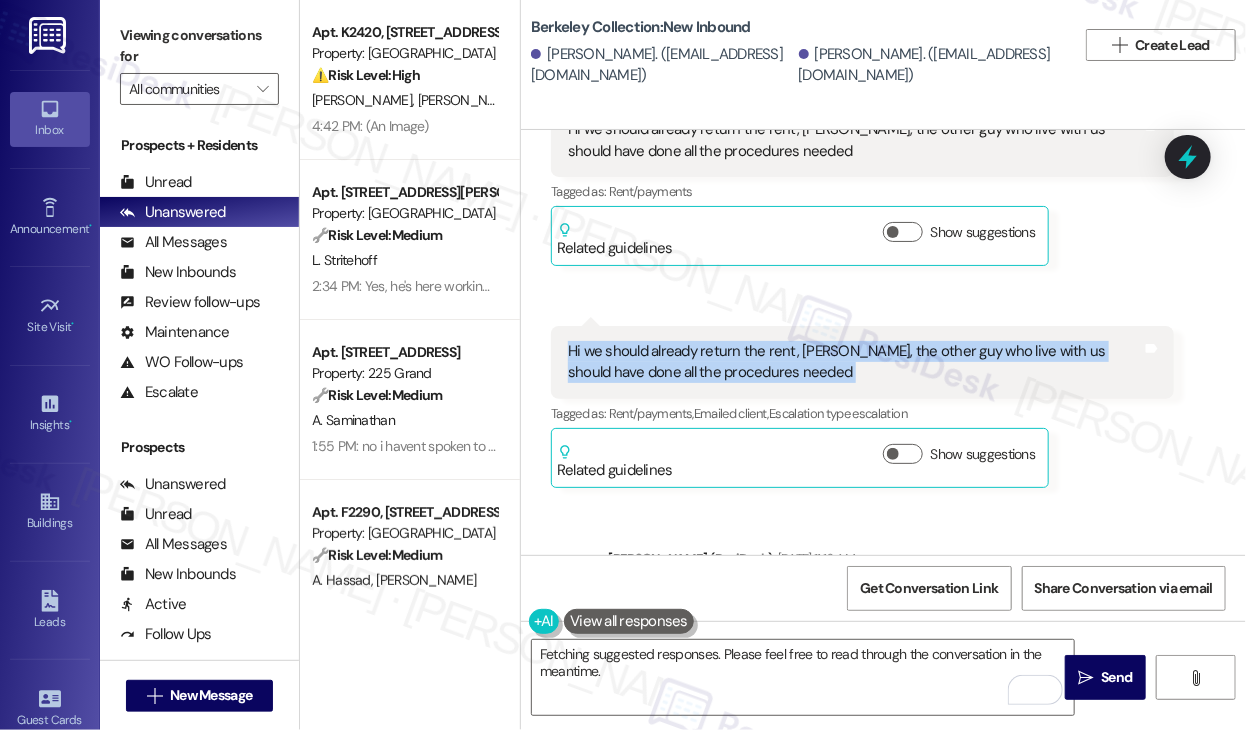 click on "Hi we should already return the rent, [PERSON_NAME], the other guy who live with us should have done all the procedures needed" at bounding box center [855, 362] 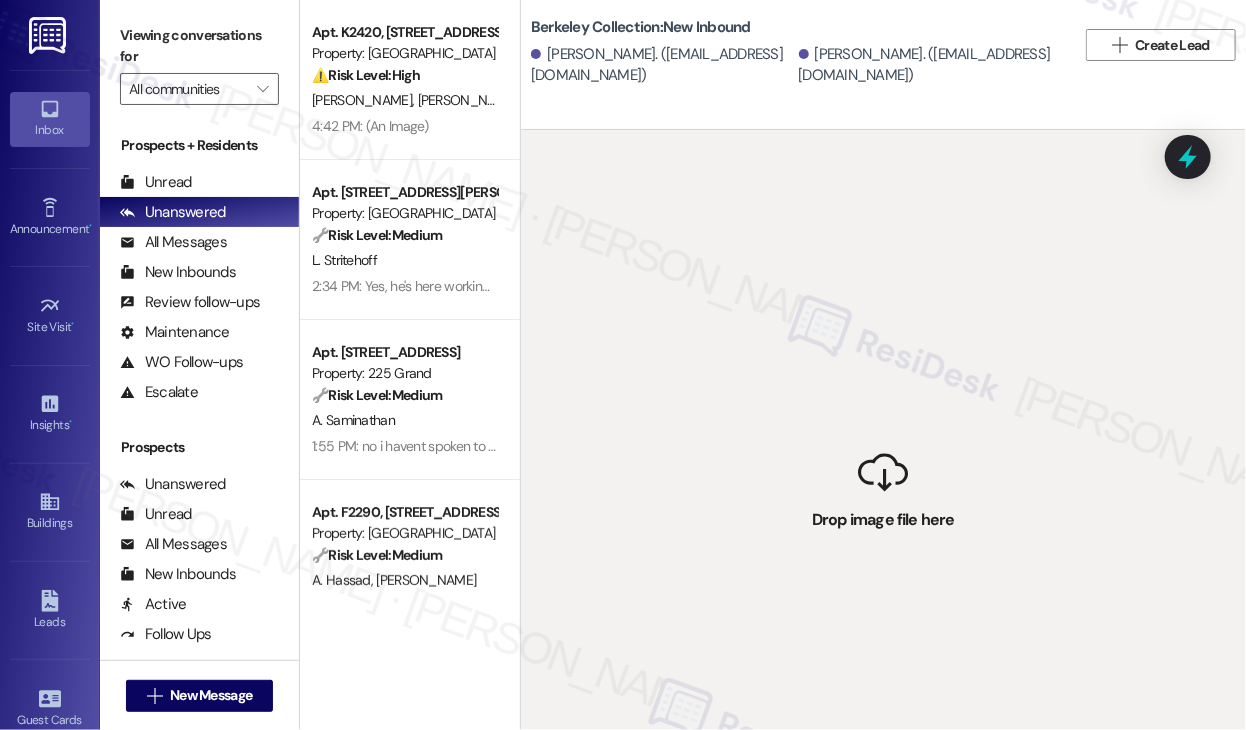 click on " Drop image file here" at bounding box center (883, 495) 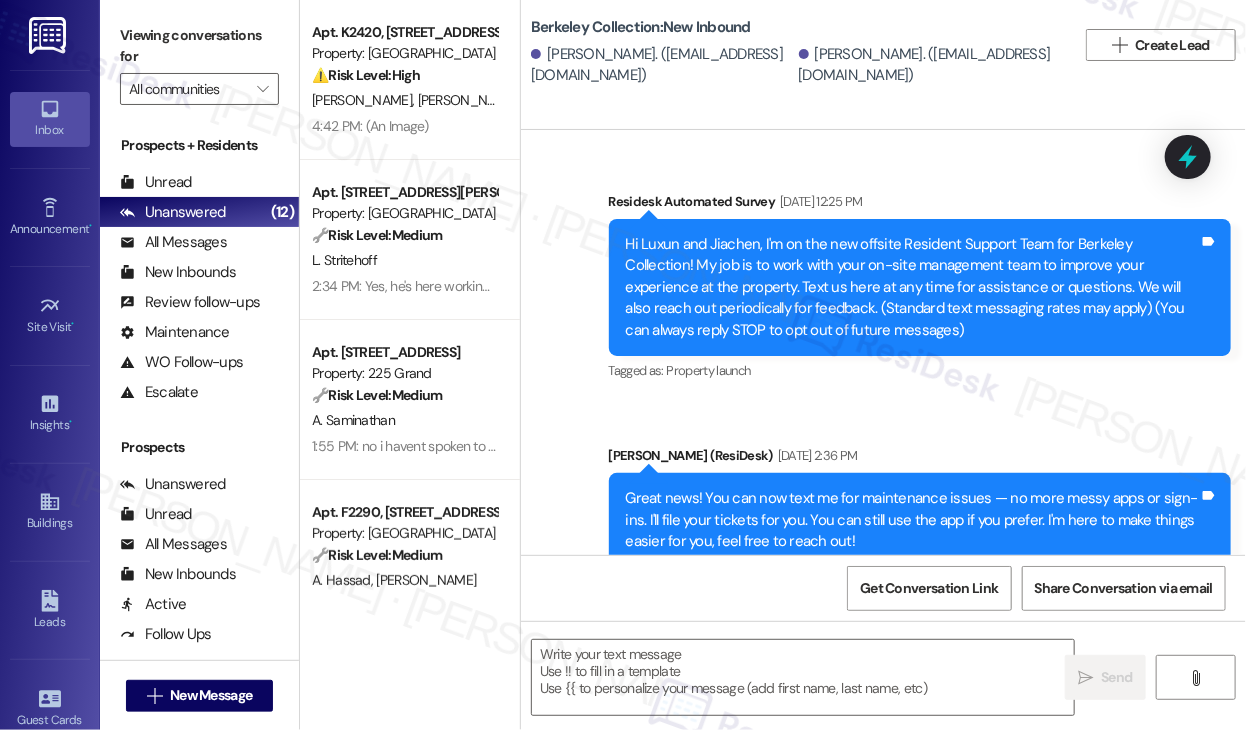 scroll, scrollTop: 1826, scrollLeft: 0, axis: vertical 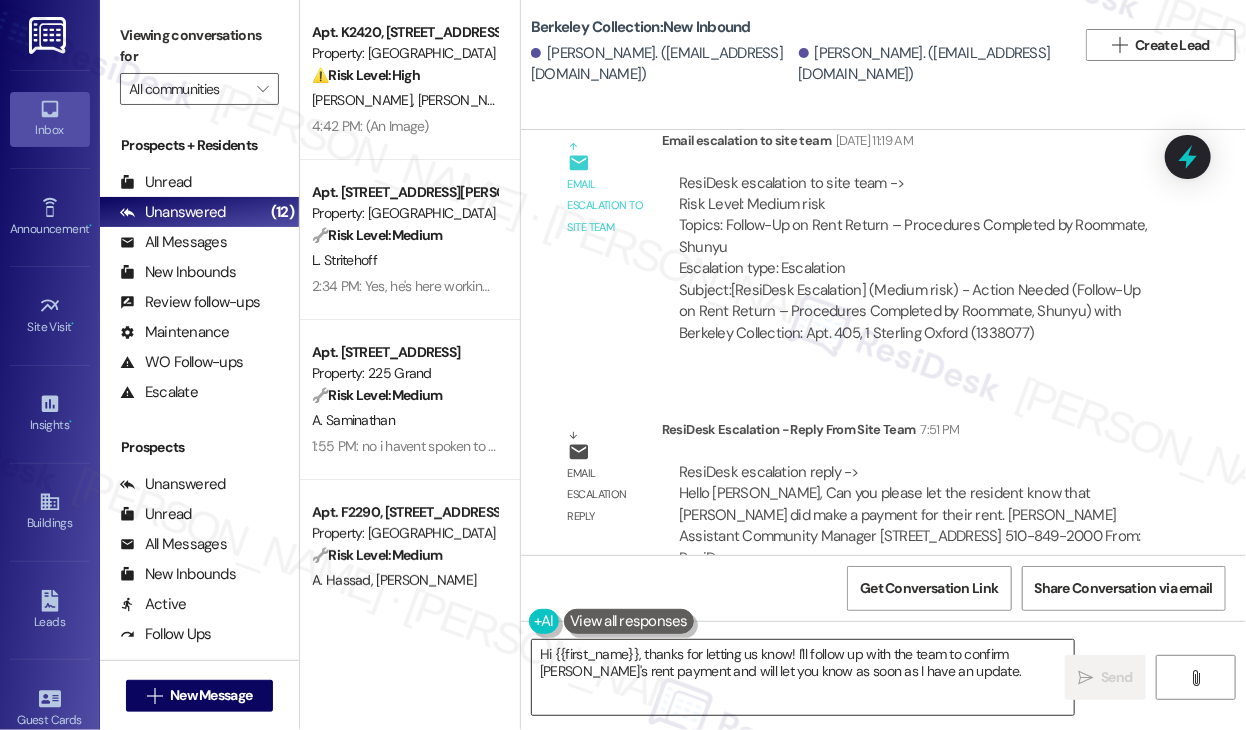click on "Hi {{first_name}}, thanks for letting us know! I'll follow up with the team to confirm Shunyu's rent payment and will let you know as soon as I have an update." at bounding box center (803, 677) 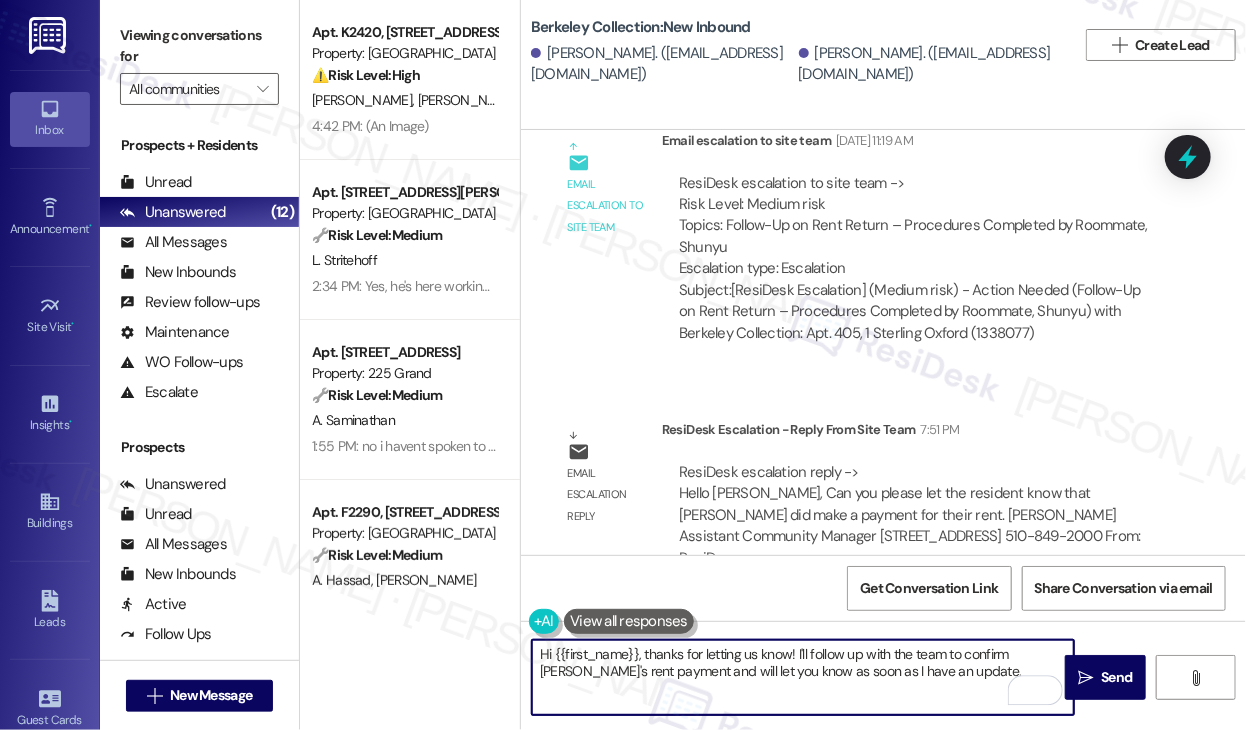 drag, startPoint x: 941, startPoint y: 666, endPoint x: 645, endPoint y: 660, distance: 296.0608 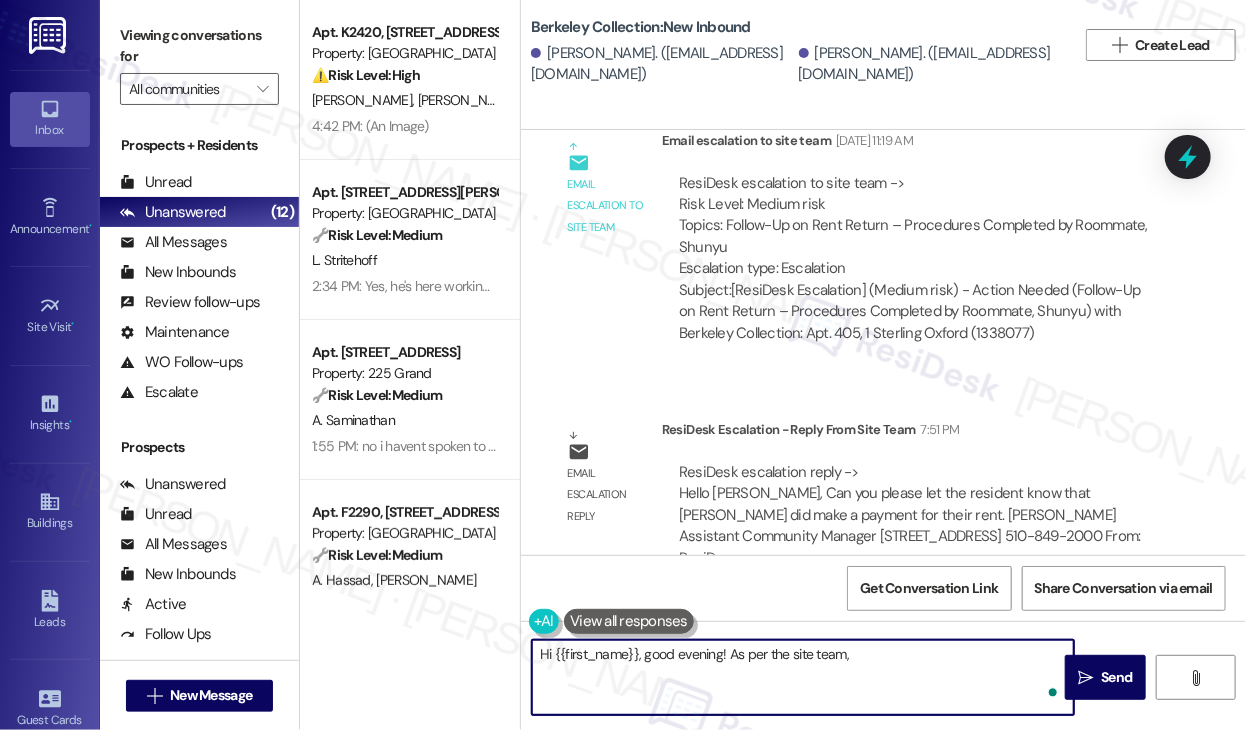 paste on "Shunyu did make a payment for their rent." 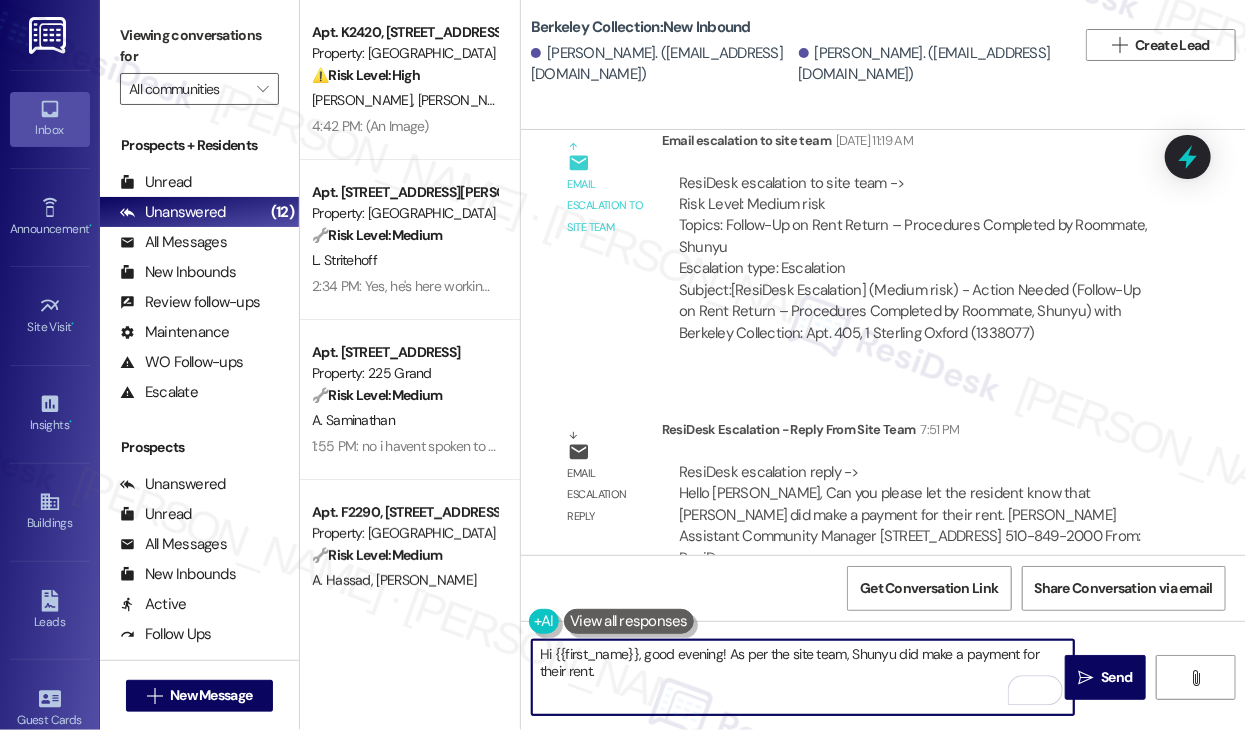 click on "Hi {{first_name}}, good evening! As per the site team, Shunyu did make a payment for their rent." at bounding box center [803, 677] 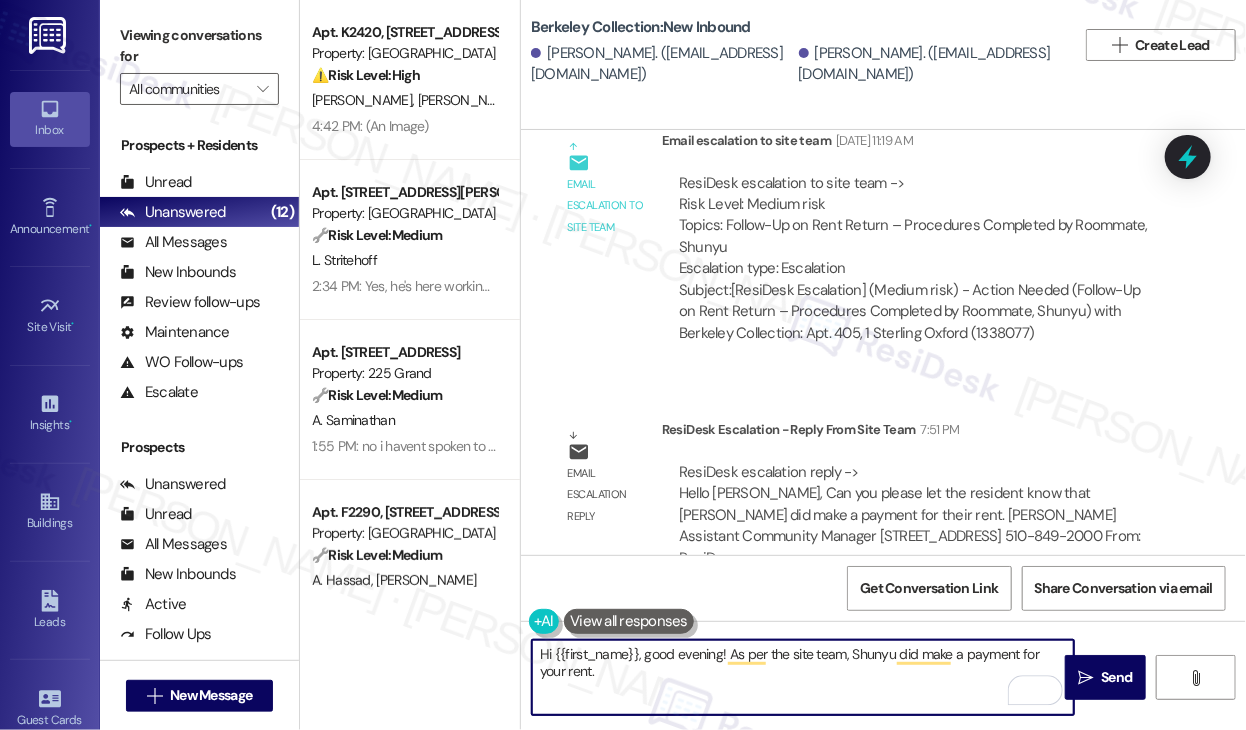 click on "Hi {{first_name}}, good evening! As per the site team, Shunyu did make a payment for your rent." at bounding box center (803, 677) 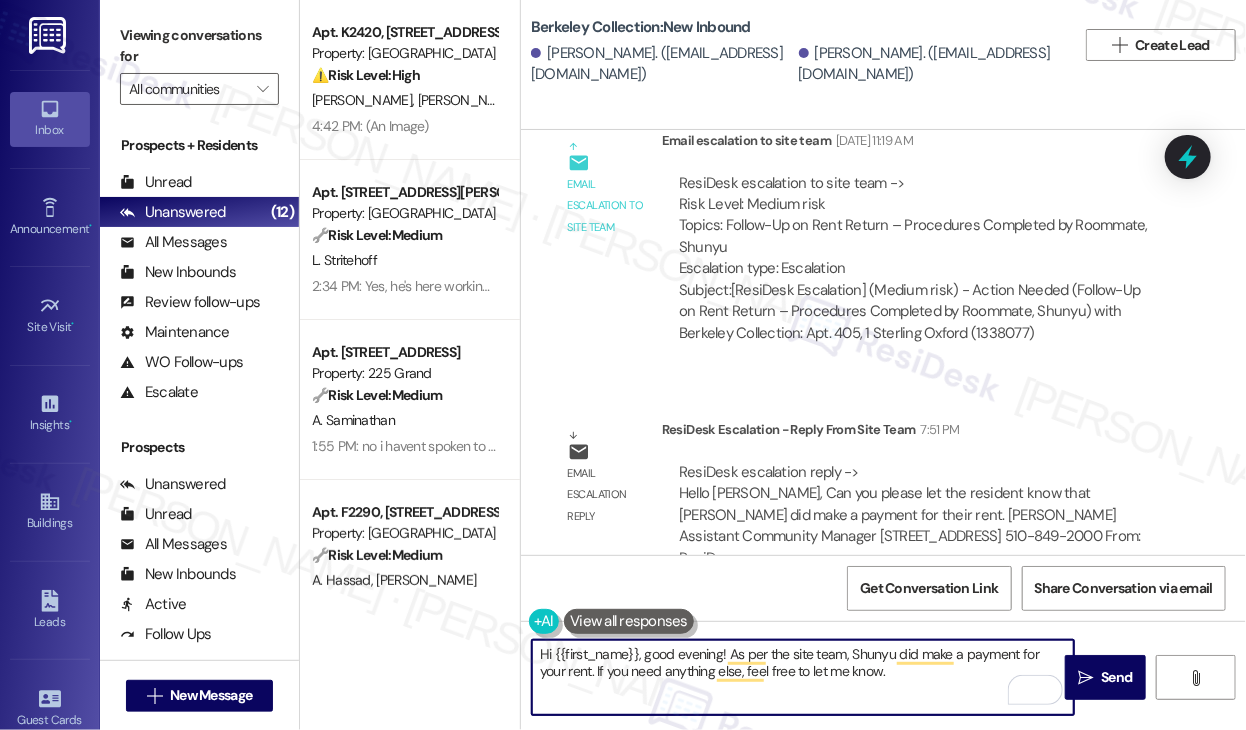 click on "Hi {{first_name}}, good evening! As per the site team, Shunyu did make a payment for your rent. If you need anything else, feel free to let me know." at bounding box center (803, 677) 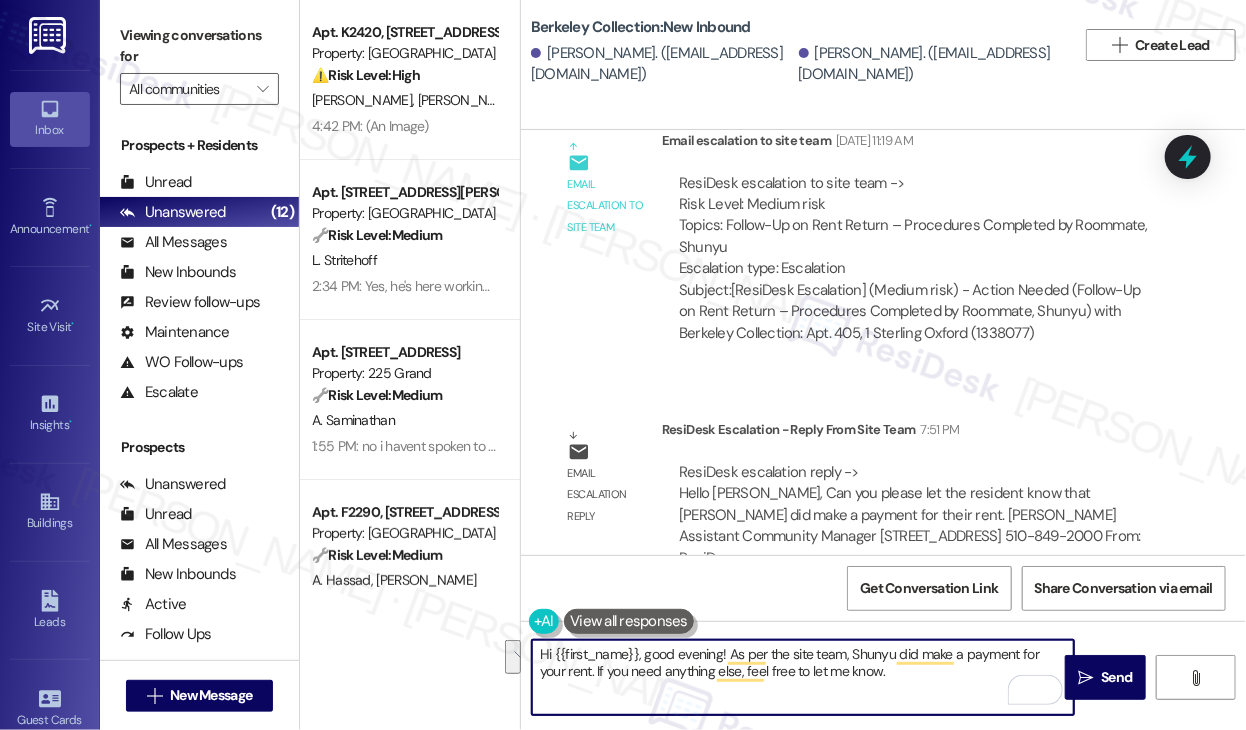 click on "Hi {{first_name}}, good evening! As per the site team, Shunyu did make a payment for your rent. If you need anything else, feel free to let me know." at bounding box center [803, 677] 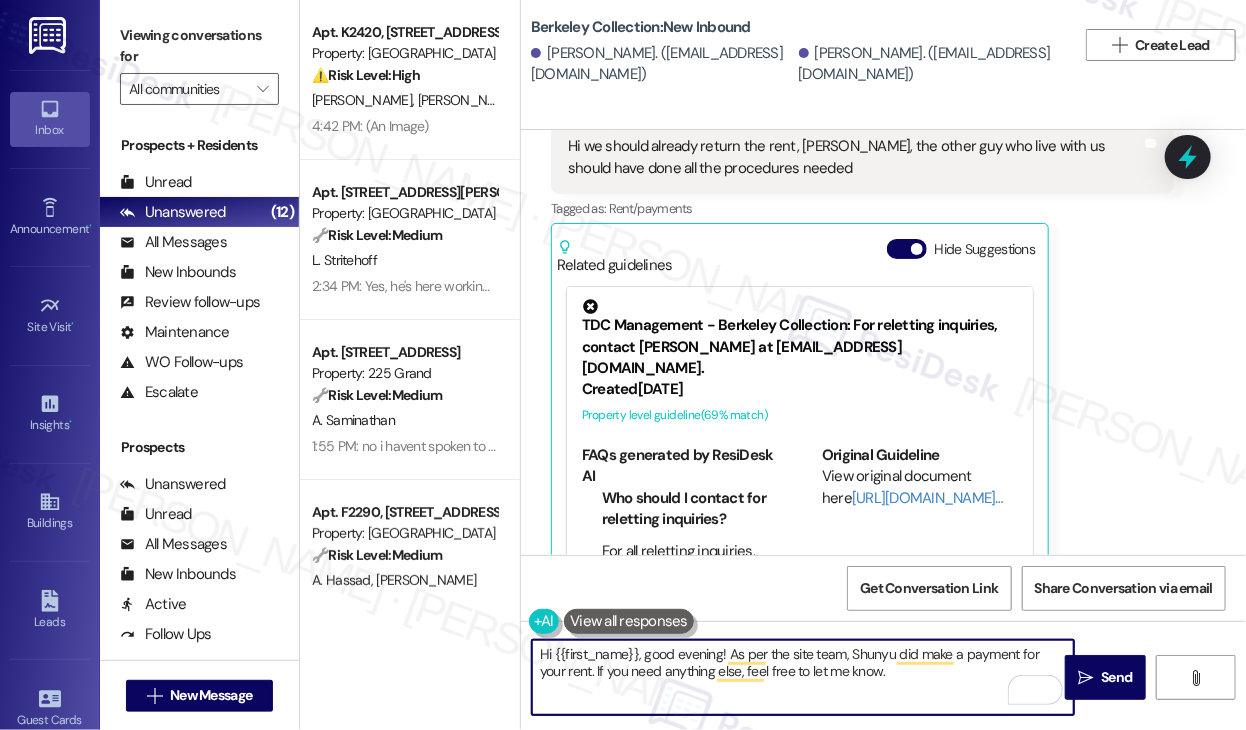 scroll, scrollTop: 3948, scrollLeft: 0, axis: vertical 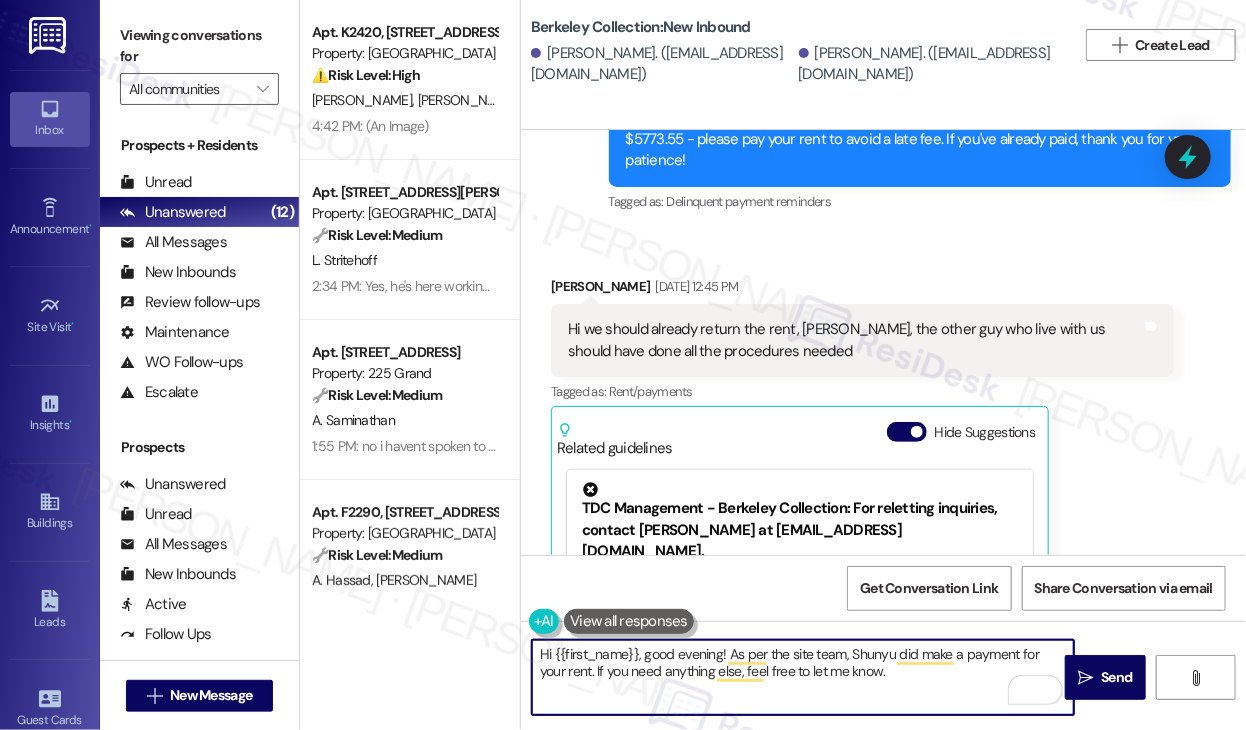 type on "Hi {{first_name}}, good evening! As per the site team, Shunyu did make a payment for your rent. If you need anything else, feel free to let me know." 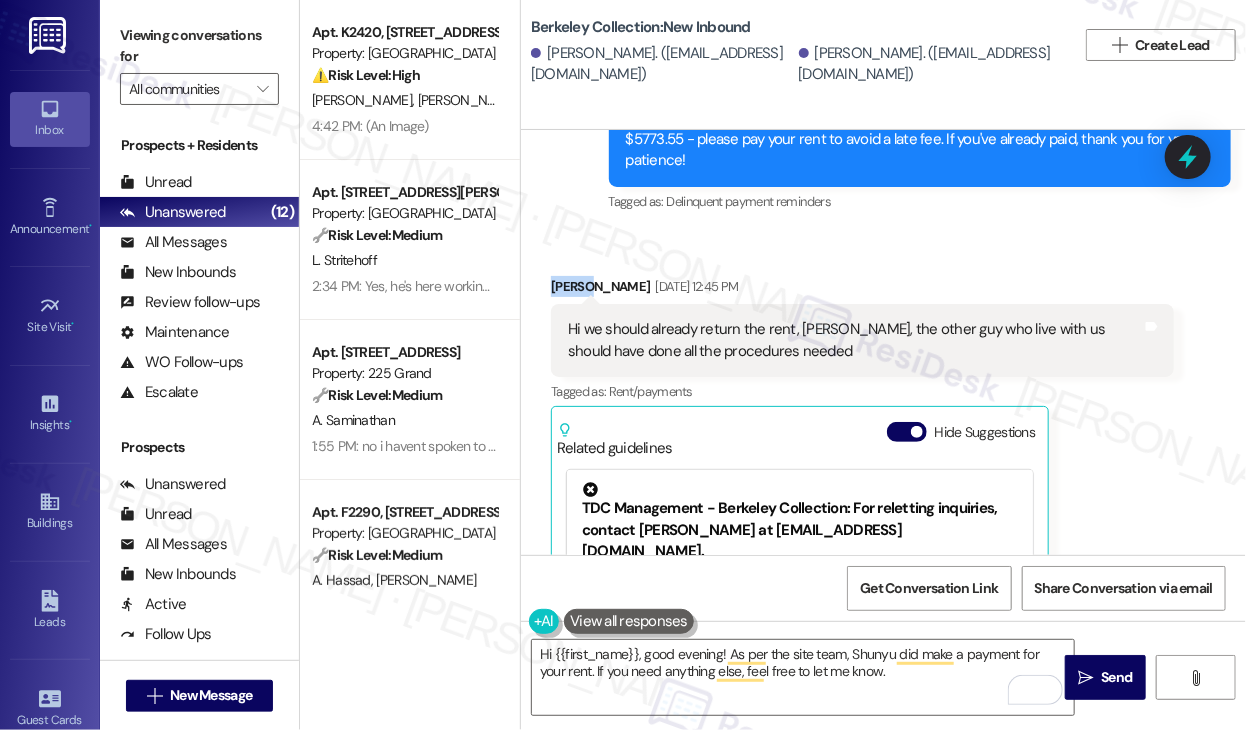 click on "Received via SMS Luxun Chen Jul 07, 2025 at 12:45 PM Hi we should already return the rent, shunyu, the other guy who live with us should have done all the procedures needed Tags and notes Tagged as:   Rent/payments Click to highlight conversations about Rent/payments  Related guidelines Hide Suggestions TDC Management - Berkeley Collection: For reletting inquiries, contact Deja Williams at DWilliams@sterlinghousing.com.
Created  4 months ago Property level guideline  ( 69 % match) FAQs generated by ResiDesk AI Who should I contact for reletting inquiries? For all reletting inquiries, you should contact our assistant community manager Deja Williams. What is the email address for reletting inquiries? You can email reletting inquiries to DWilliams@sterlinghousing.com. What is the name of the assistant community manager? The assistant community manager's name is Deja Williams. What specific assistance can I get with reletting? Deja Williams can assist you through the reletting steps. Original Guideline Created" at bounding box center [862, 517] 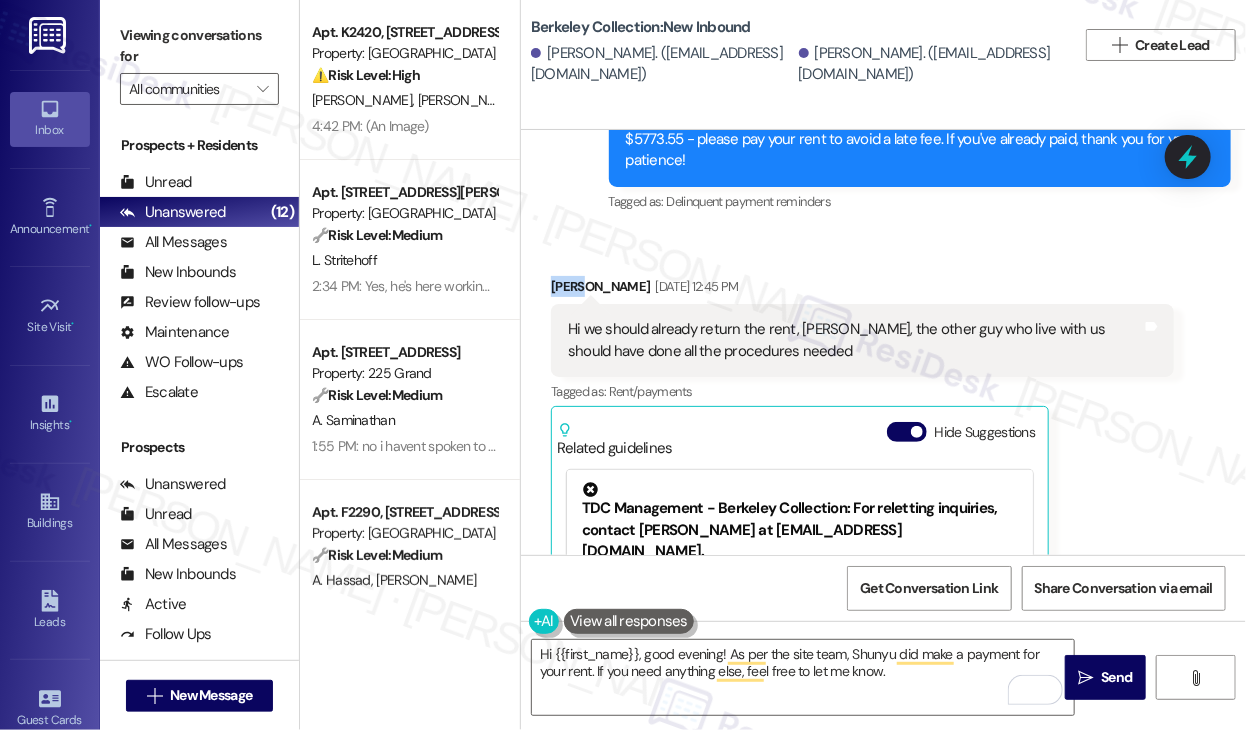 copy on "Luxun" 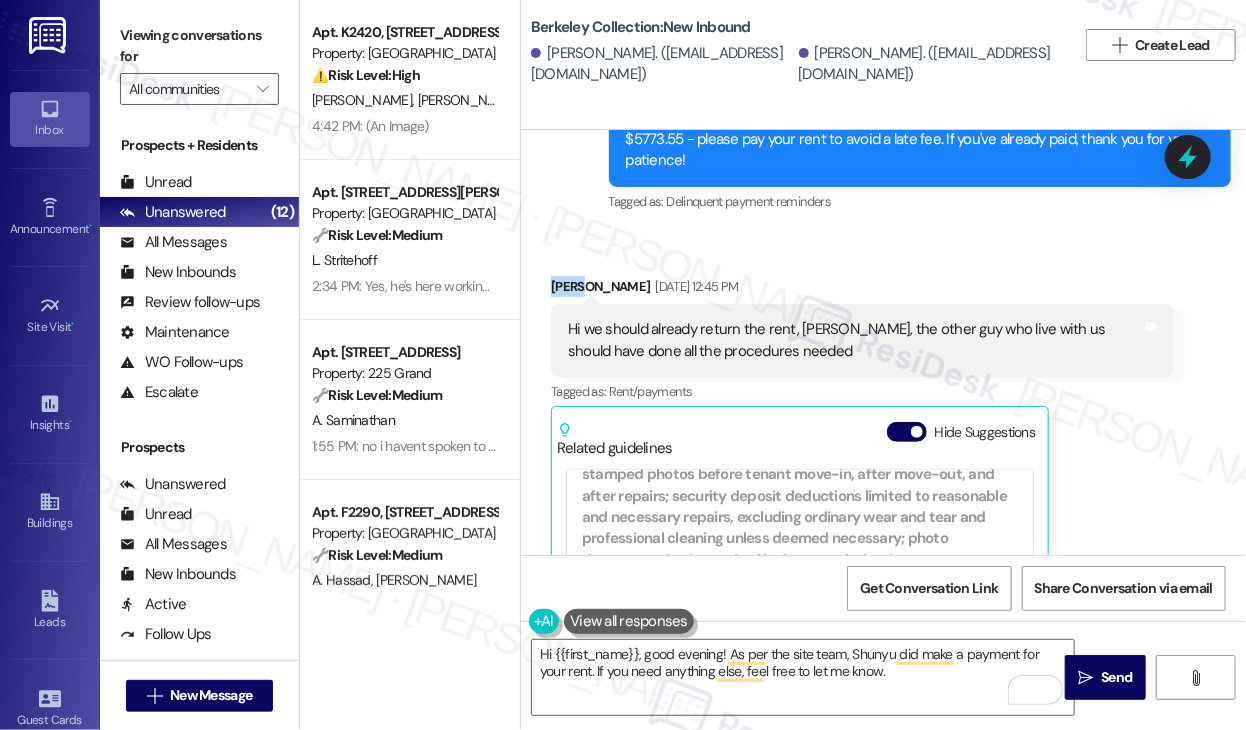 scroll, scrollTop: 600, scrollLeft: 0, axis: vertical 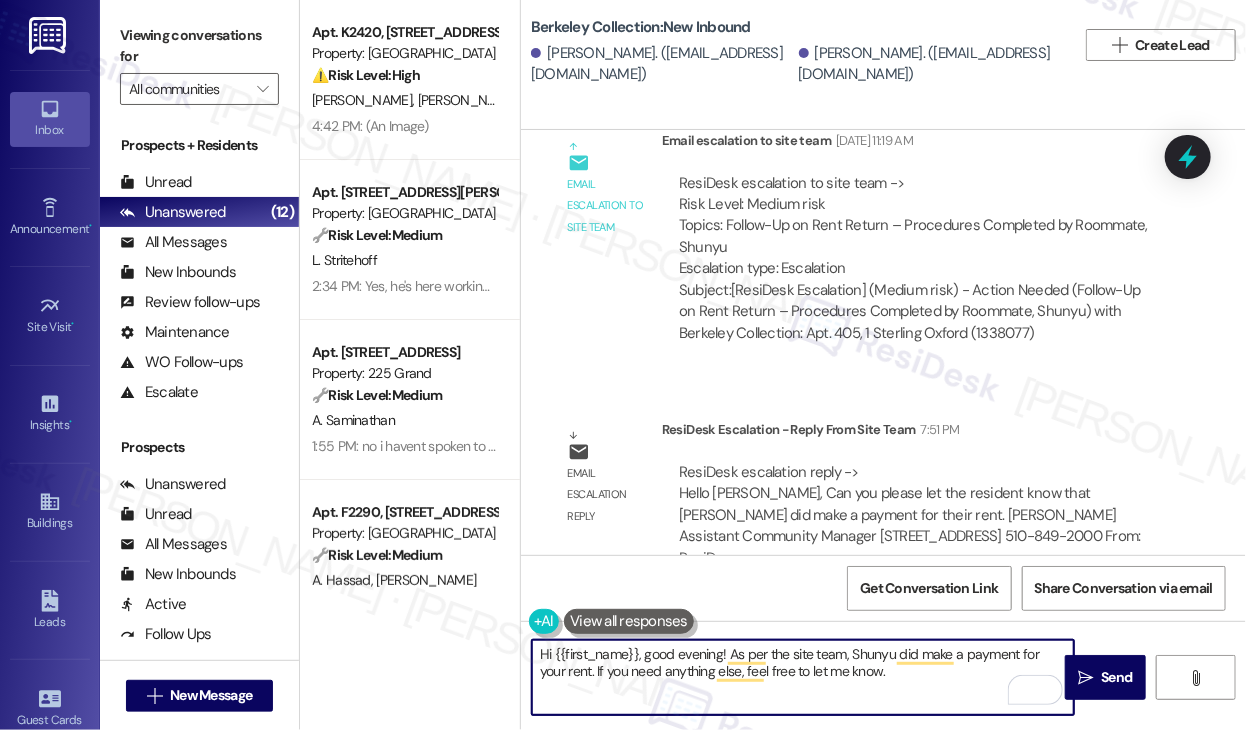 click on "Hi {{first_name}}, good evening! As per the site team, Shunyu did make a payment for your rent. If you need anything else, feel free to let me know." at bounding box center [803, 677] 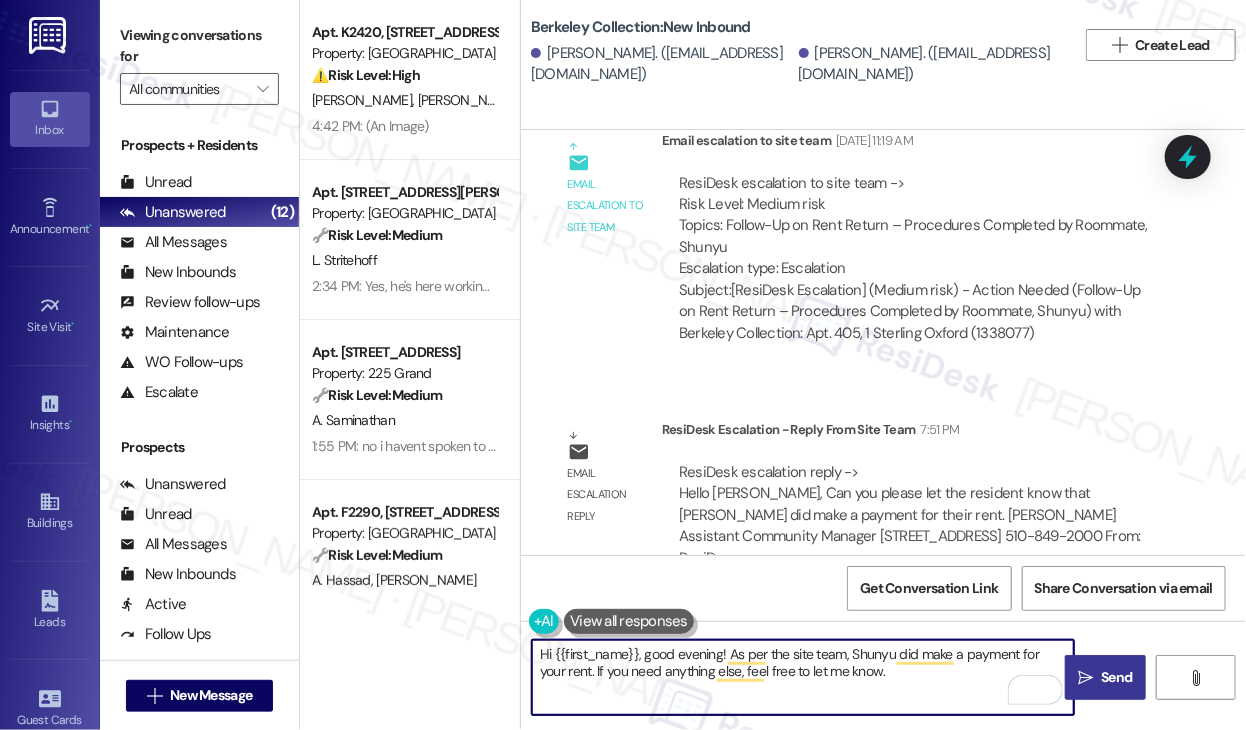 click on "" at bounding box center (1085, 678) 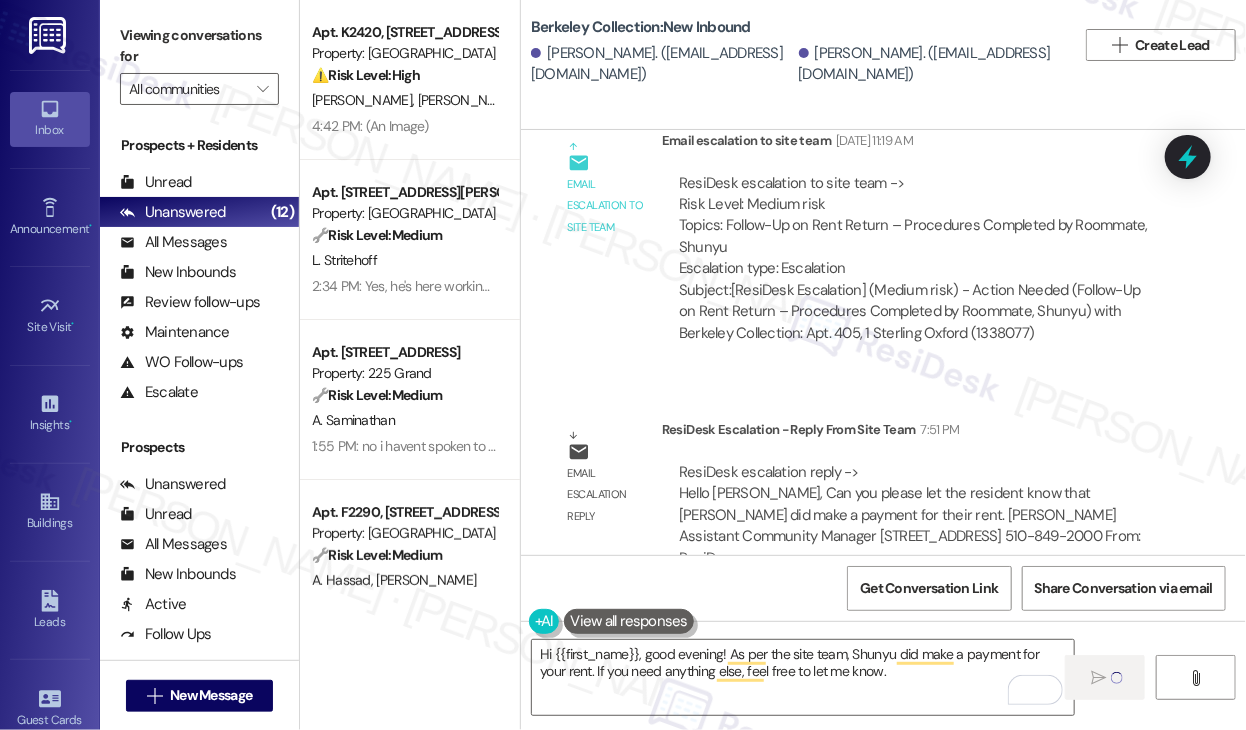 type 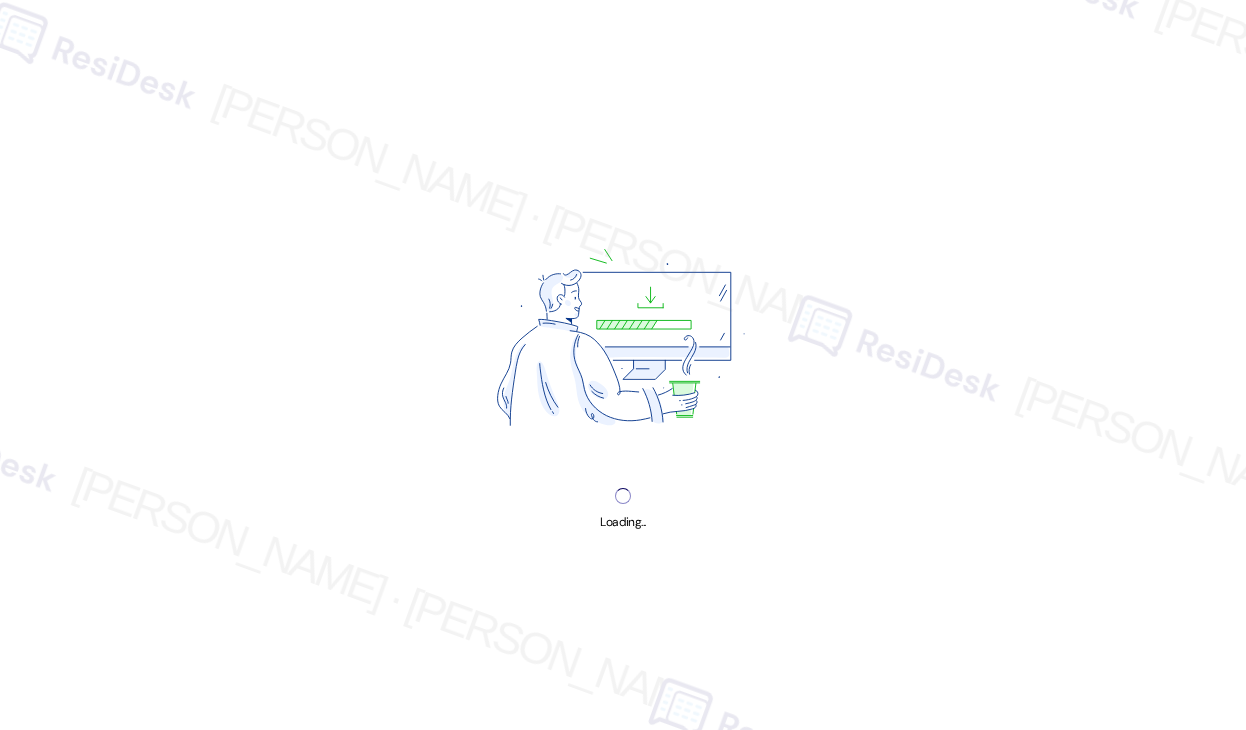 scroll, scrollTop: 0, scrollLeft: 0, axis: both 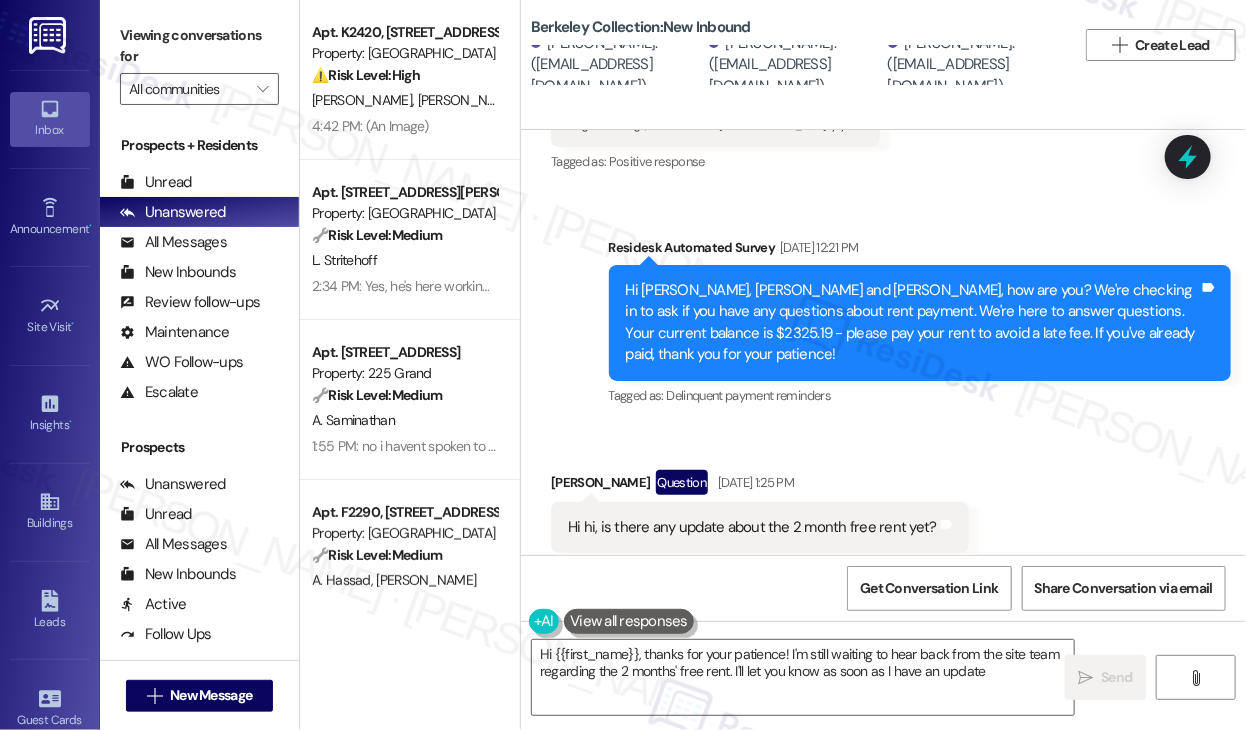 type on "Hi {{first_name}}, thanks for your patience! I'm still waiting to hear back from the site team regarding the 2 months' free rent. I'll let you know as soon as I have an update!" 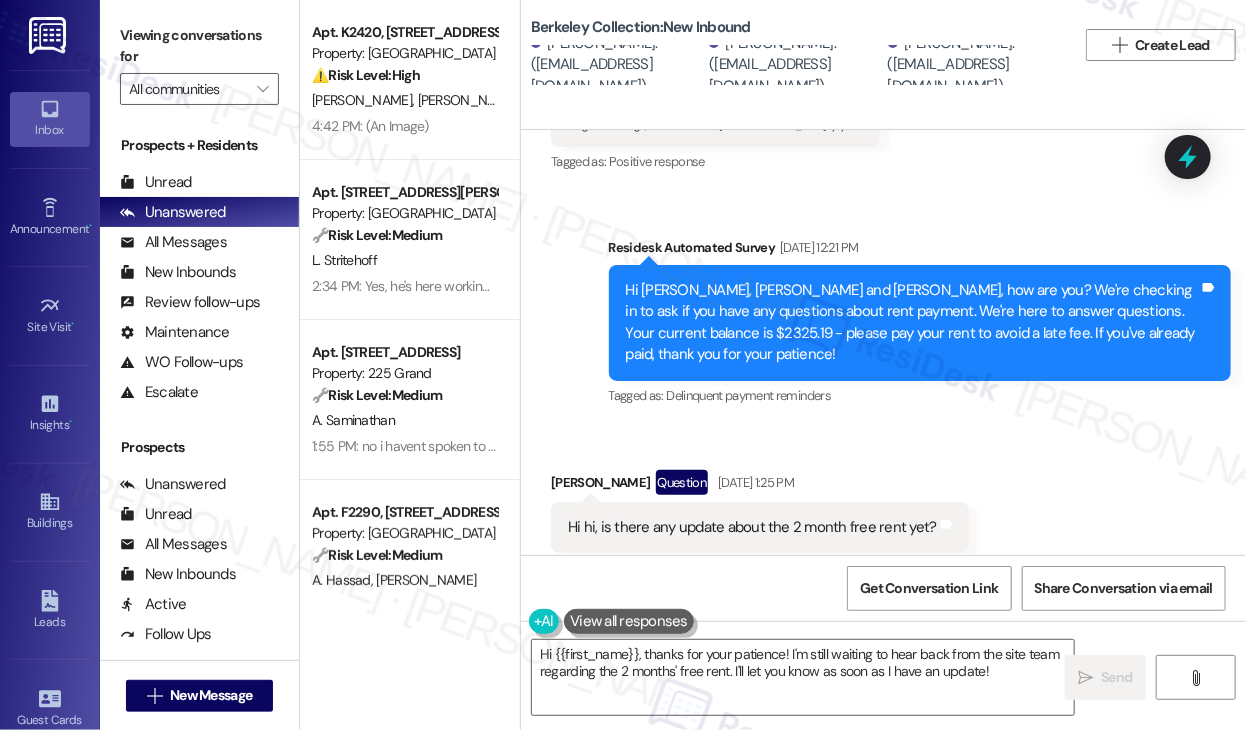 click on "Viewing conversations for" at bounding box center (199, 46) 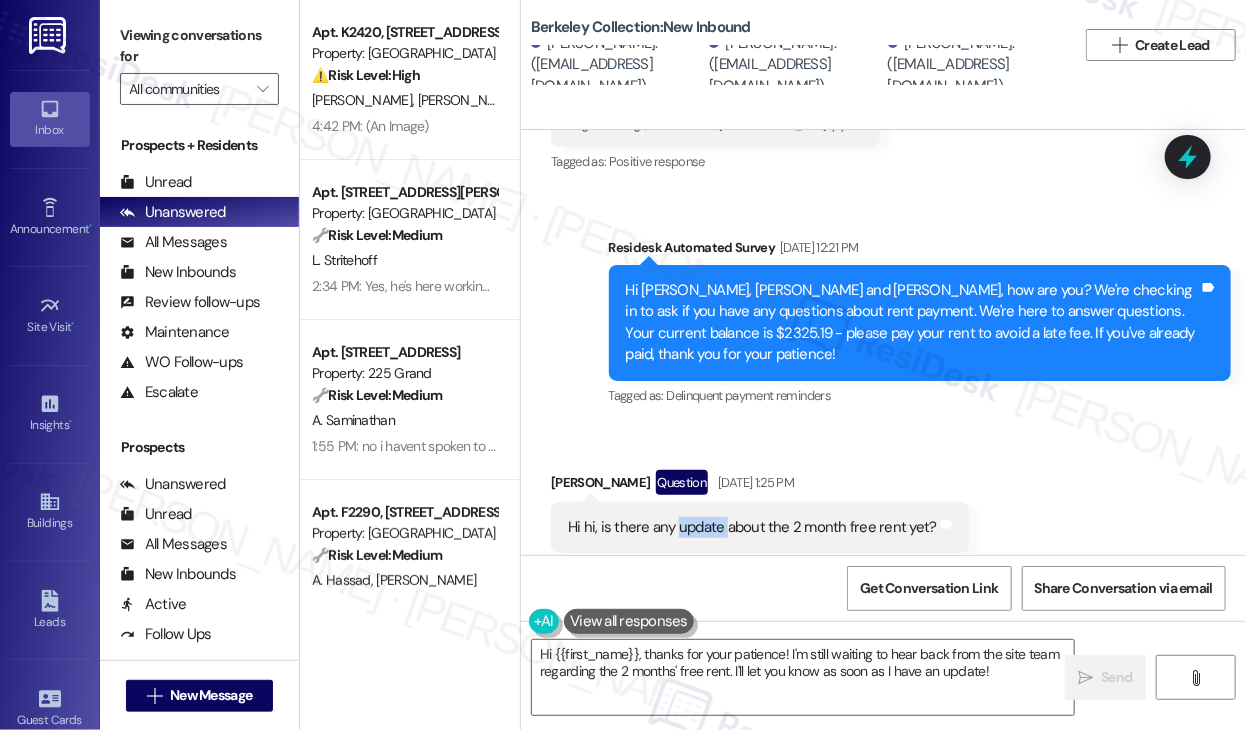 click on "Hi hi, is there any update about the 2 month free rent yet?" at bounding box center (752, 527) 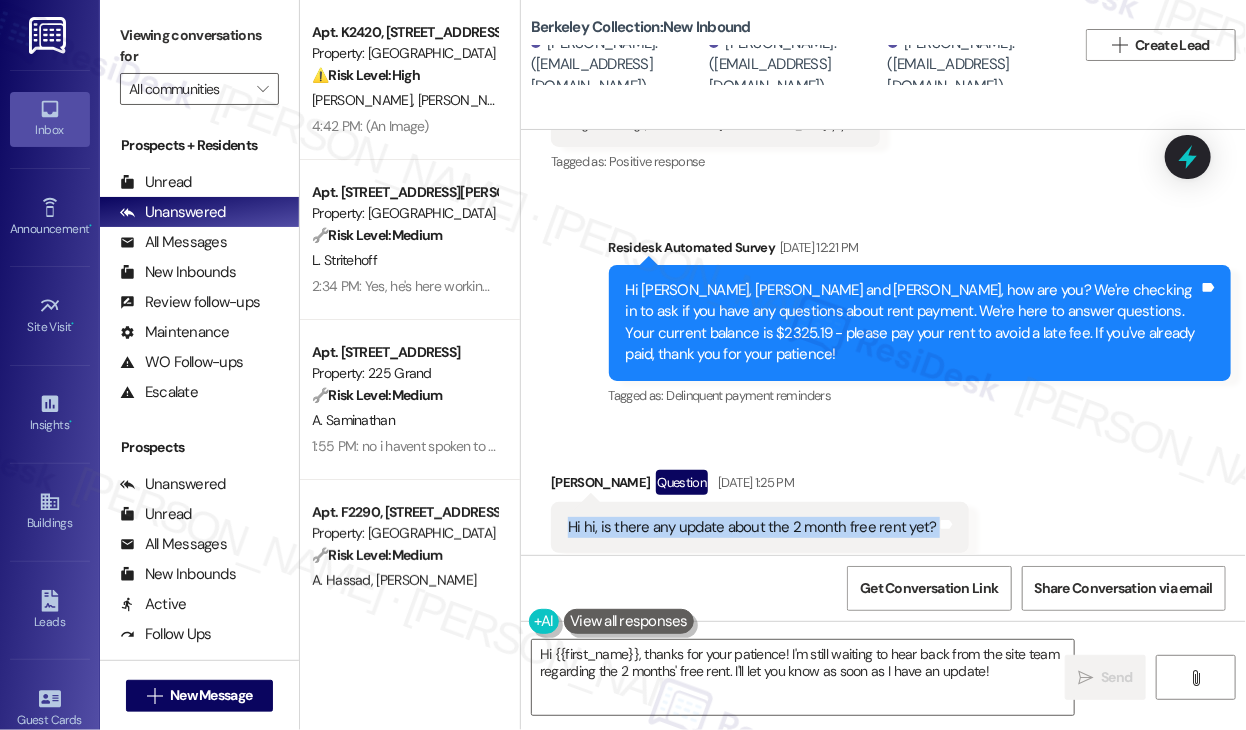 click on "Hi hi, is there any update about the 2 month free rent yet?" at bounding box center [752, 527] 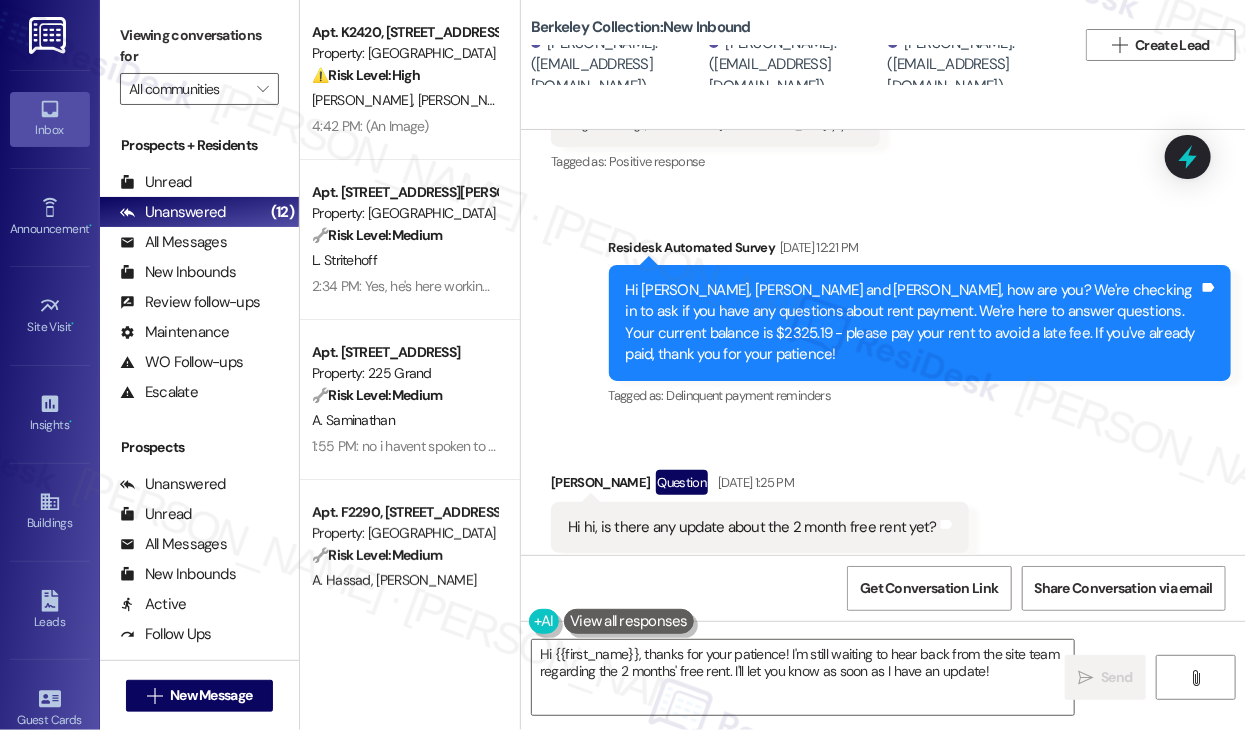 click on "Viewing conversations for All communities " at bounding box center [199, 62] 